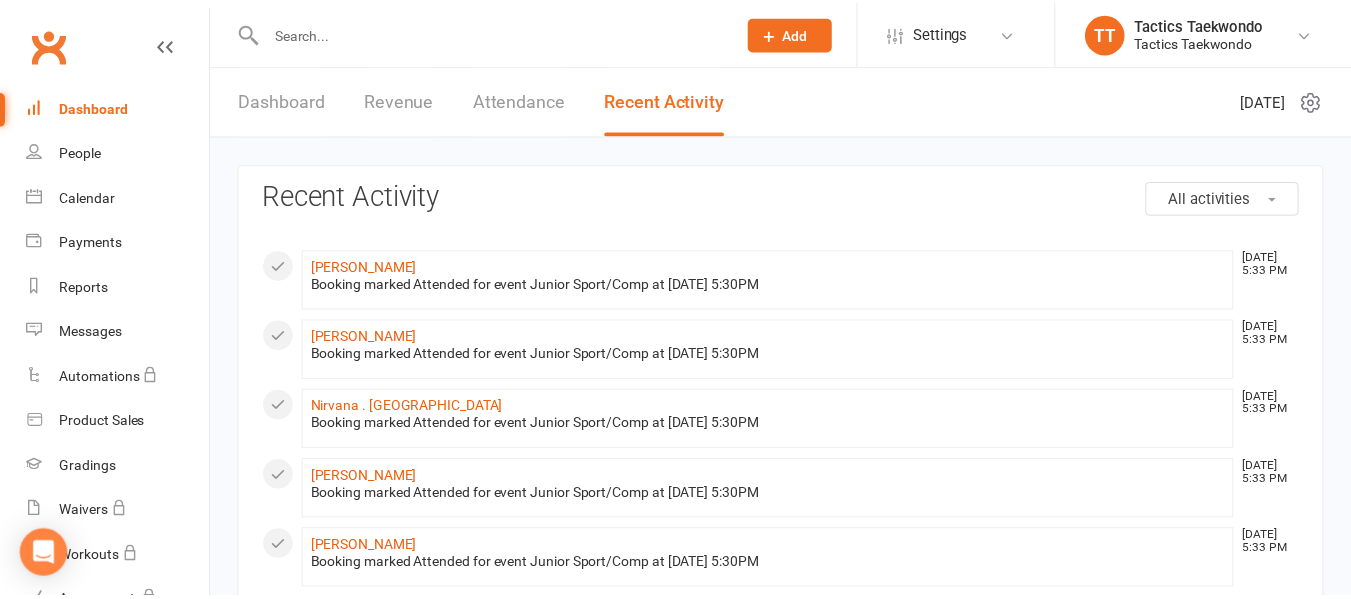 scroll, scrollTop: 0, scrollLeft: 0, axis: both 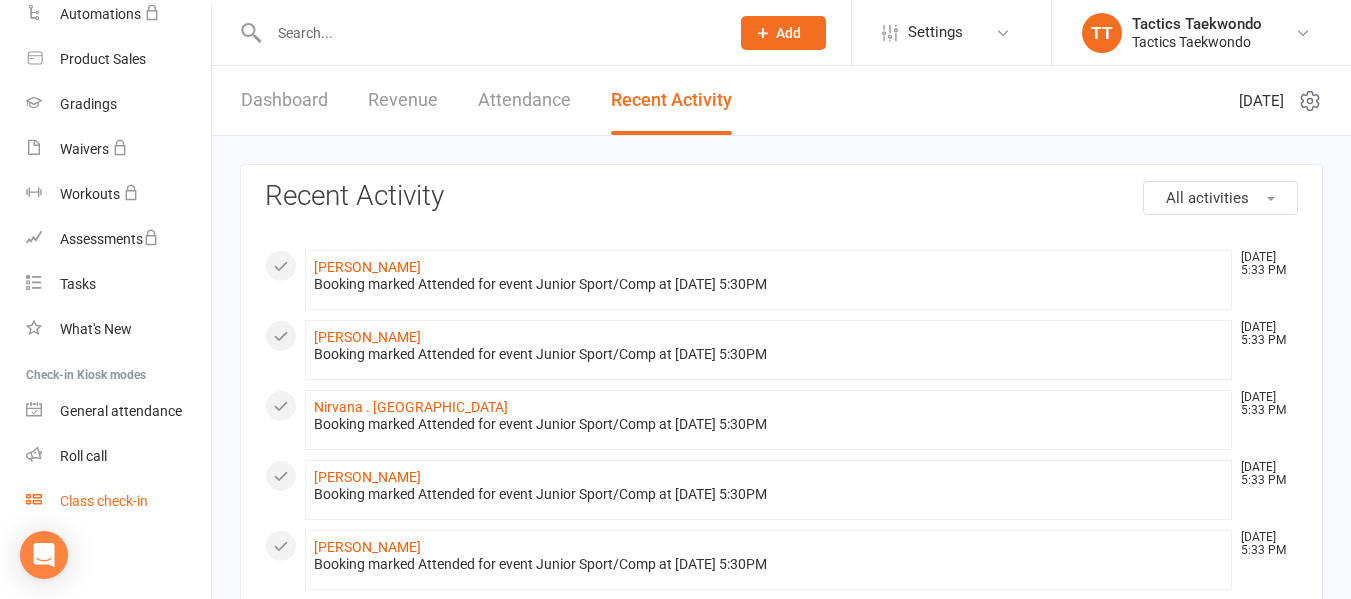 click on "Class check-in" at bounding box center [104, 501] 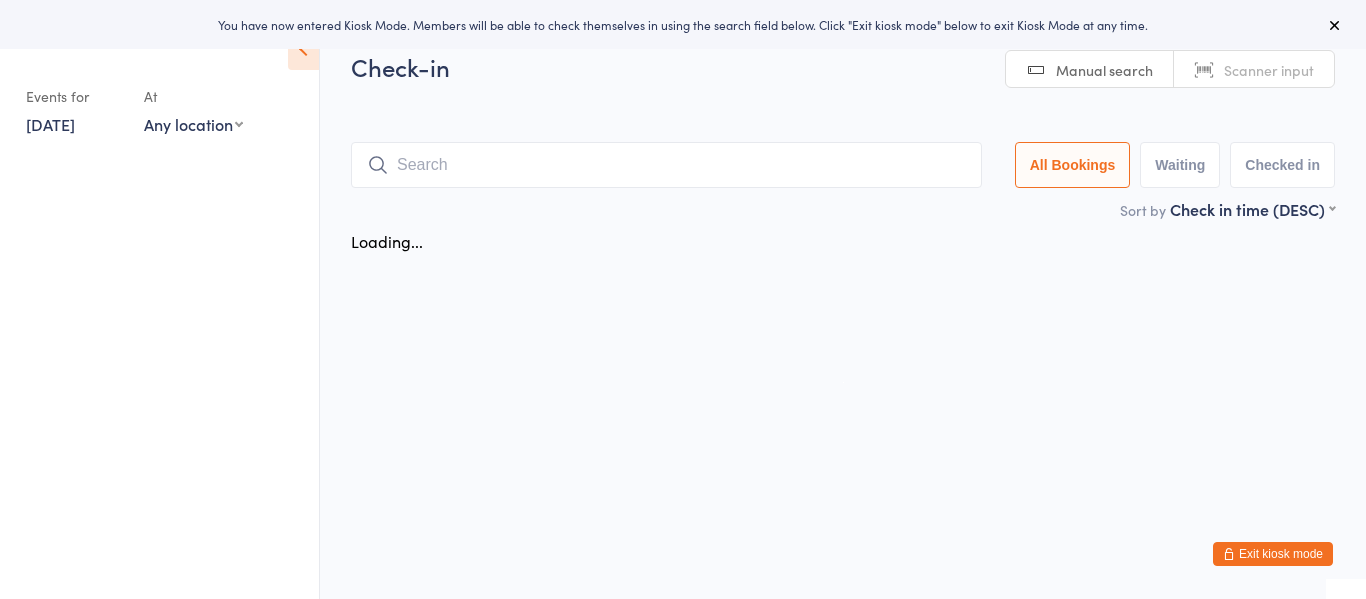 scroll, scrollTop: 0, scrollLeft: 0, axis: both 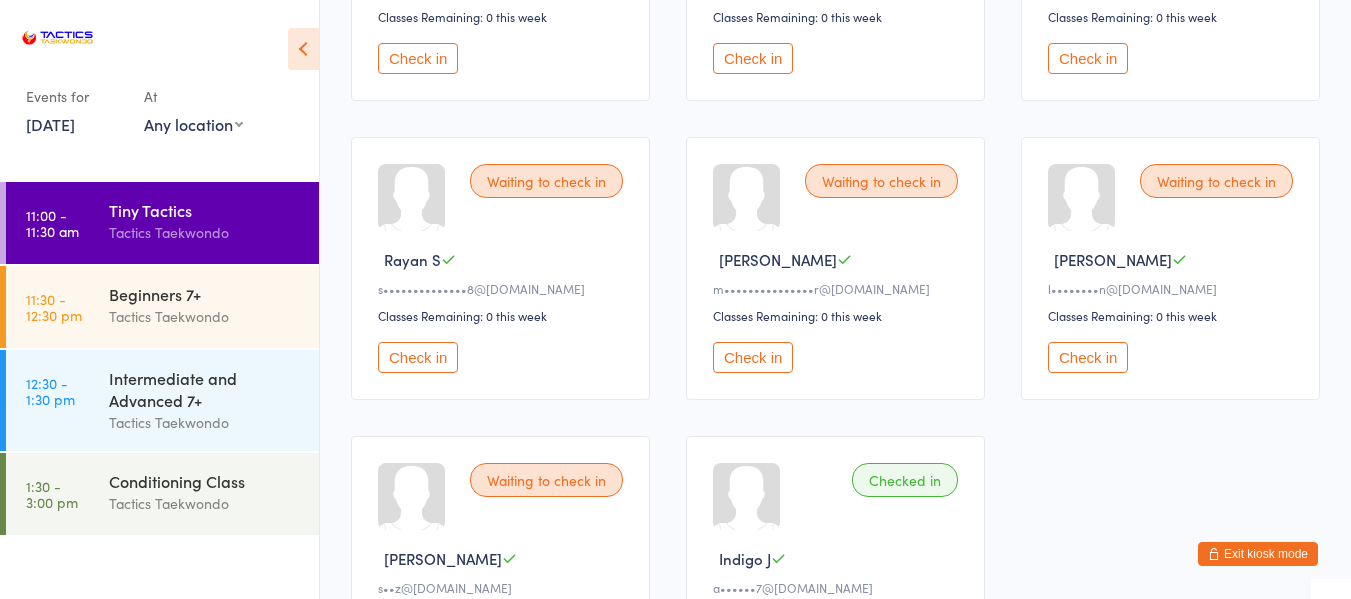 click on "12 Jul, 2025" at bounding box center (50, 124) 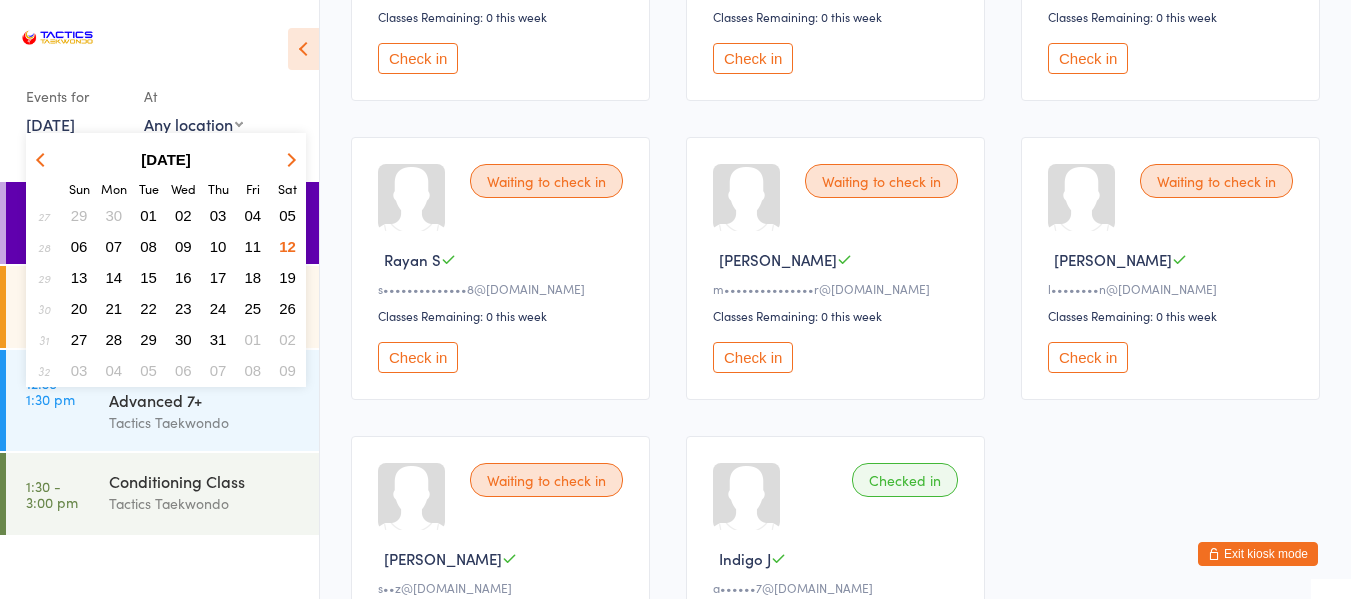 click on "05" at bounding box center [287, 215] 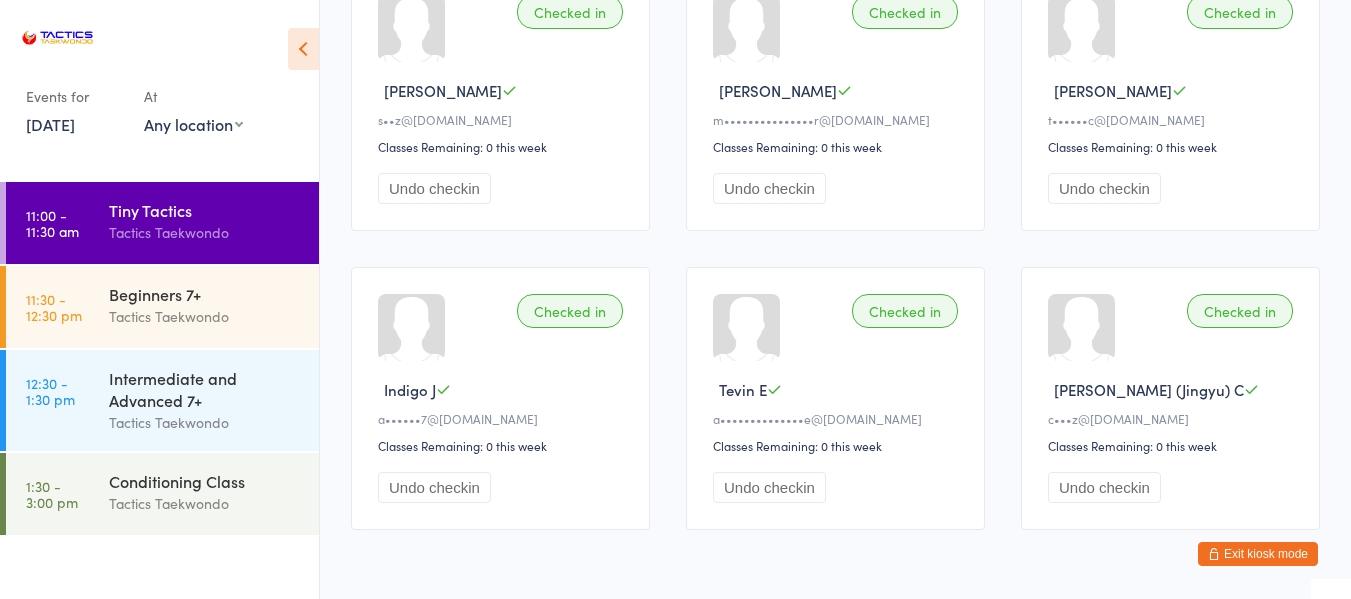 scroll, scrollTop: 600, scrollLeft: 0, axis: vertical 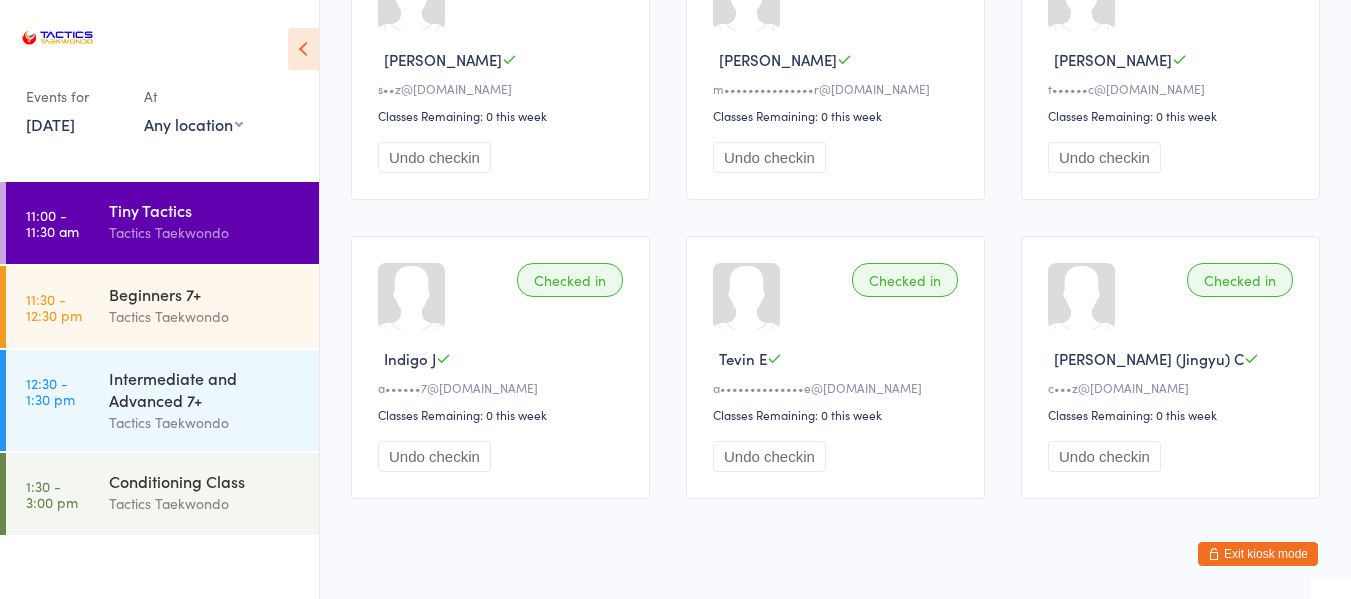 click on "5 Jul, 2025" at bounding box center [50, 124] 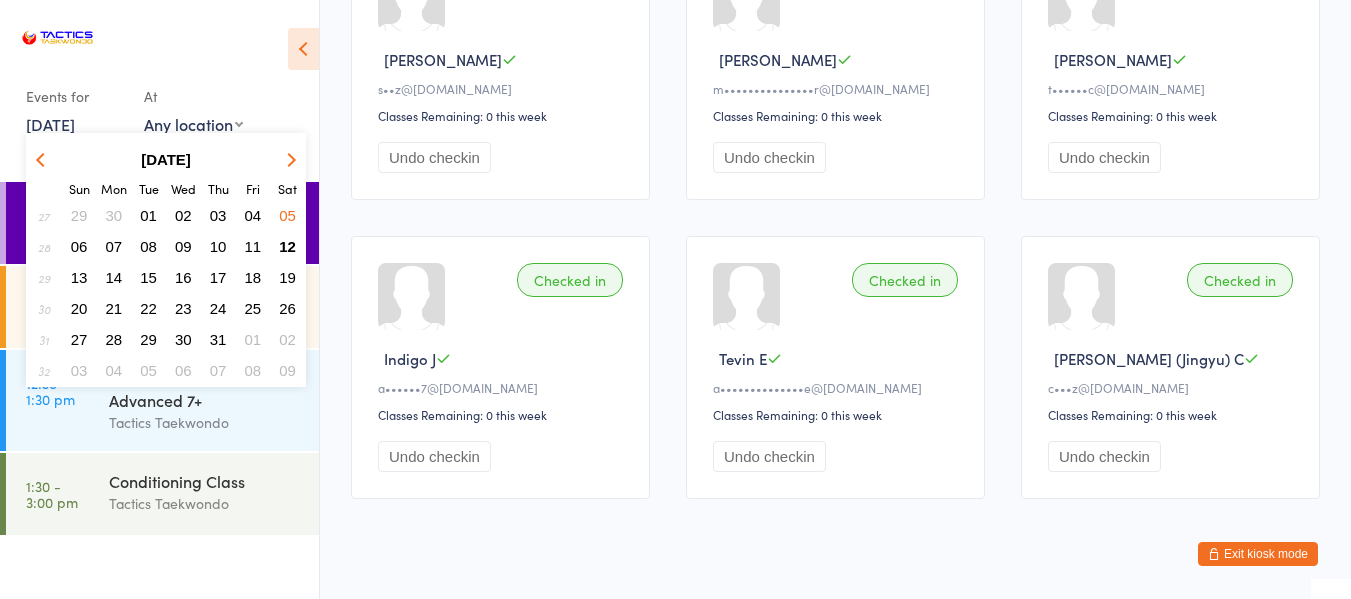 click on "12" at bounding box center (287, 246) 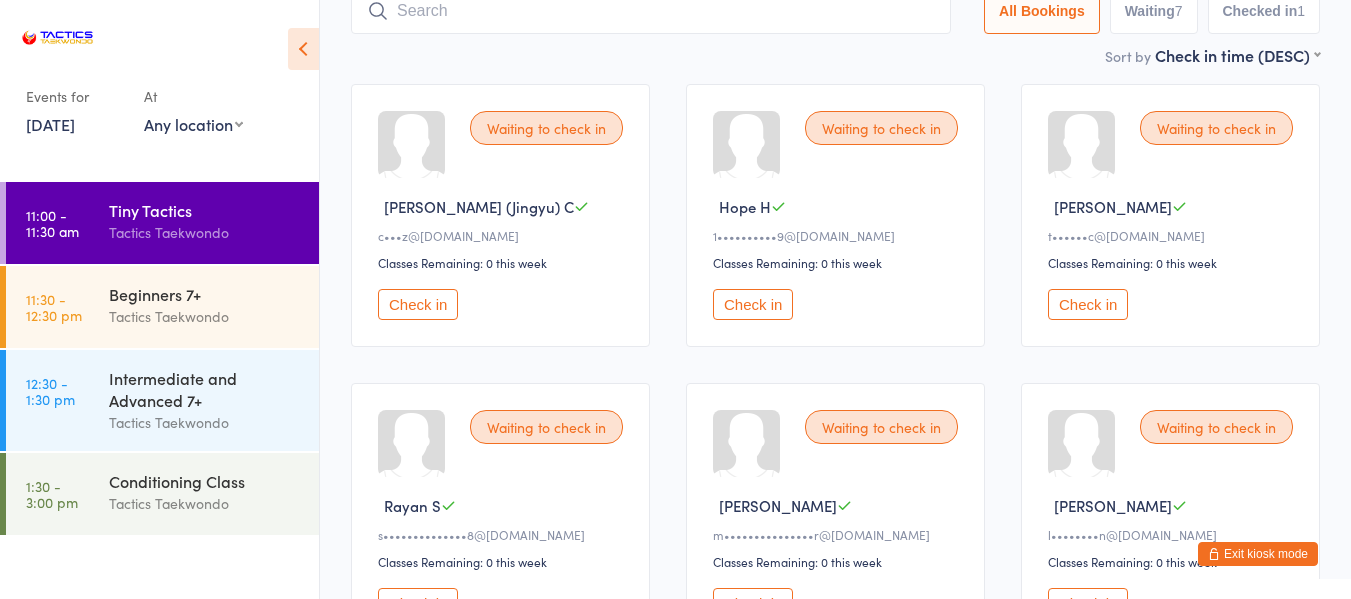 scroll, scrollTop: 200, scrollLeft: 0, axis: vertical 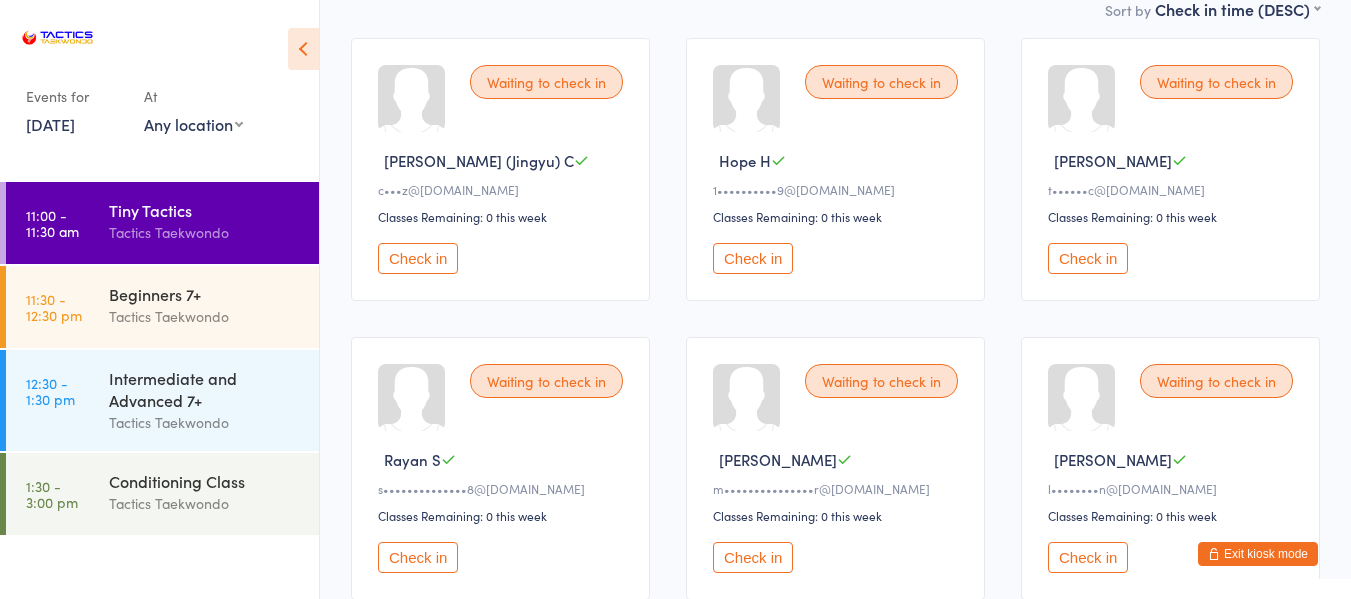 click on "Check in" at bounding box center (1088, 258) 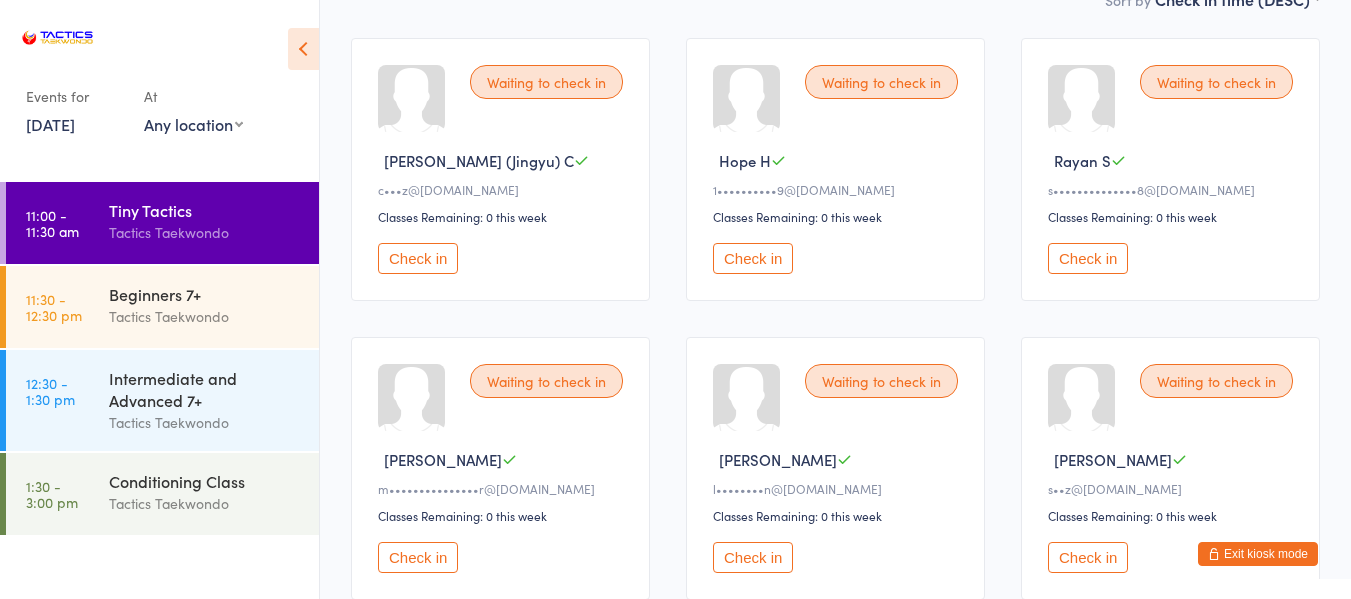 click on "Check in" at bounding box center [418, 557] 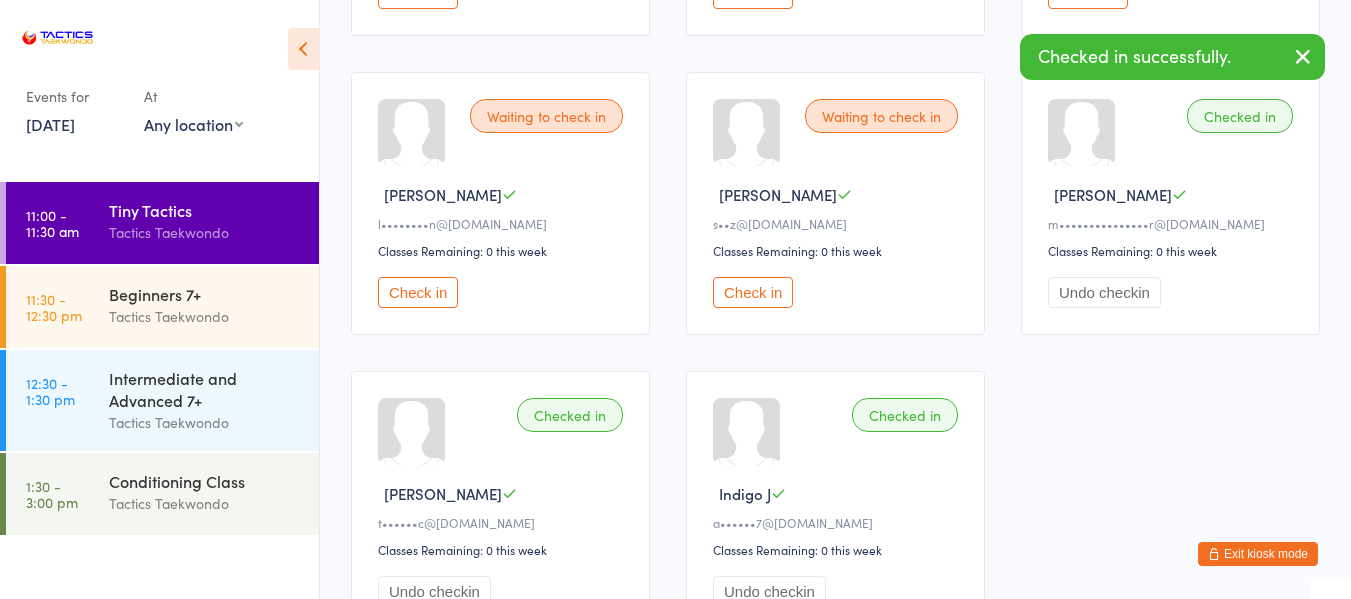 scroll, scrollTop: 500, scrollLeft: 0, axis: vertical 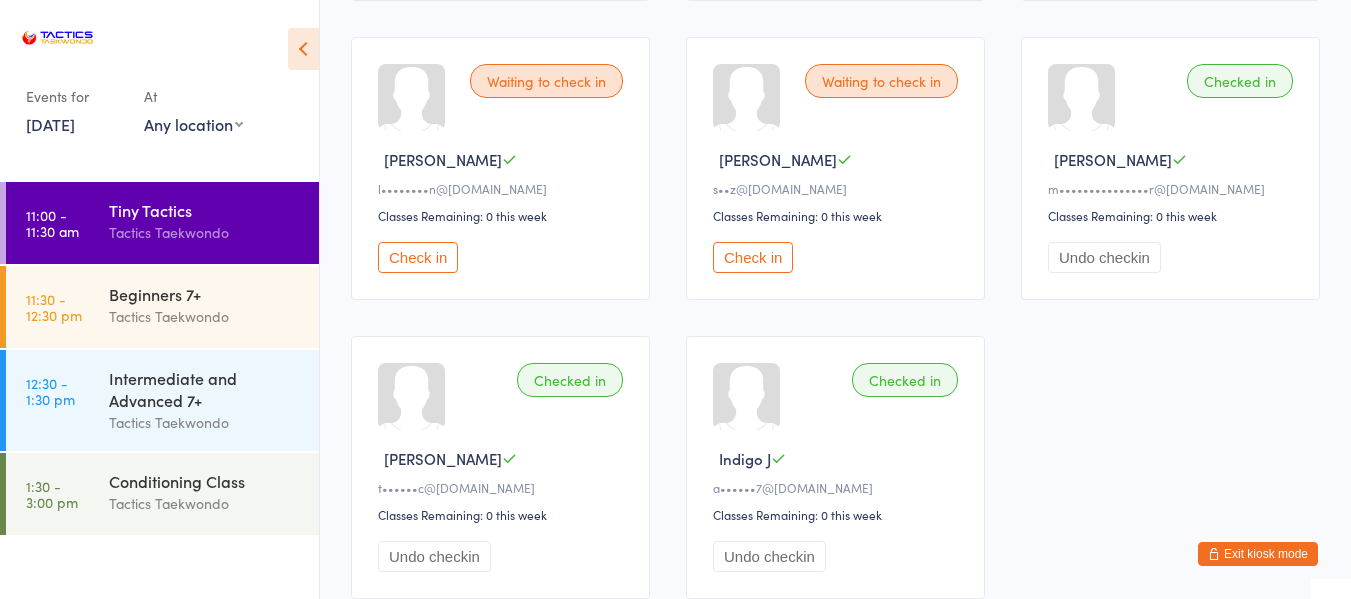 click on "12 Jul, 2025" at bounding box center [50, 124] 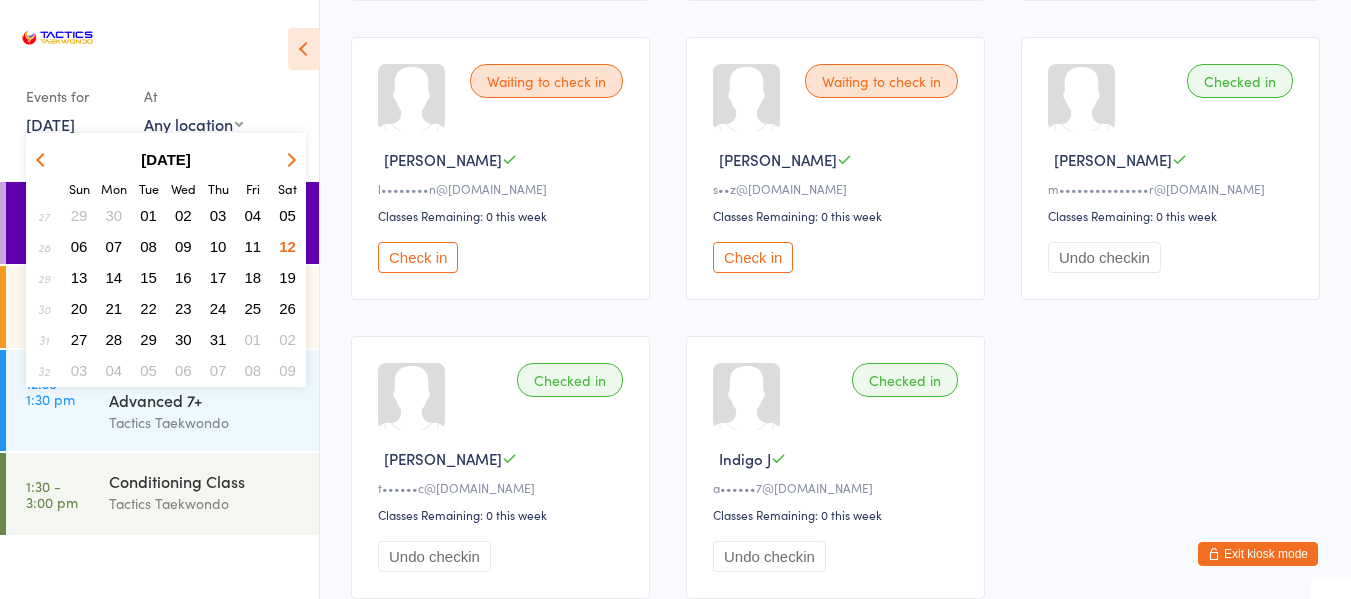 click on "10" at bounding box center (218, 246) 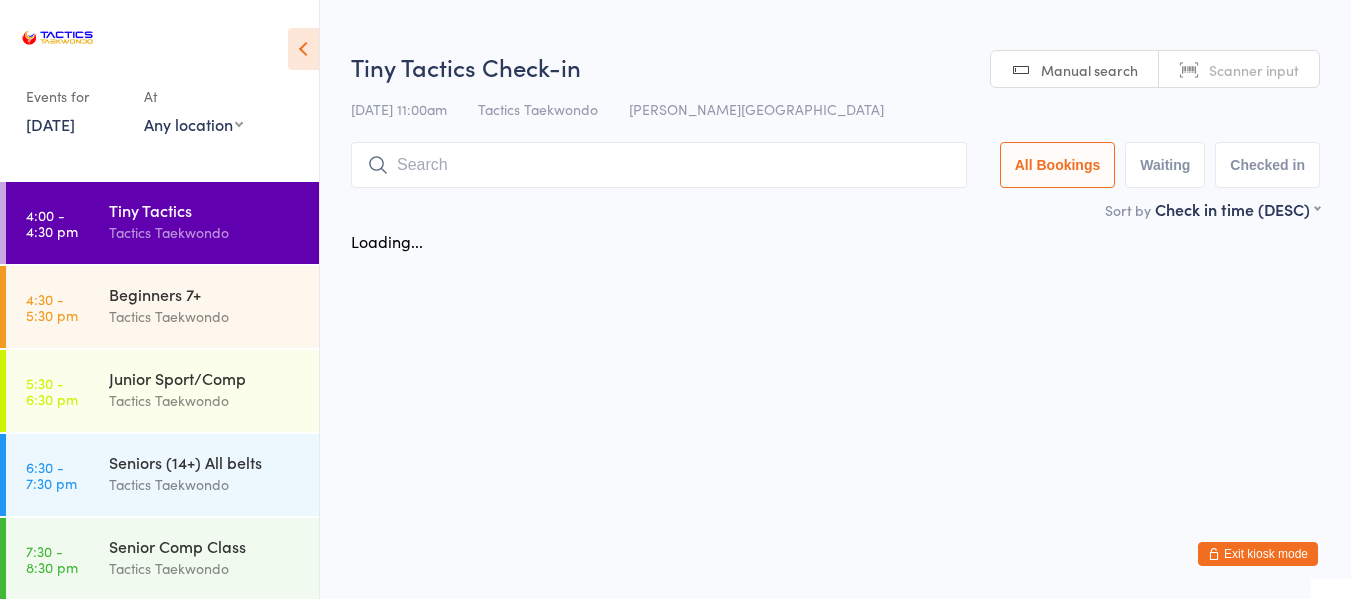 scroll, scrollTop: 0, scrollLeft: 0, axis: both 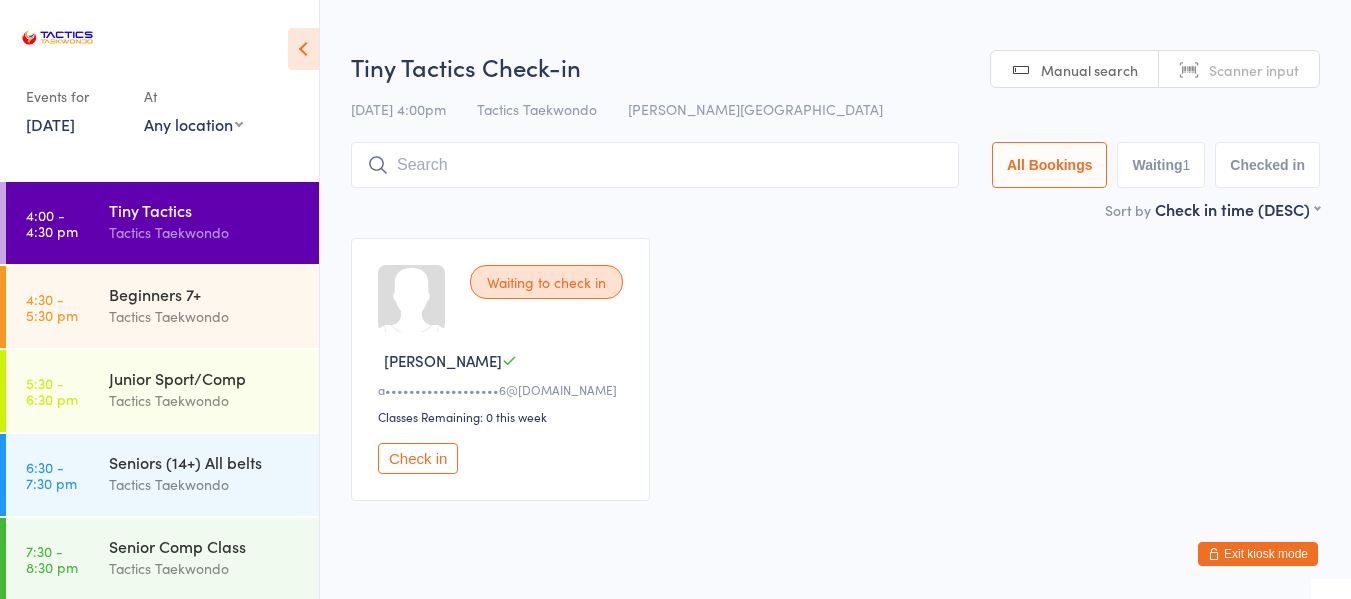 click on "Check in" at bounding box center (418, 458) 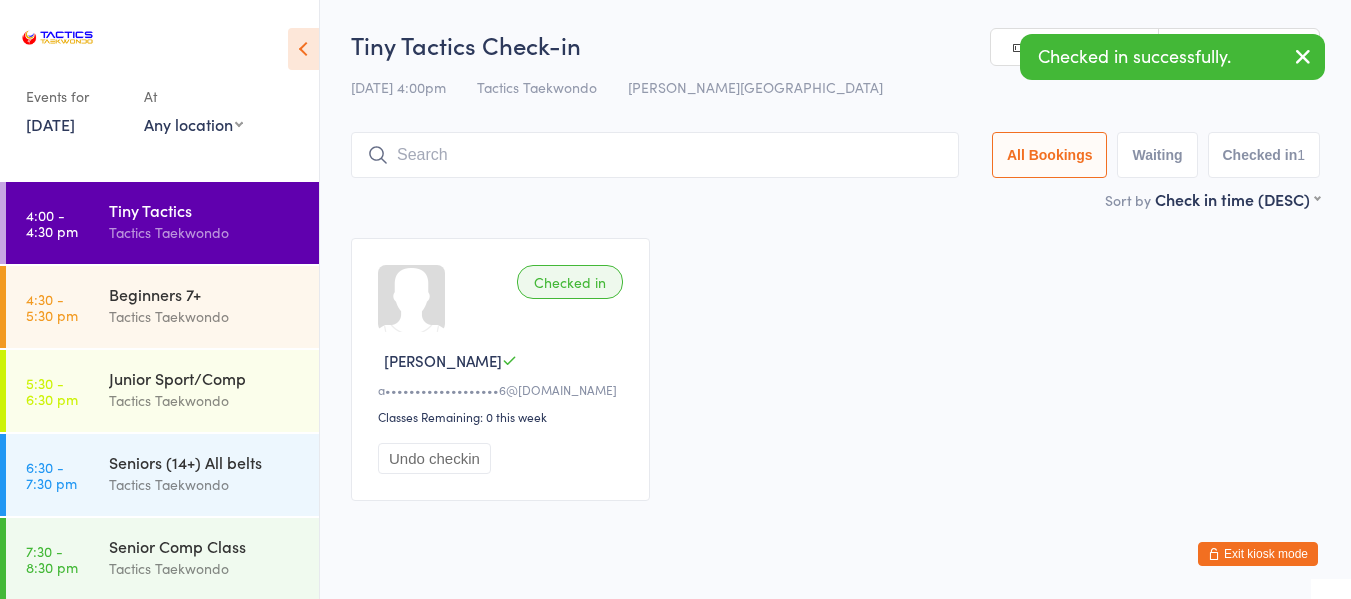 click on "Exit kiosk mode" at bounding box center (1258, 554) 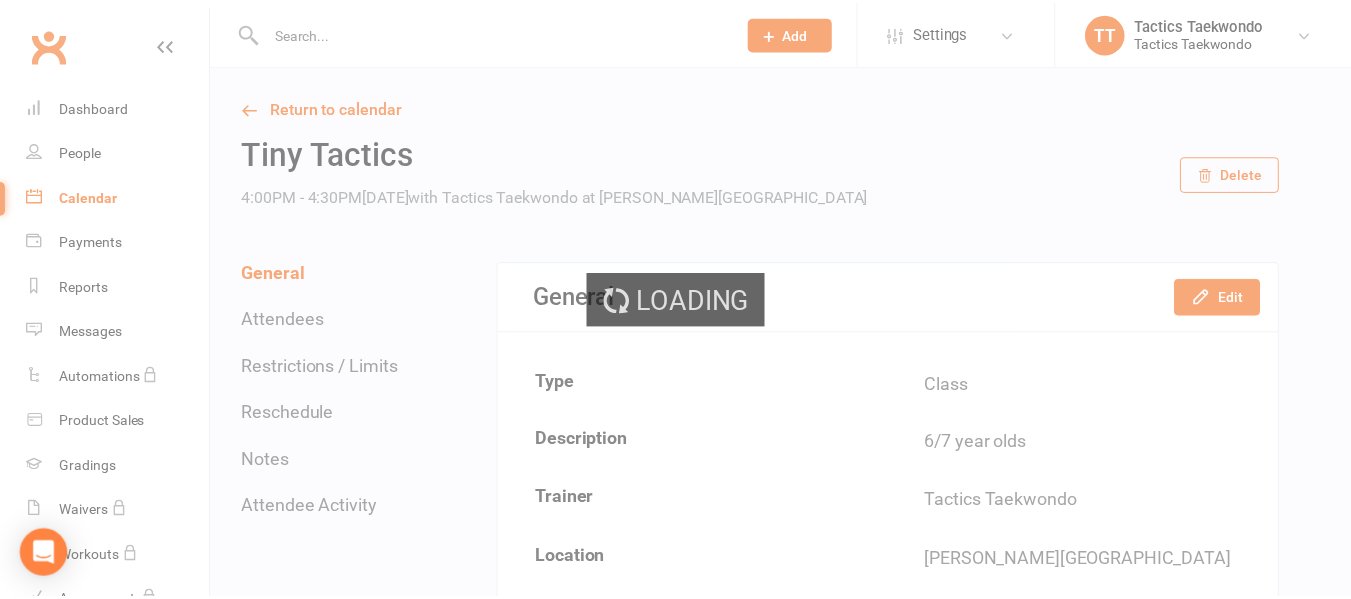 scroll, scrollTop: 0, scrollLeft: 0, axis: both 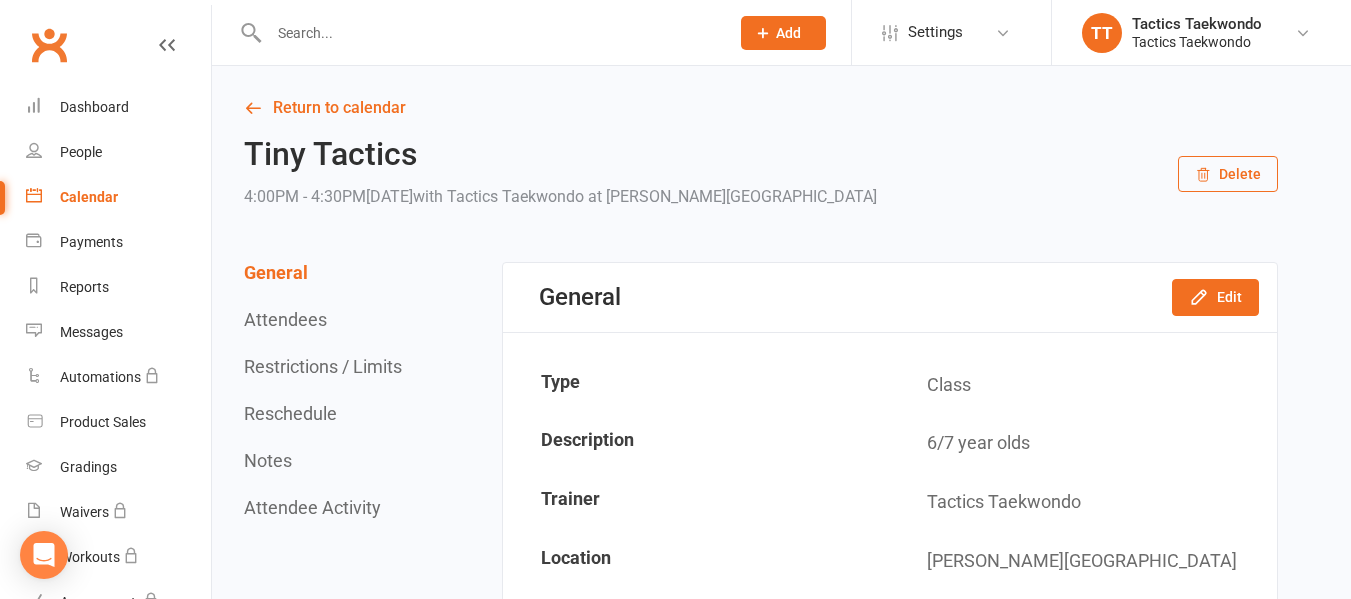 click at bounding box center [489, 33] 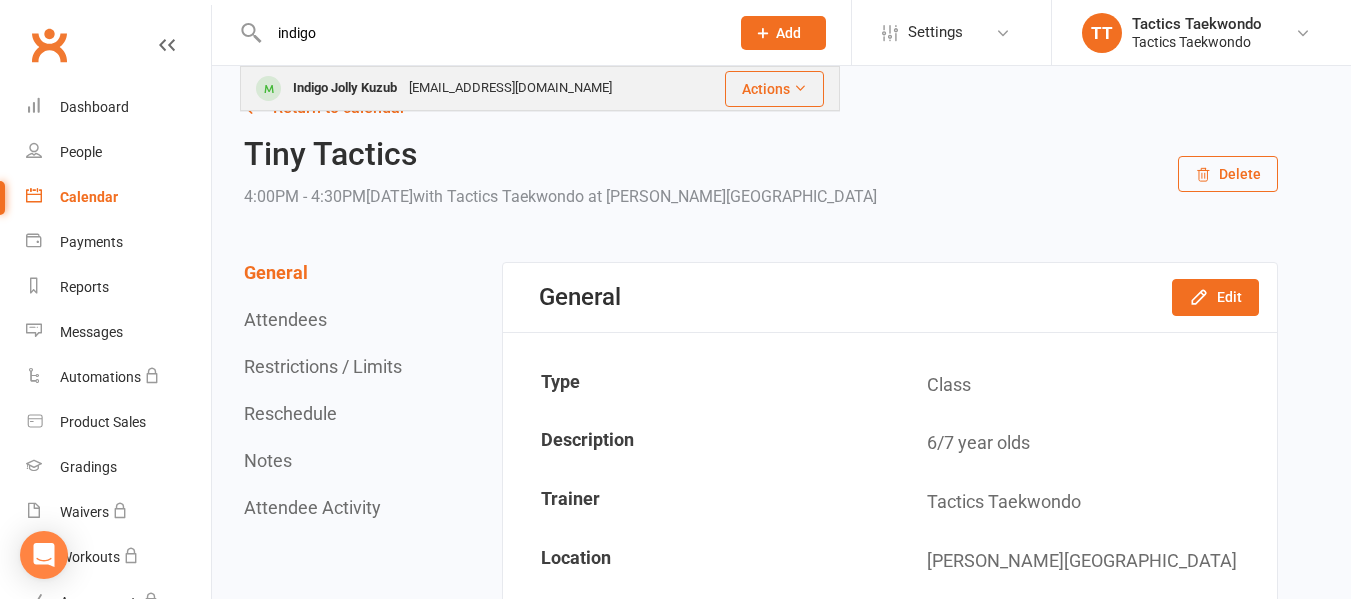 type on "indigo" 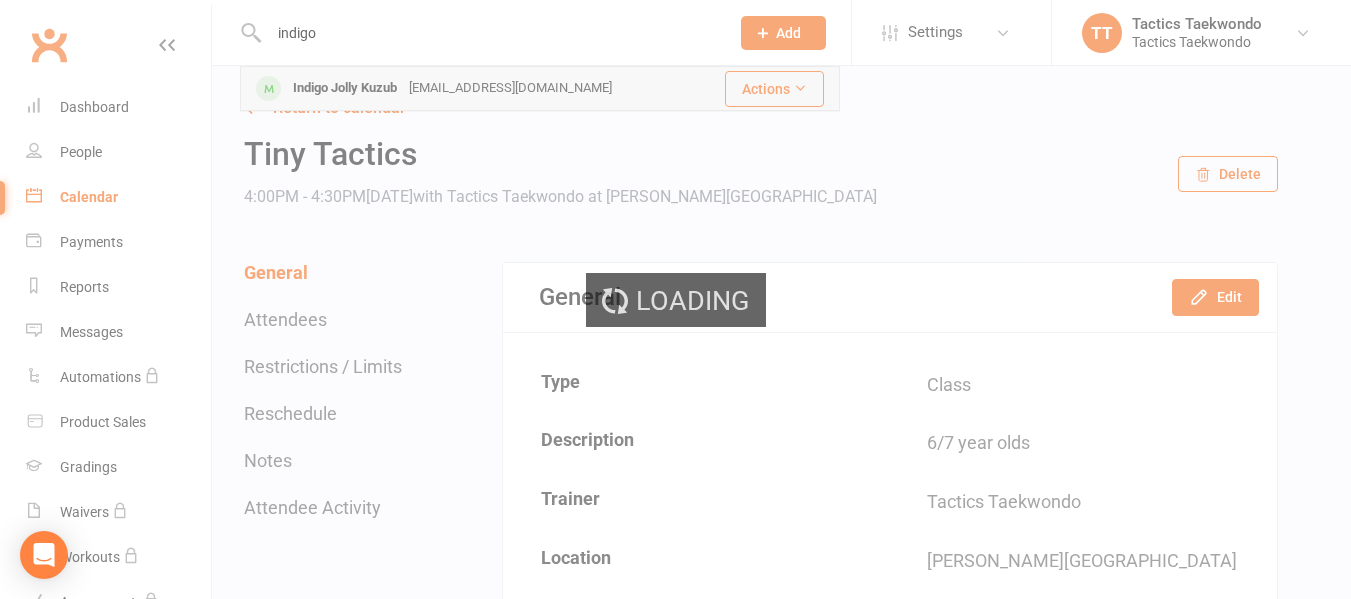 type 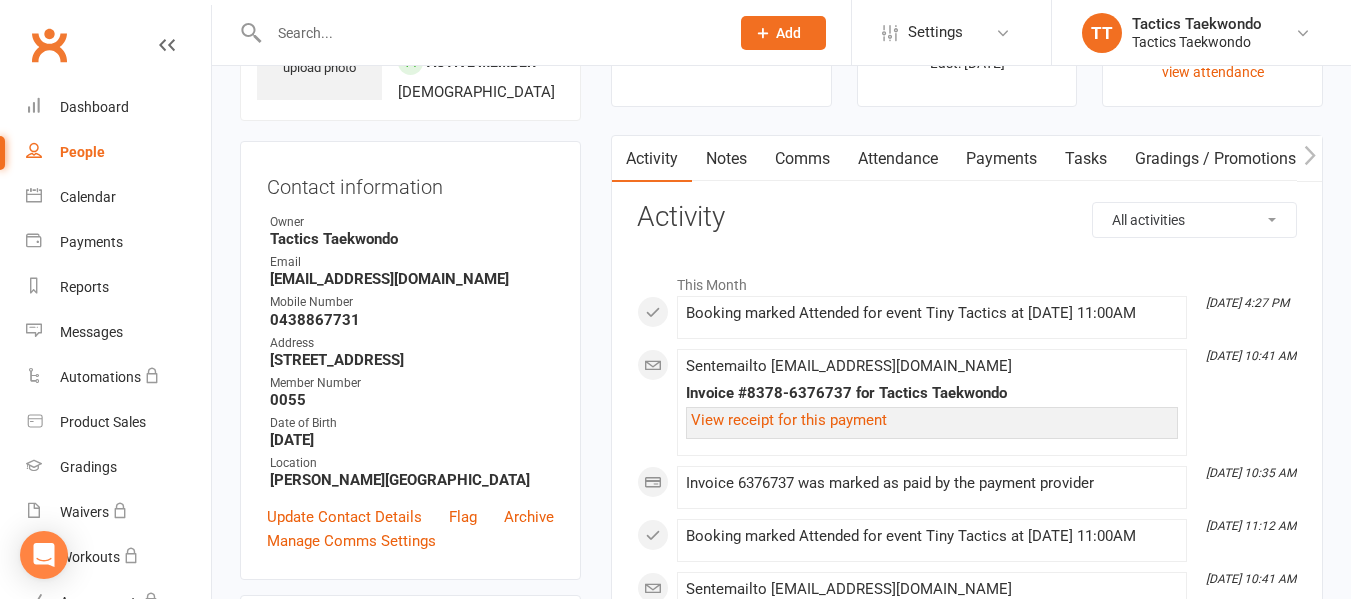scroll, scrollTop: 100, scrollLeft: 0, axis: vertical 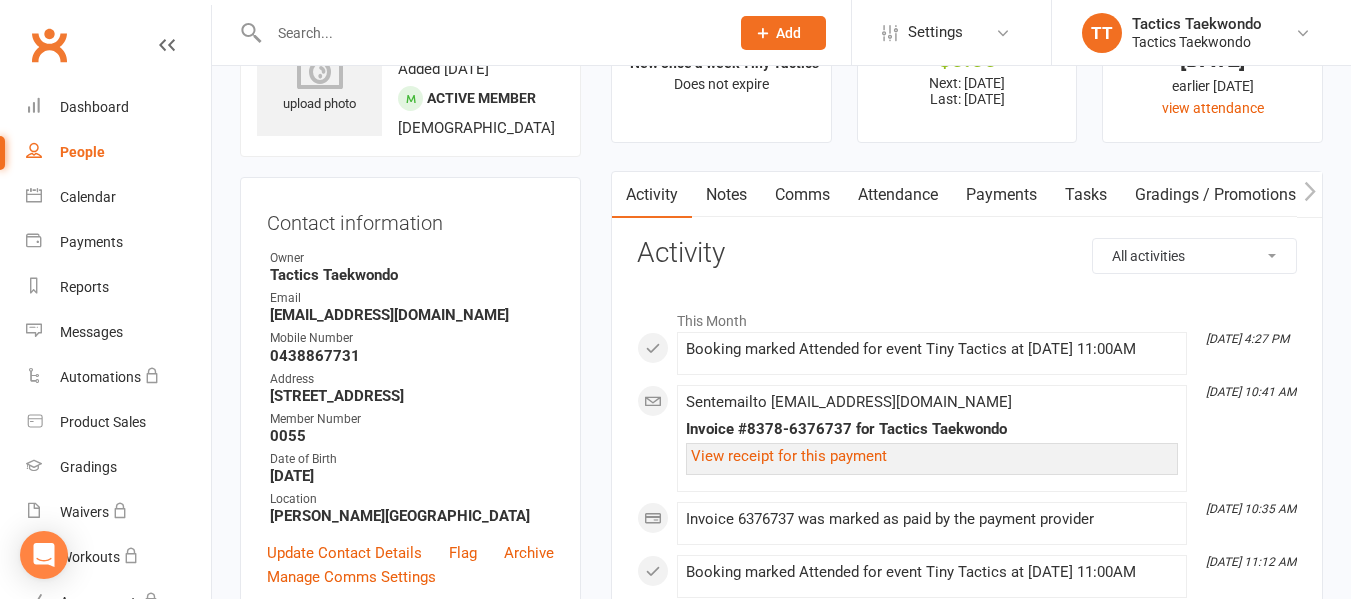 click on "Attendance" at bounding box center [898, 195] 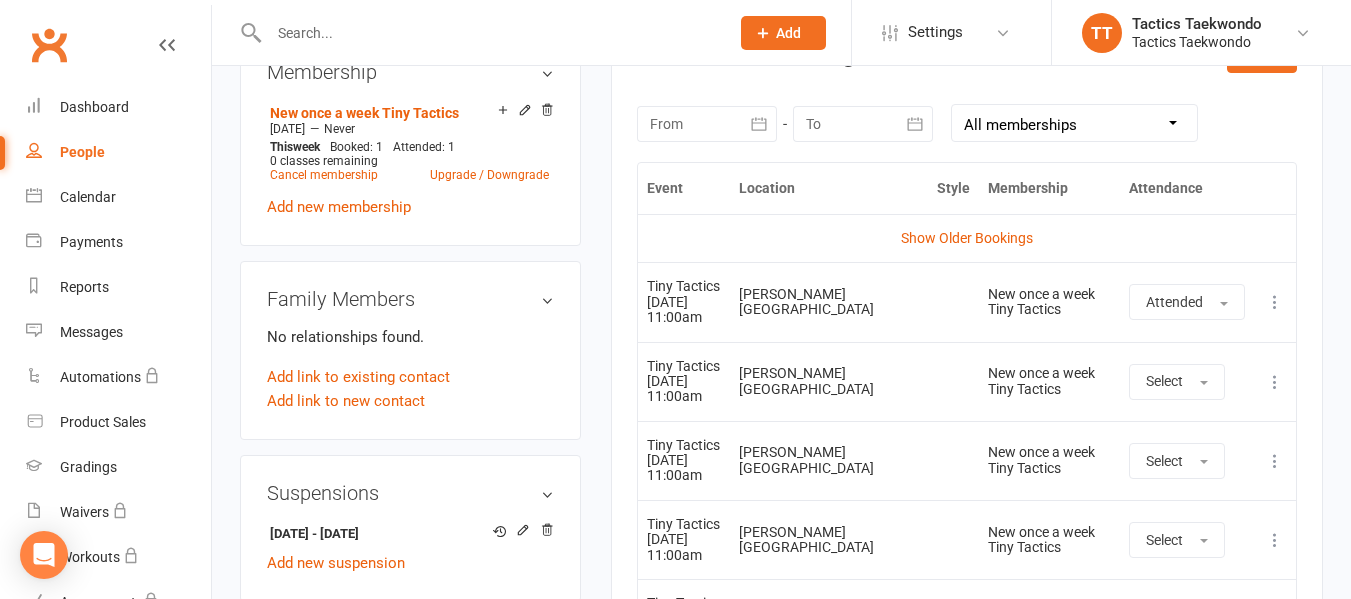 scroll, scrollTop: 900, scrollLeft: 0, axis: vertical 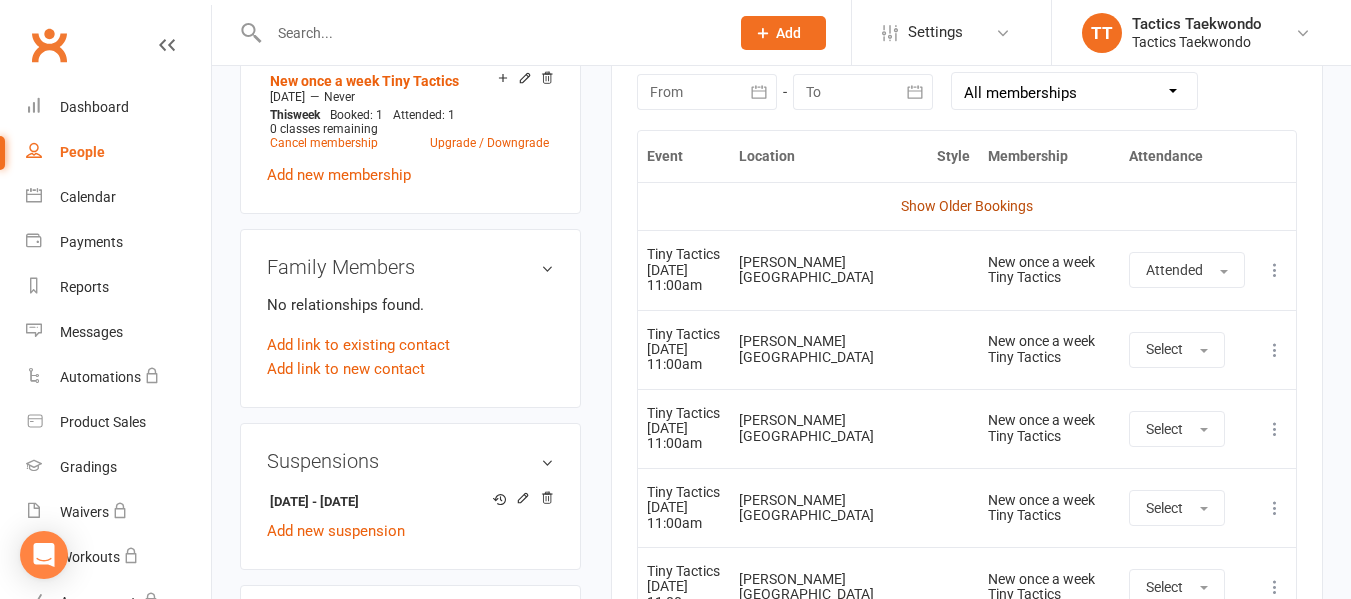 click on "Show Older Bookings" at bounding box center (967, 206) 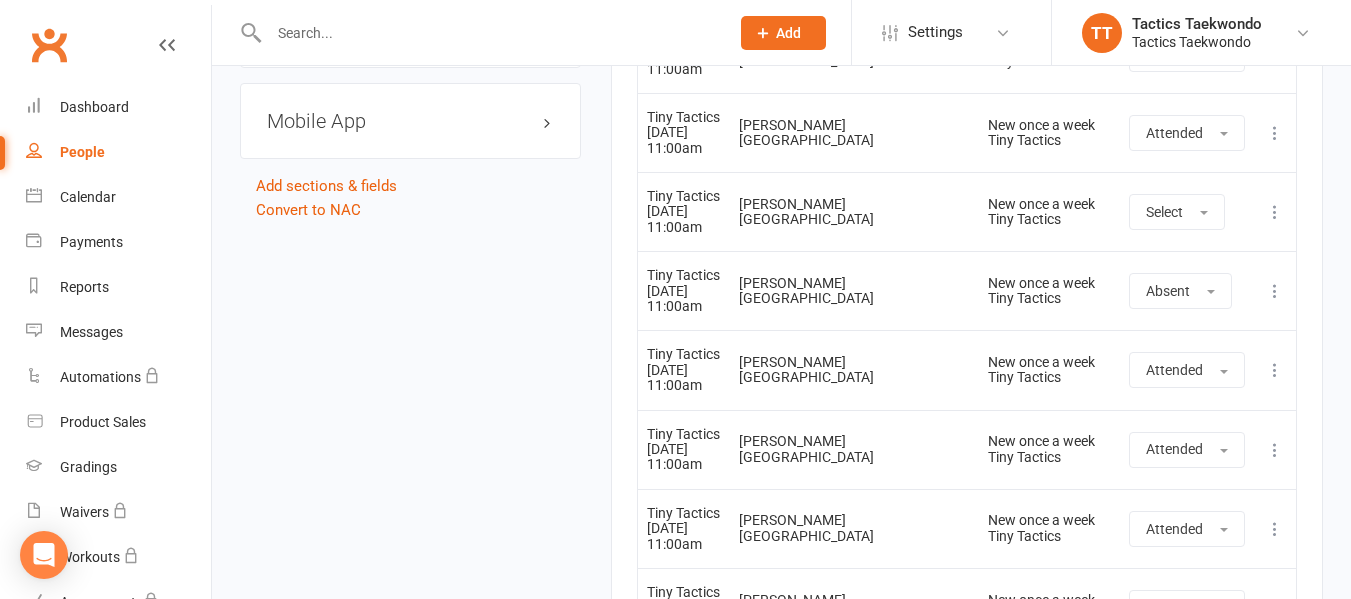 scroll, scrollTop: 1700, scrollLeft: 0, axis: vertical 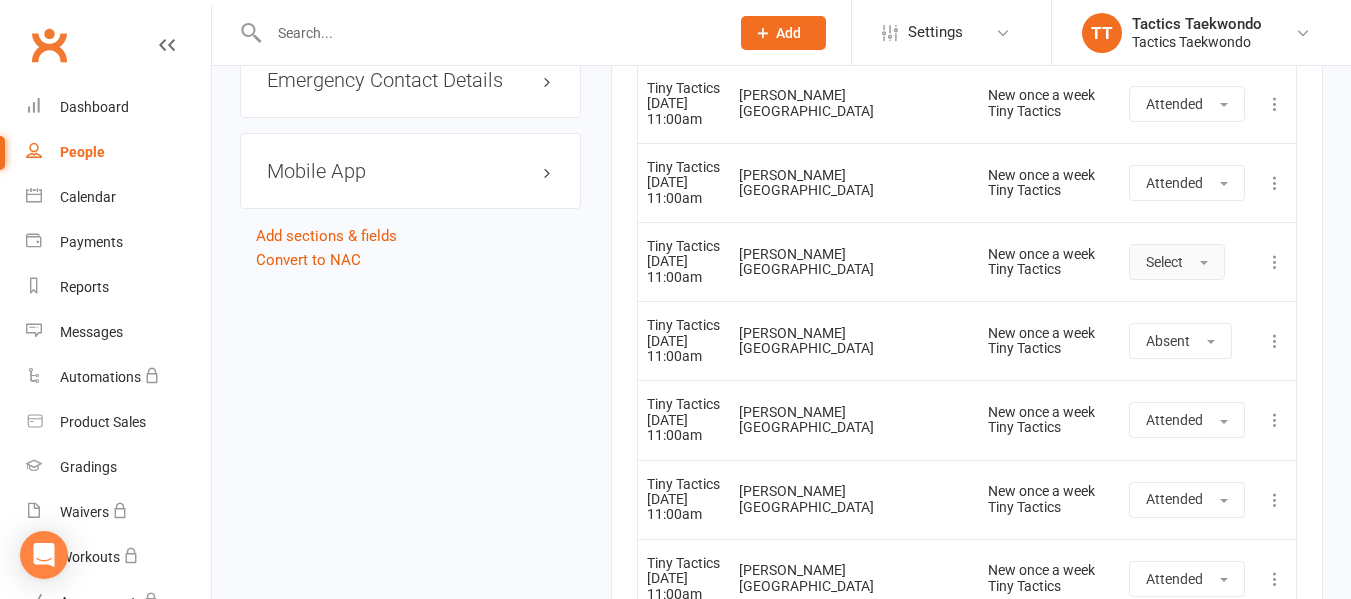 click on "Select" at bounding box center [1177, 262] 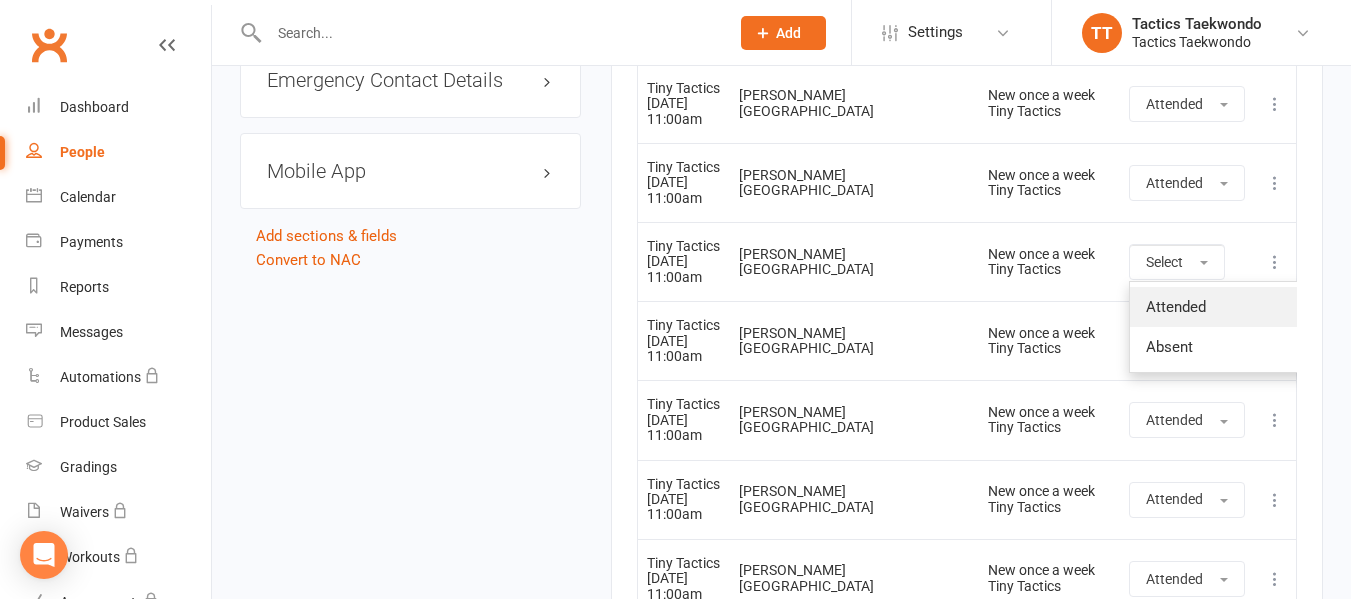 click on "Attended" at bounding box center (1229, 307) 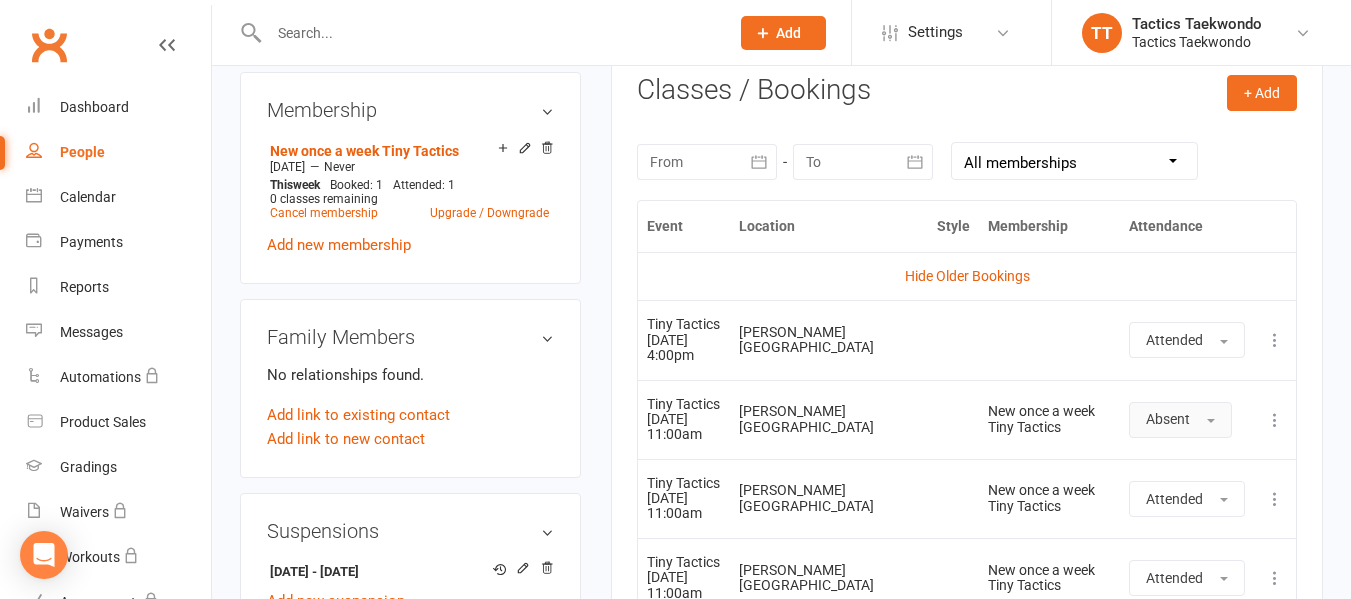 scroll, scrollTop: 800, scrollLeft: 0, axis: vertical 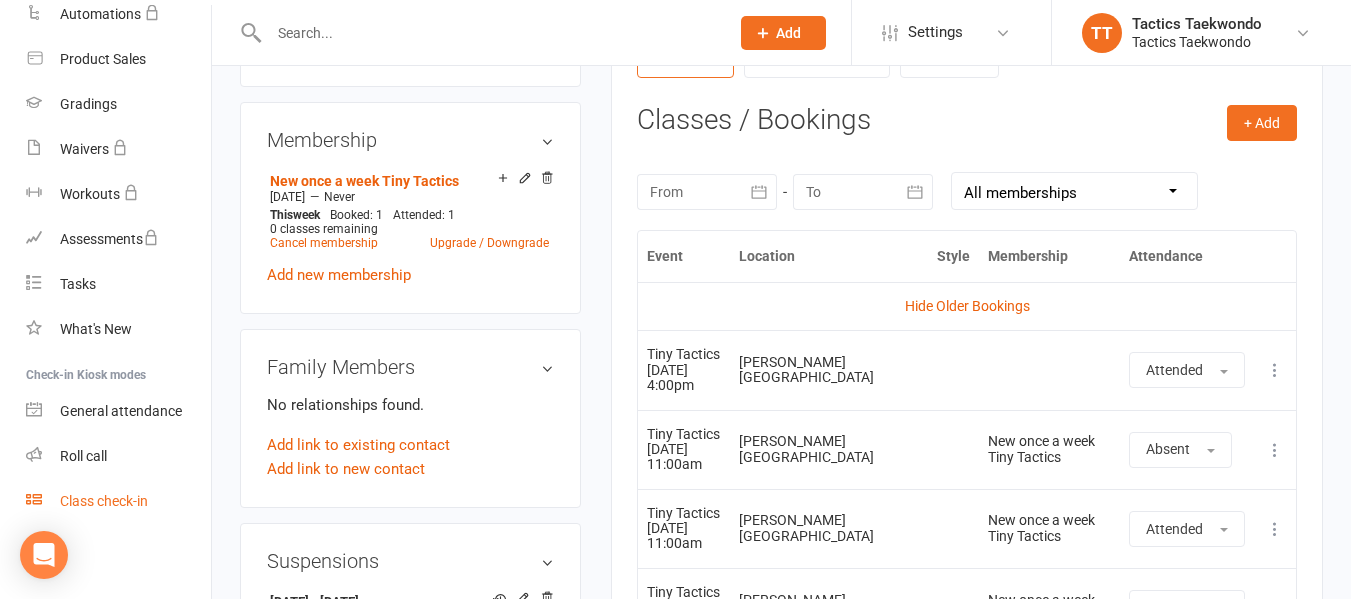 click on "Class check-in" at bounding box center [104, 501] 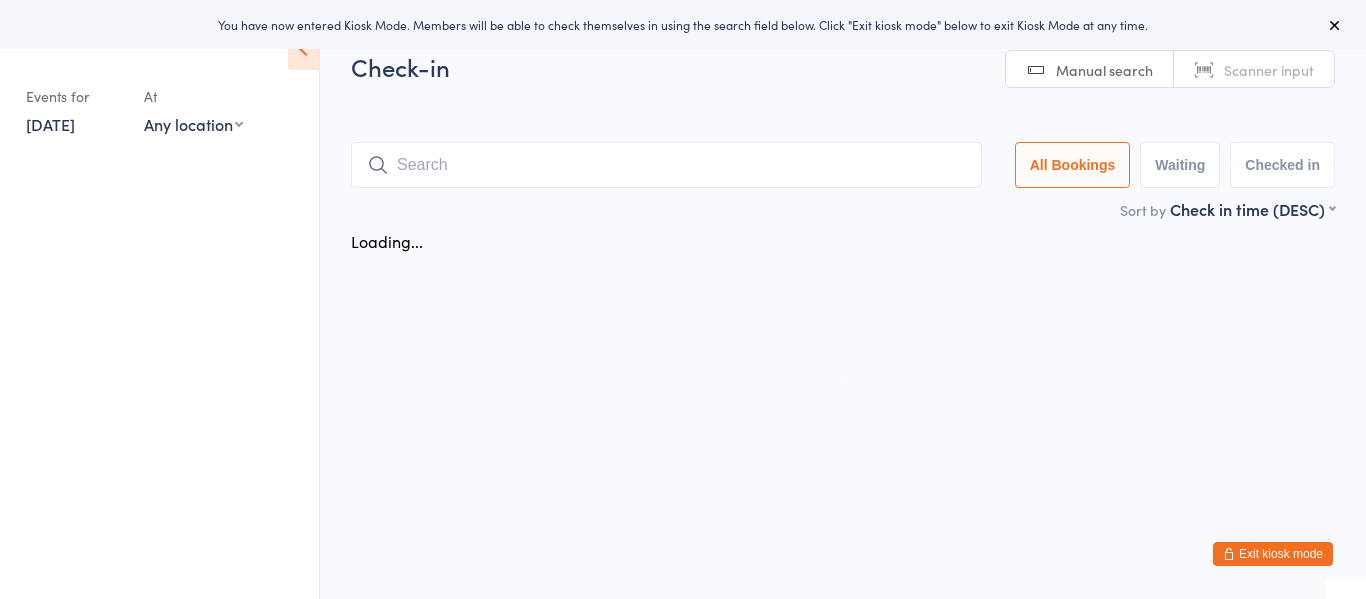 scroll, scrollTop: 0, scrollLeft: 0, axis: both 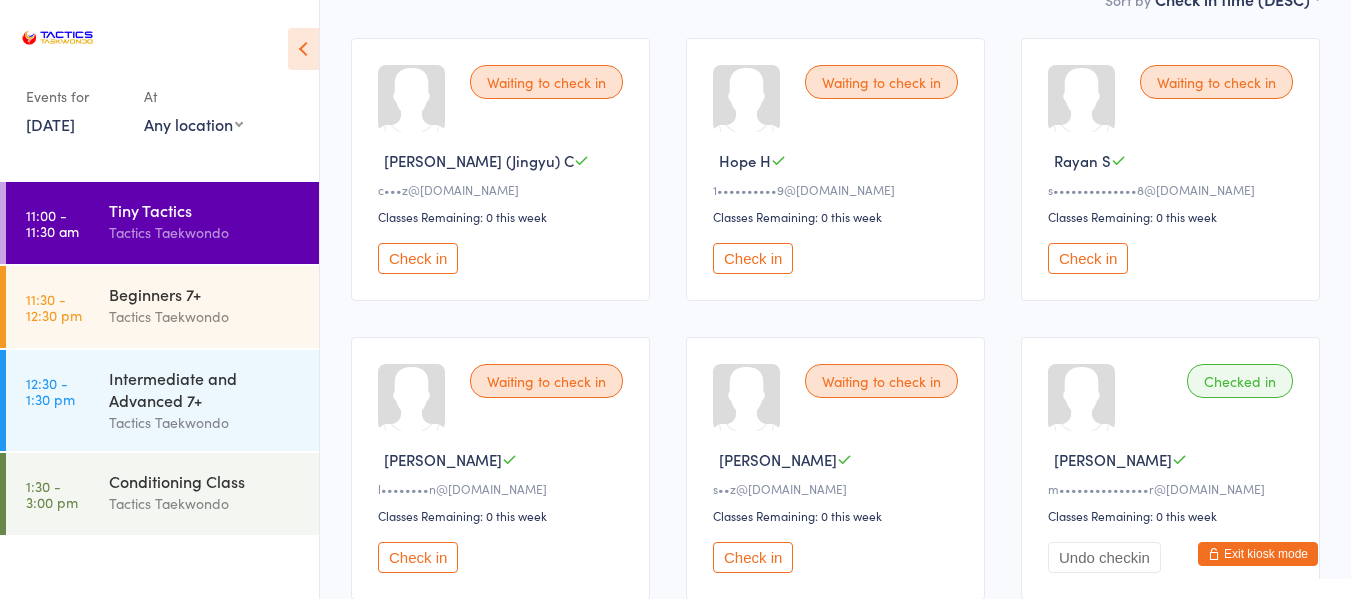 click on "Check in" at bounding box center (418, 258) 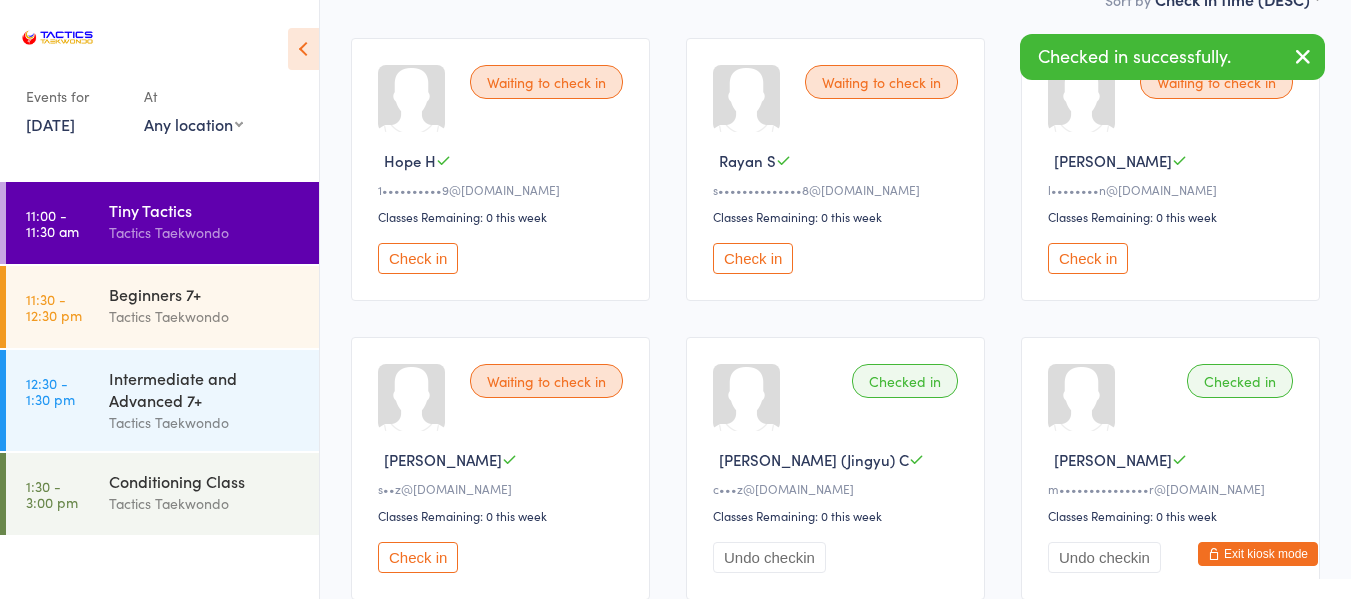 click on "Check in" at bounding box center [418, 557] 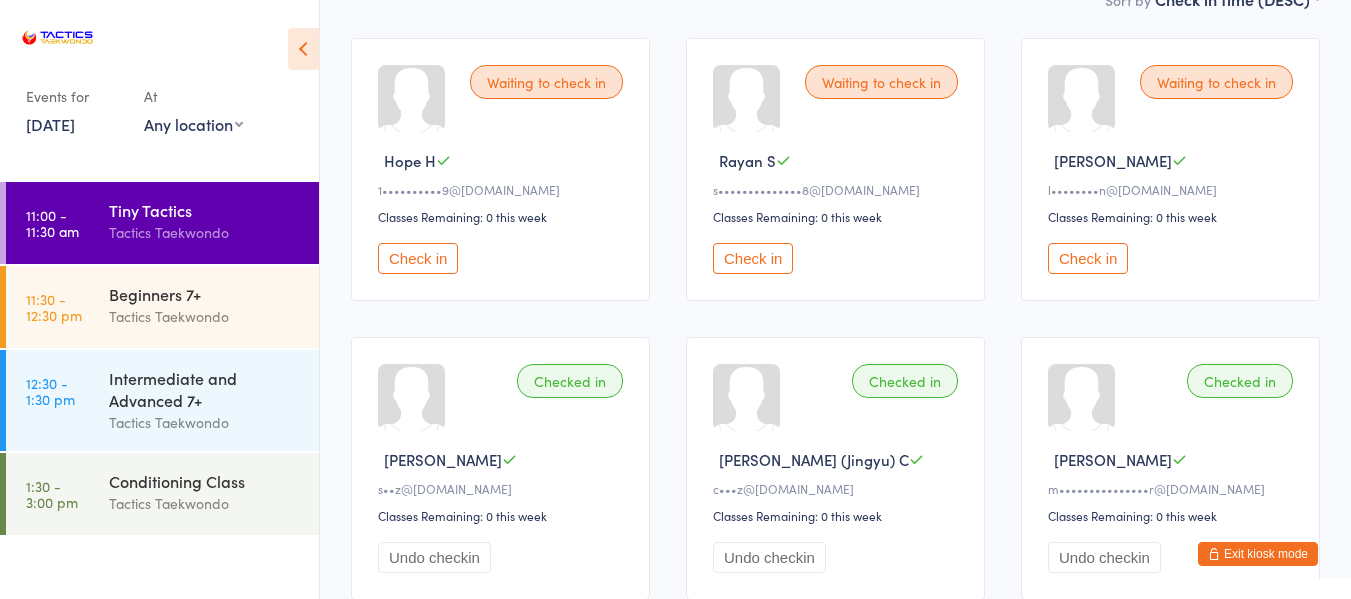 click on "Check in" at bounding box center (1088, 258) 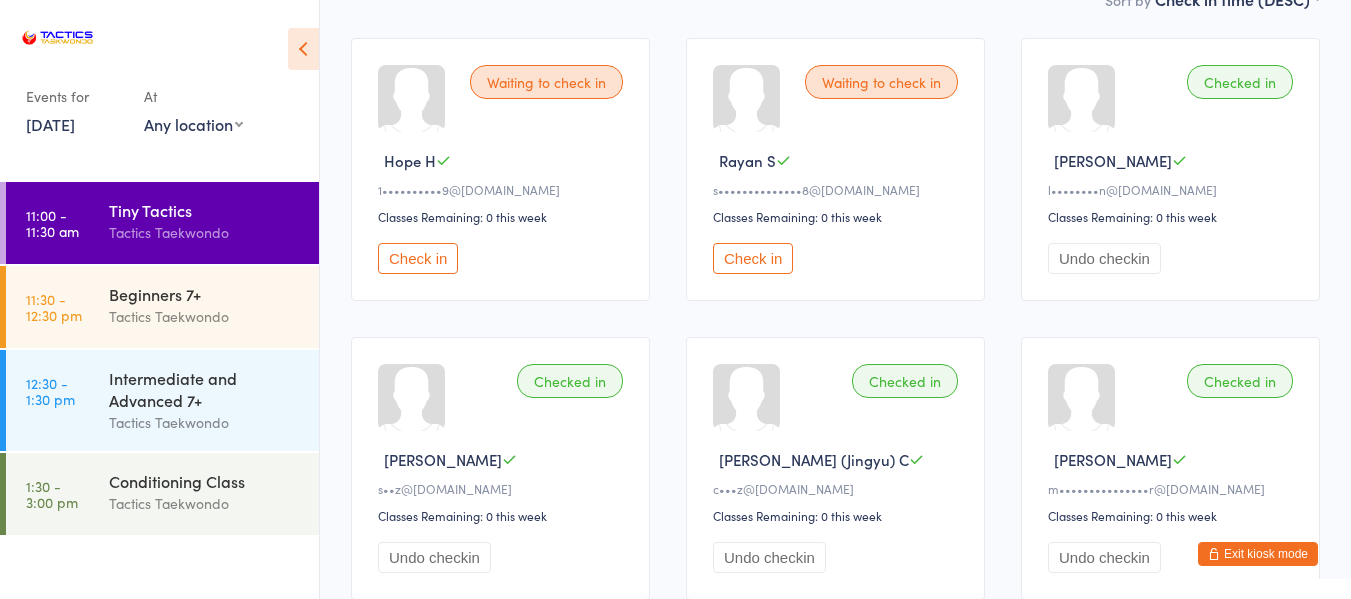 click on "Check in" at bounding box center [753, 258] 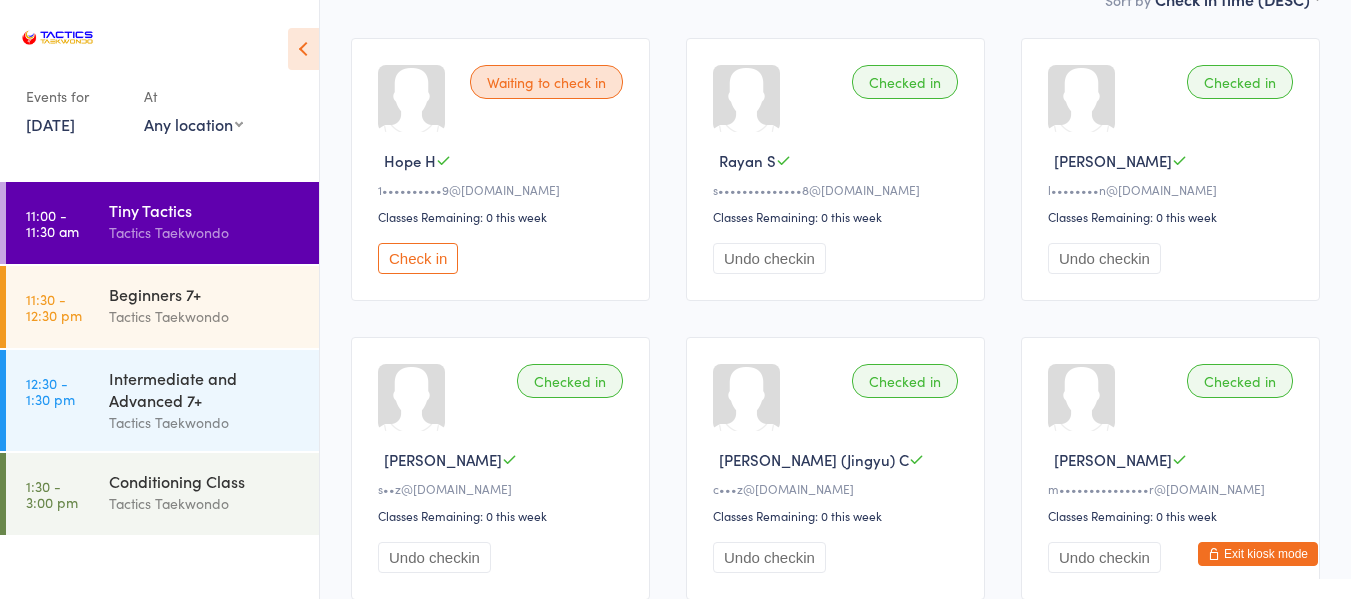 click on "Exit kiosk mode" at bounding box center [1258, 554] 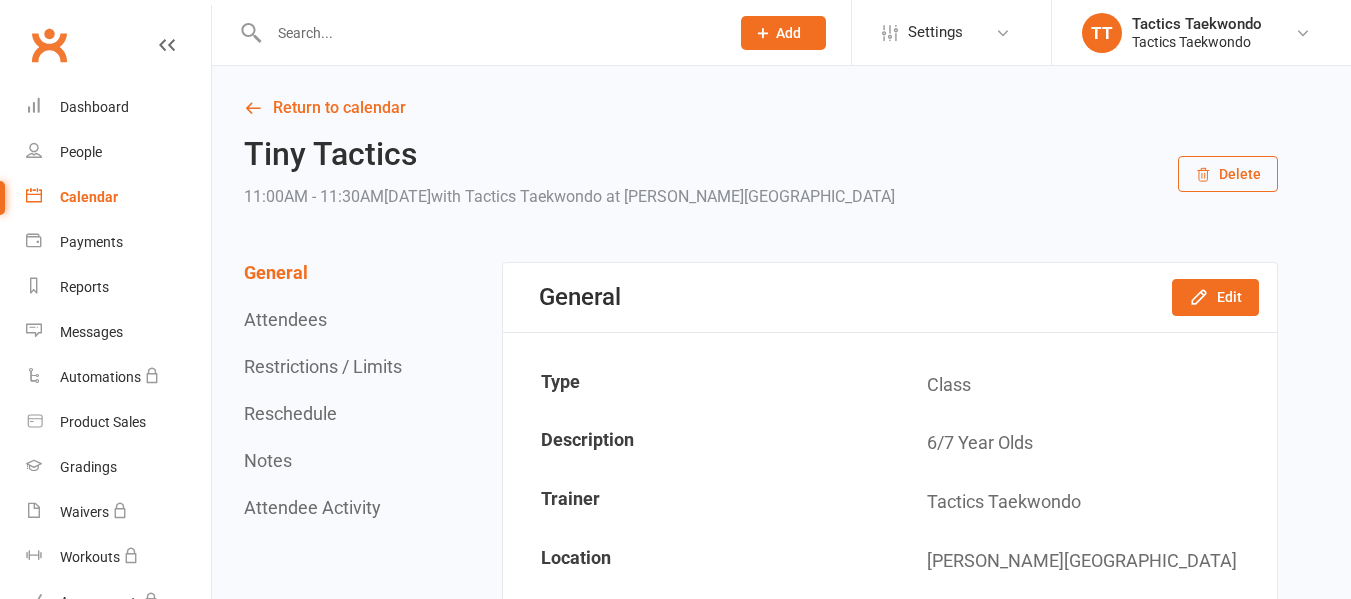 scroll, scrollTop: 0, scrollLeft: 0, axis: both 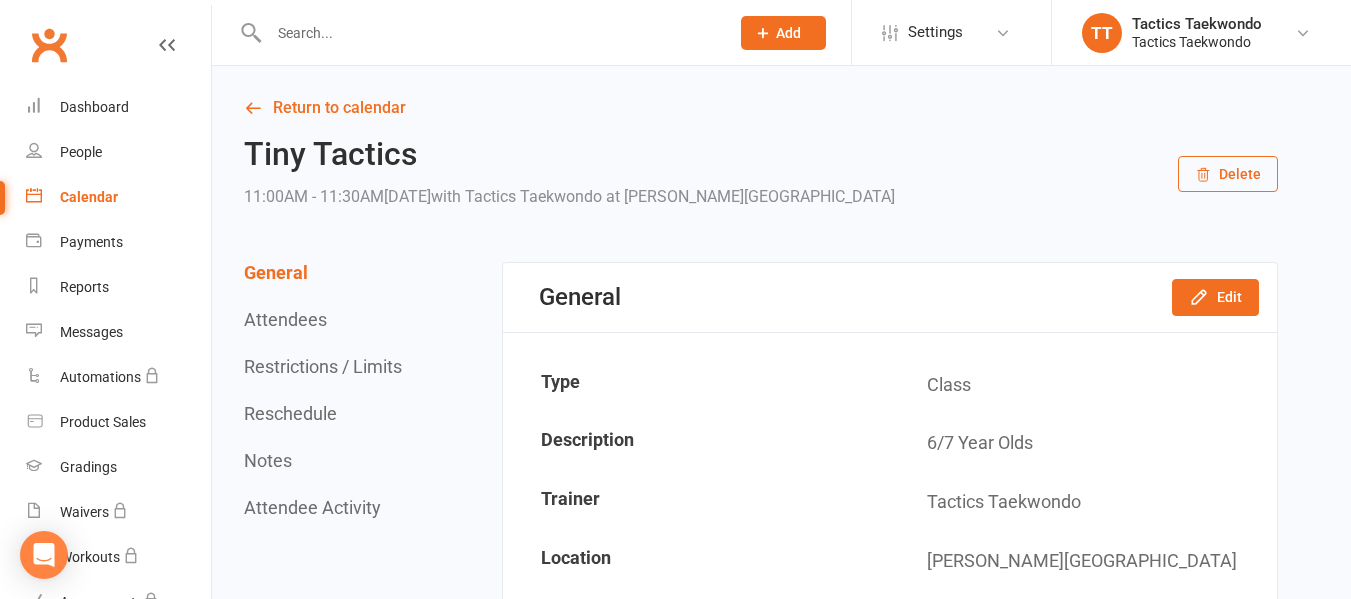 click at bounding box center [489, 33] 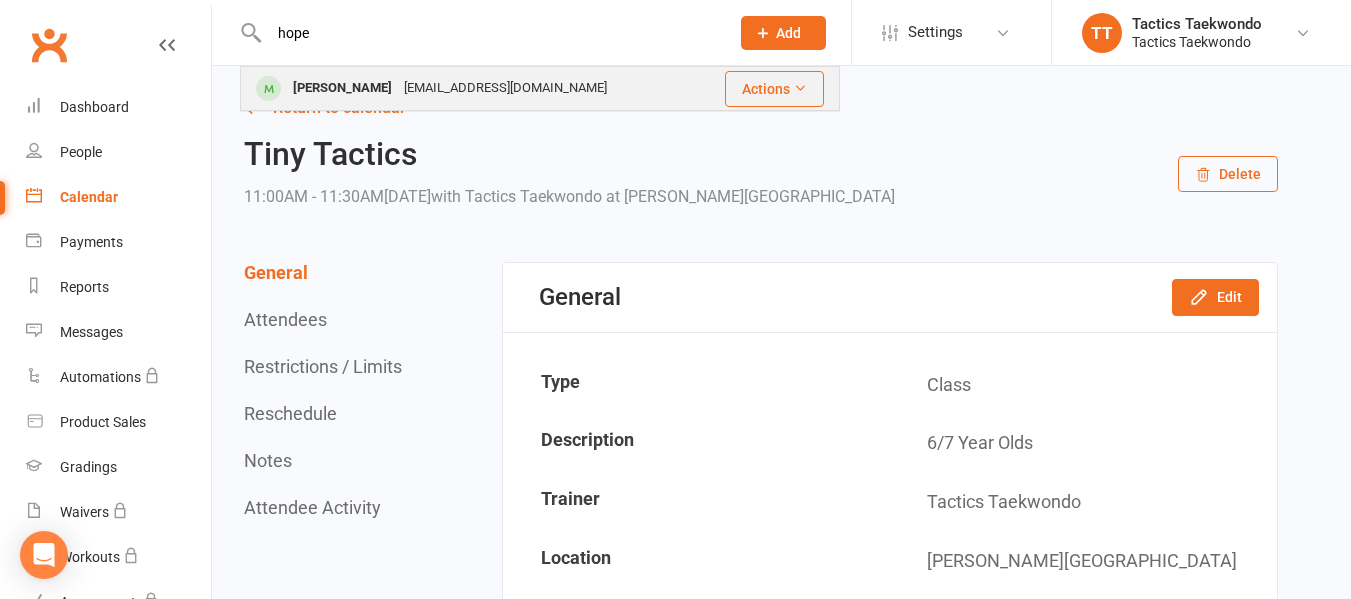 type on "hope" 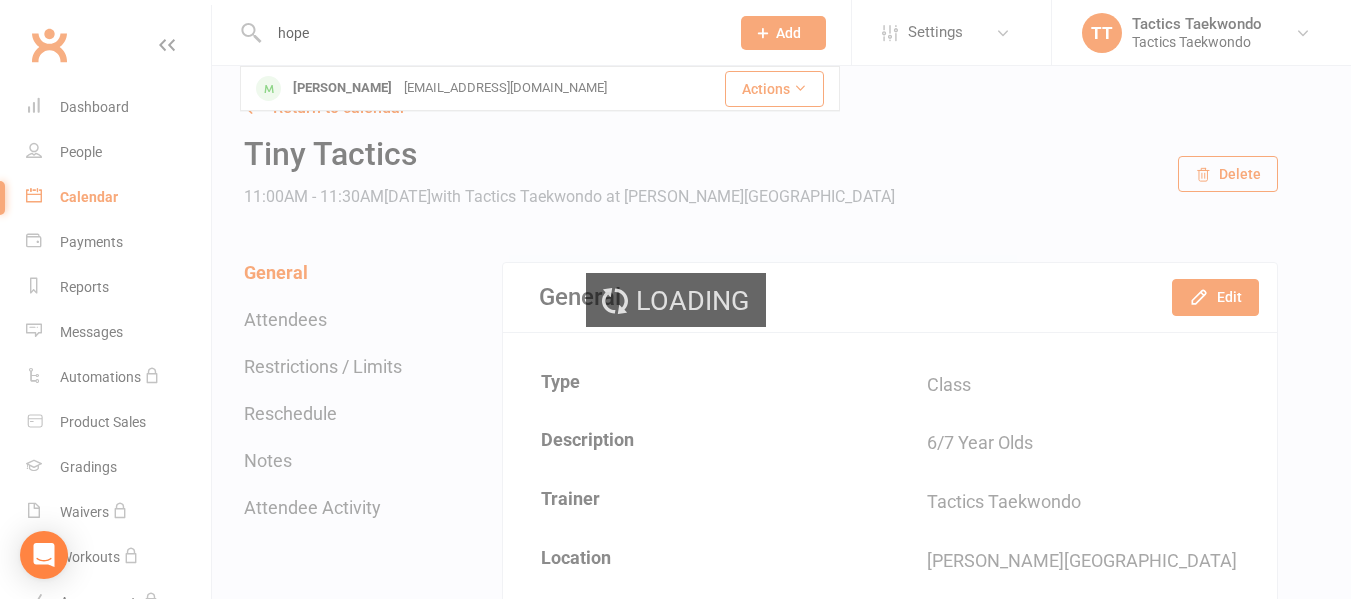 type 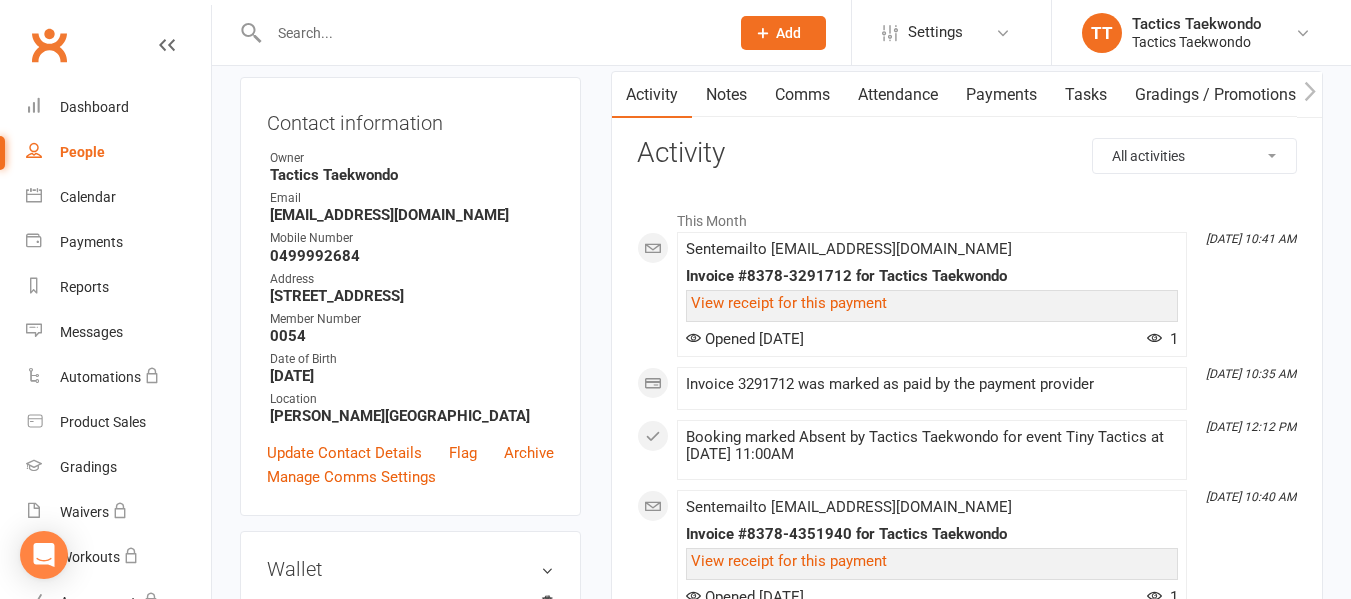 scroll, scrollTop: 0, scrollLeft: 0, axis: both 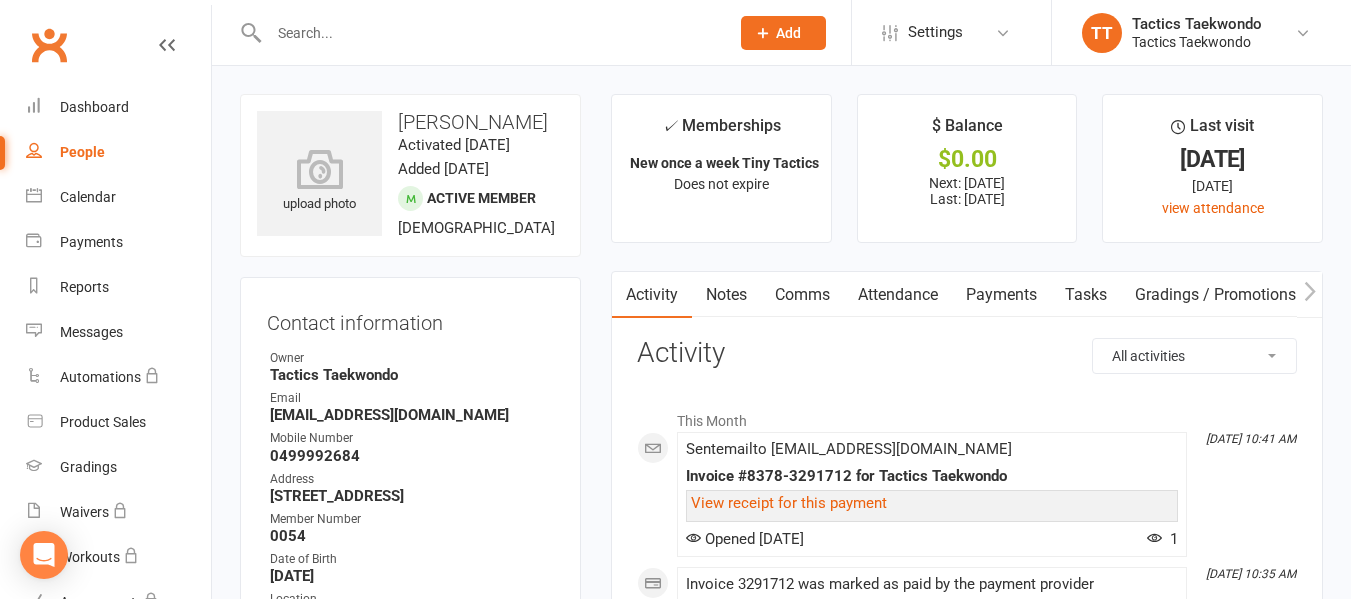 click on "Attendance" at bounding box center [898, 295] 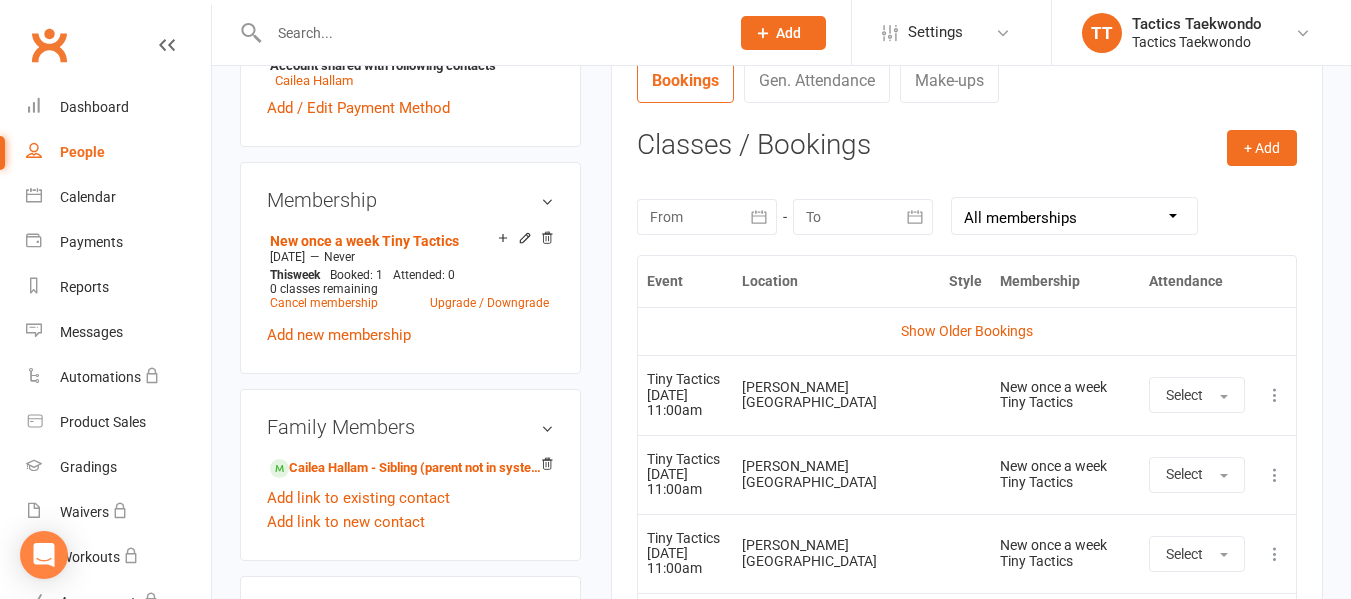 scroll, scrollTop: 900, scrollLeft: 0, axis: vertical 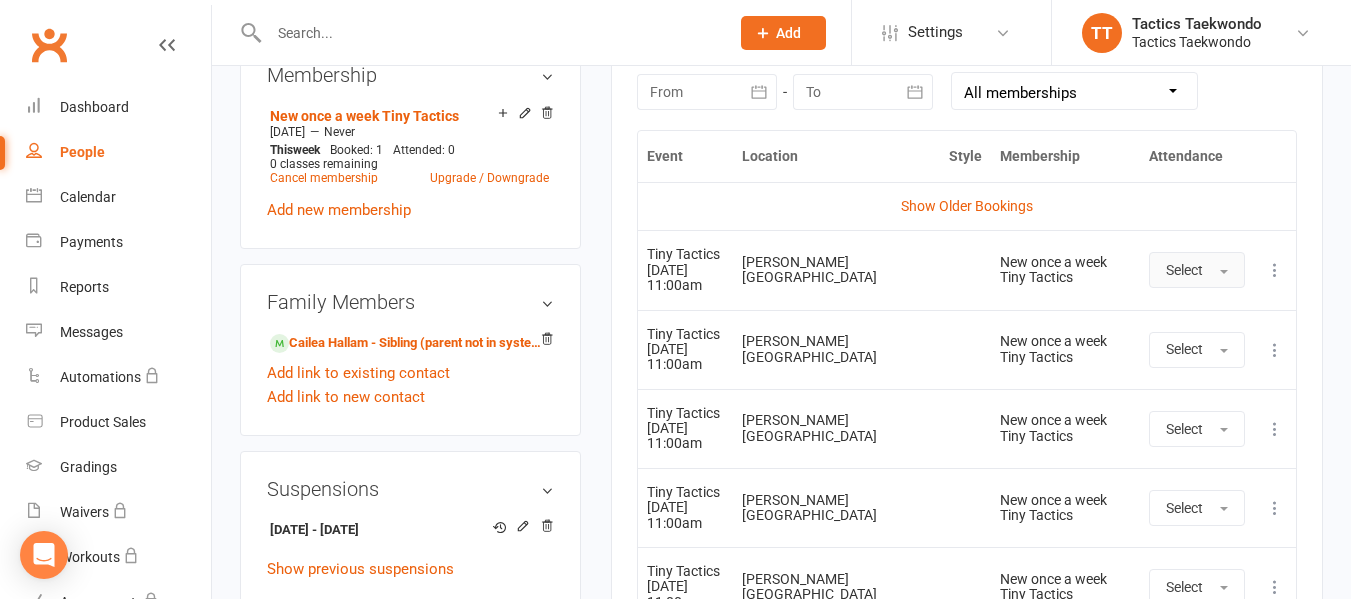 click on "Select" at bounding box center (1197, 270) 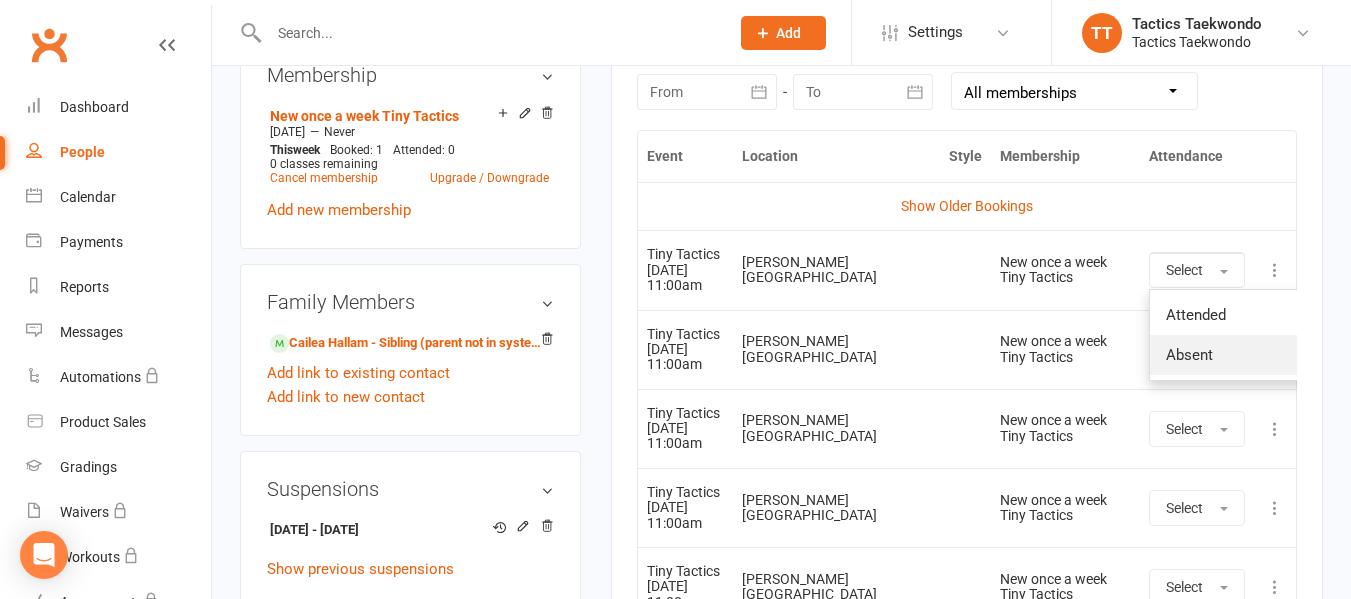 click on "Absent" at bounding box center [1189, 355] 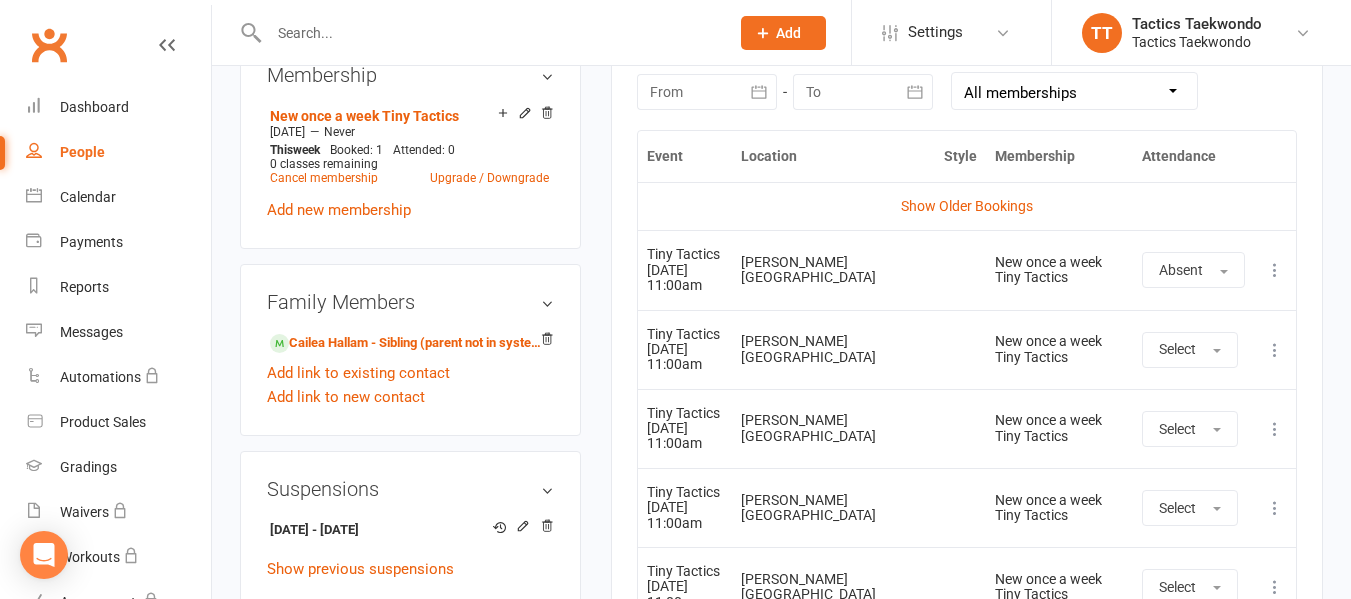 click at bounding box center (489, 33) 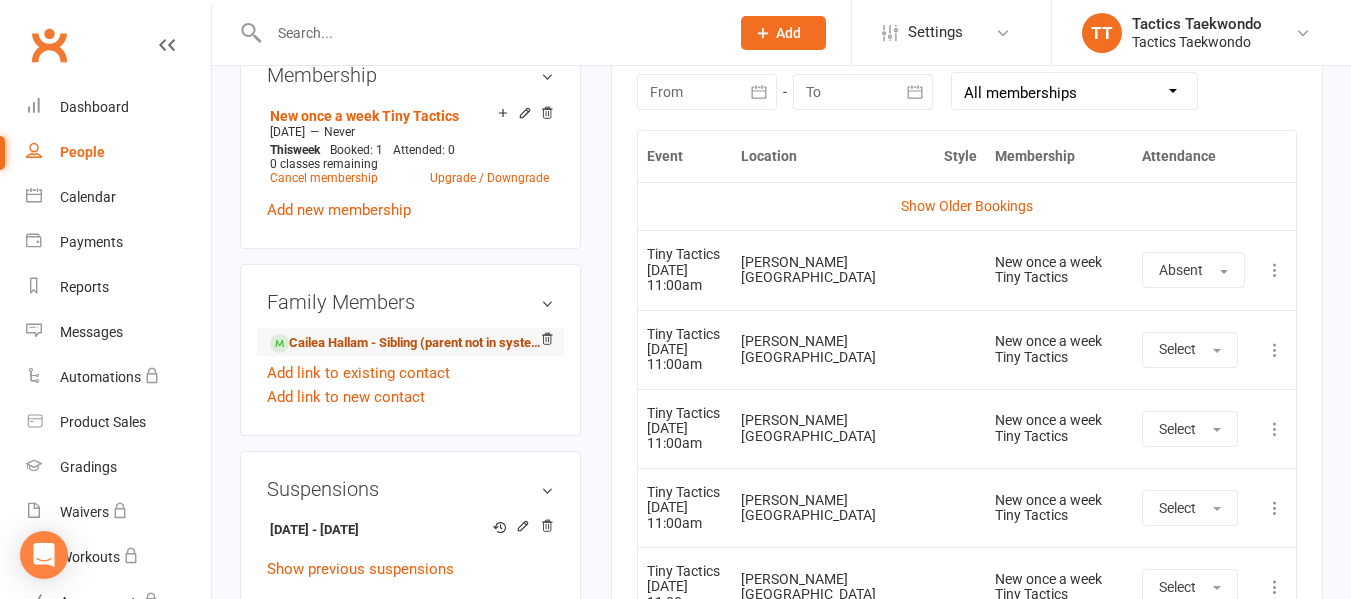click on "Cailea Hallam - Sibling (parent not in system)" at bounding box center (407, 343) 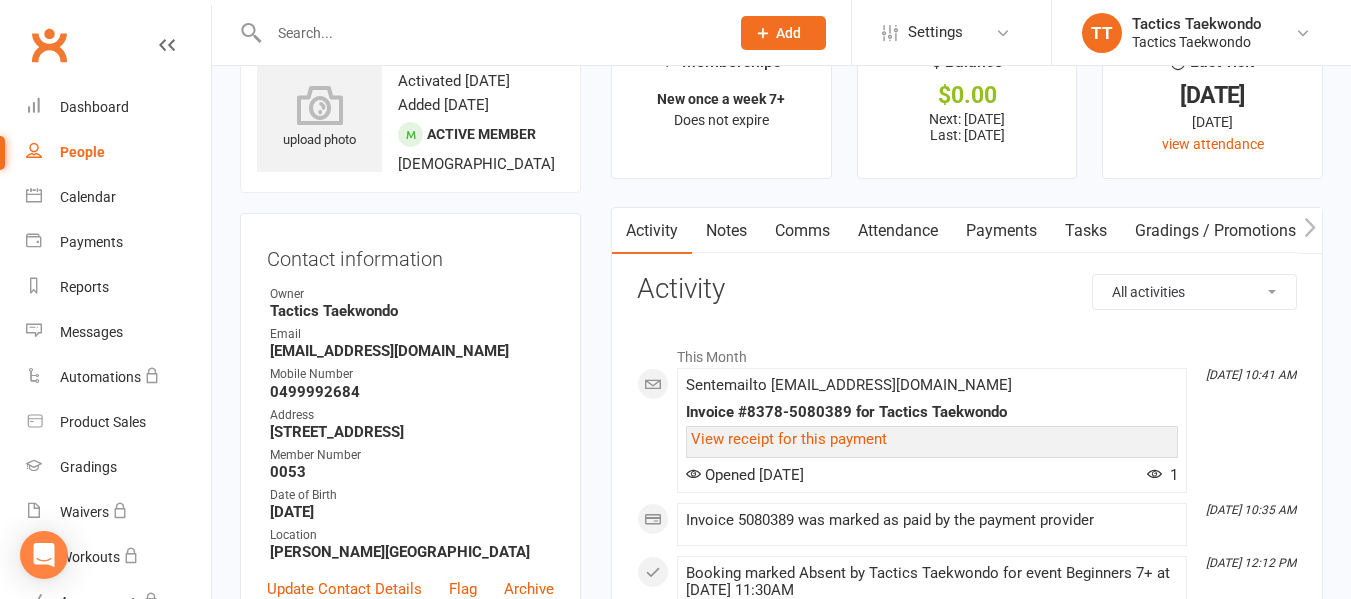scroll, scrollTop: 100, scrollLeft: 0, axis: vertical 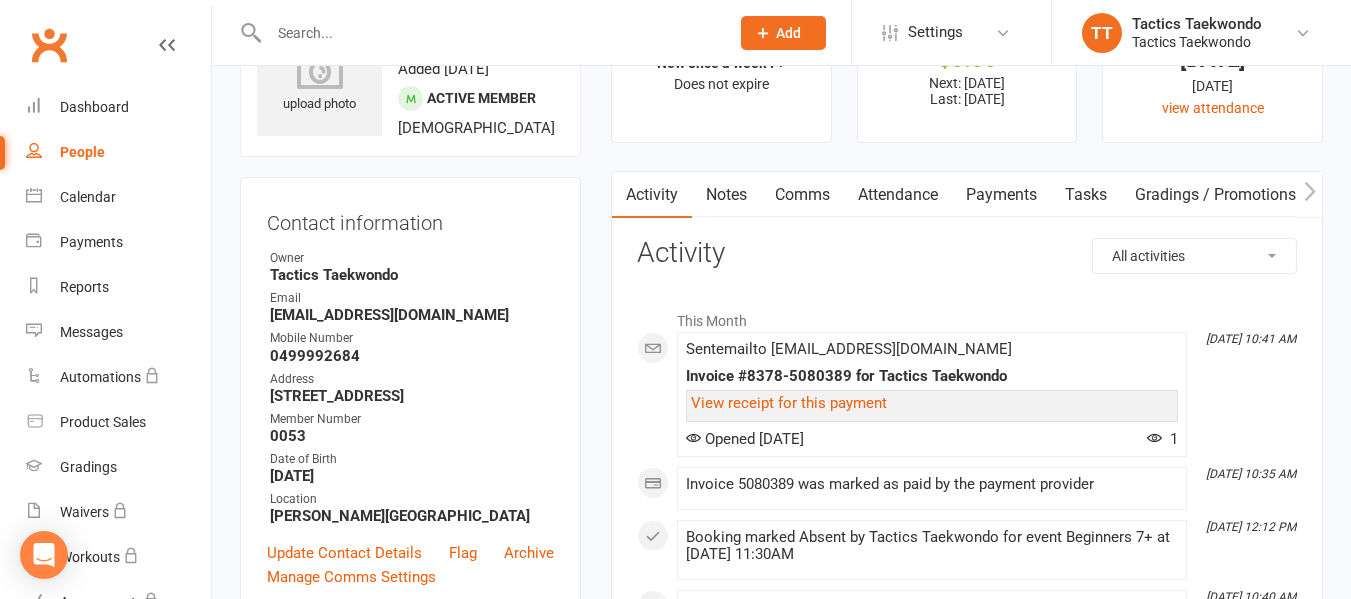 click on "Attendance" at bounding box center [898, 195] 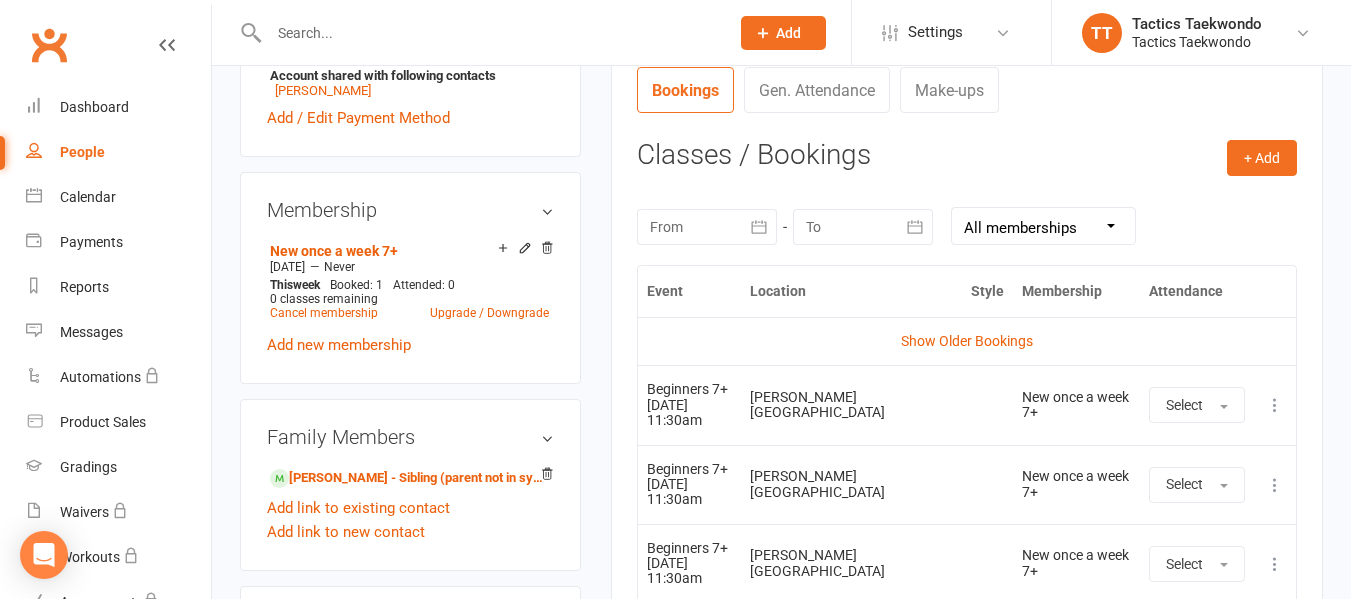 scroll, scrollTop: 800, scrollLeft: 0, axis: vertical 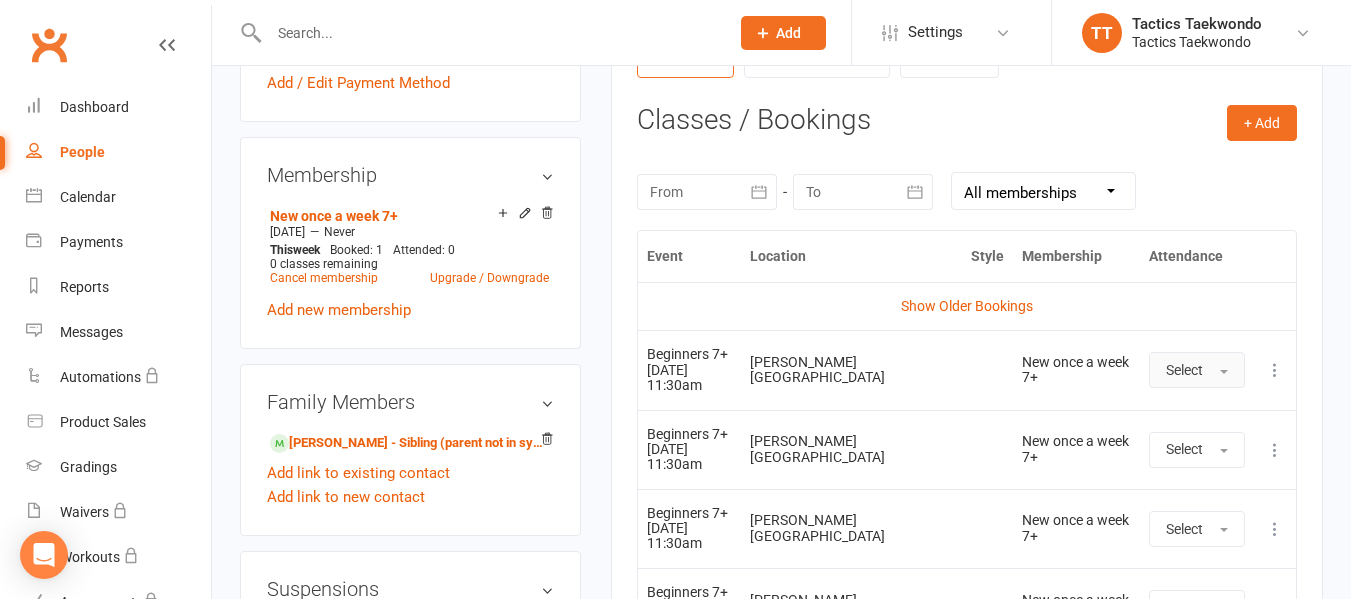 click at bounding box center [1224, 372] 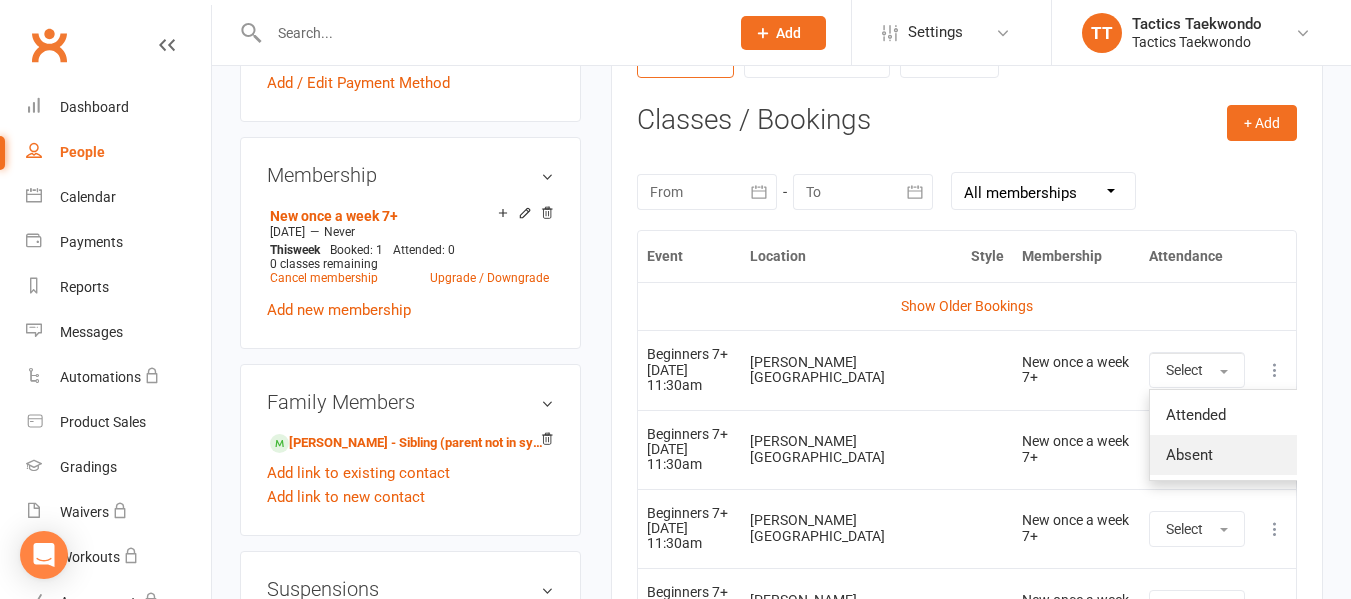 click on "Absent" at bounding box center [1189, 455] 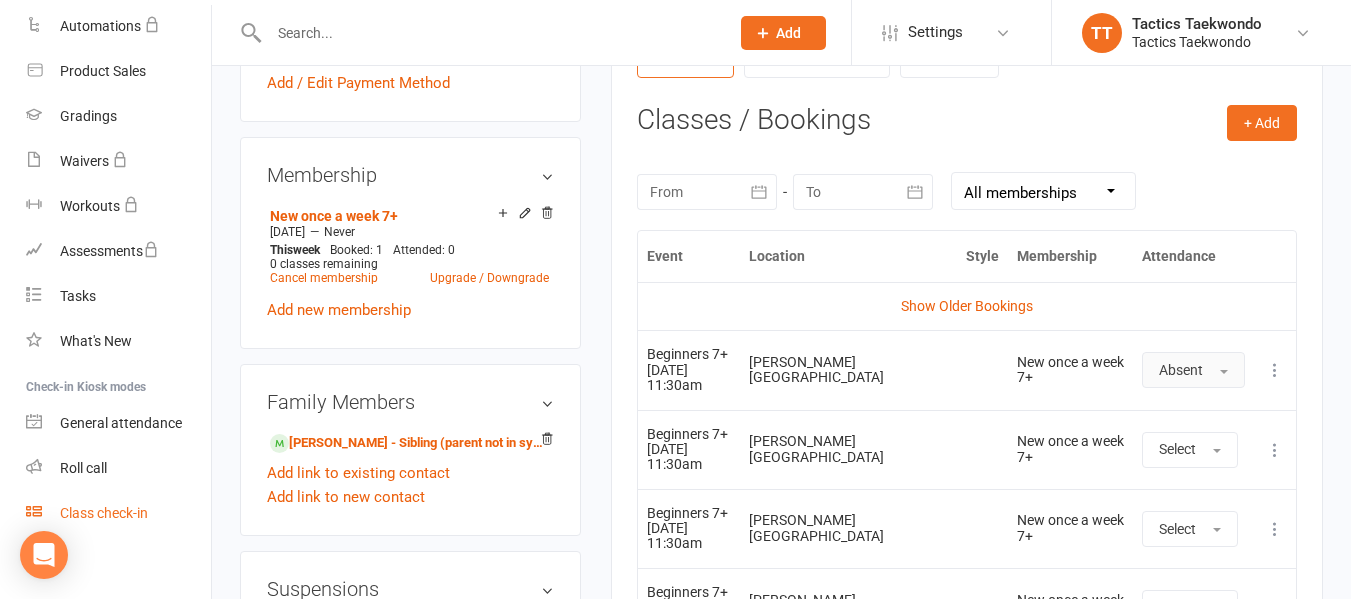 scroll, scrollTop: 363, scrollLeft: 0, axis: vertical 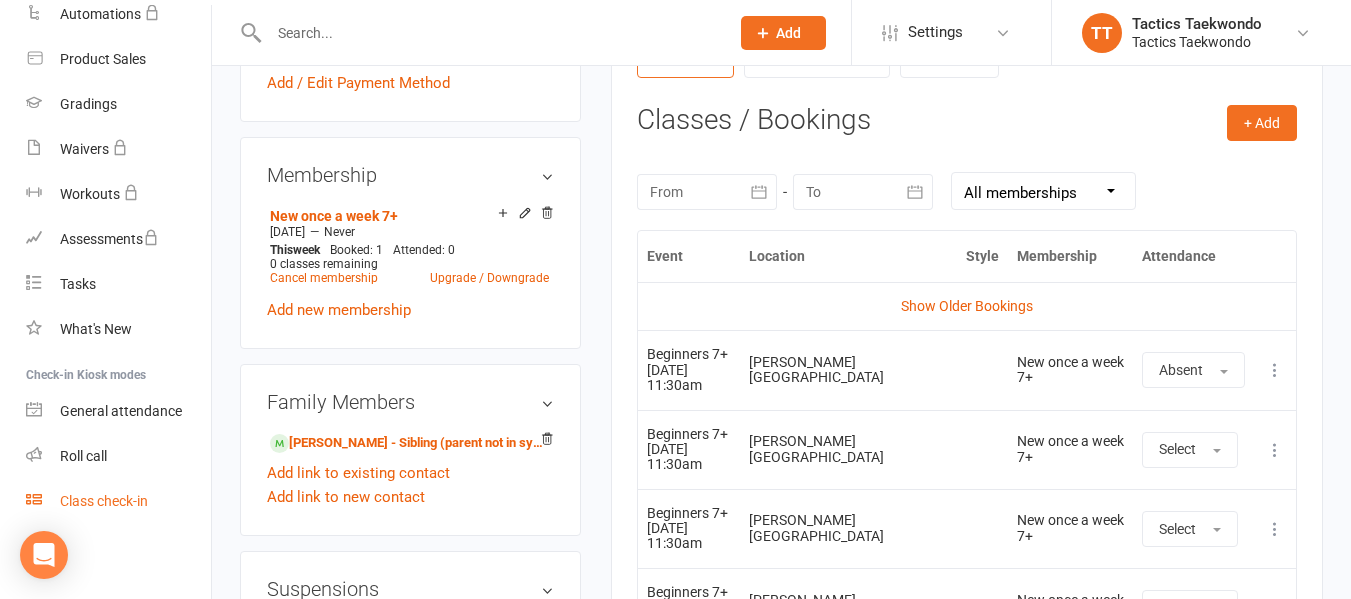 click on "Class check-in" at bounding box center [118, 501] 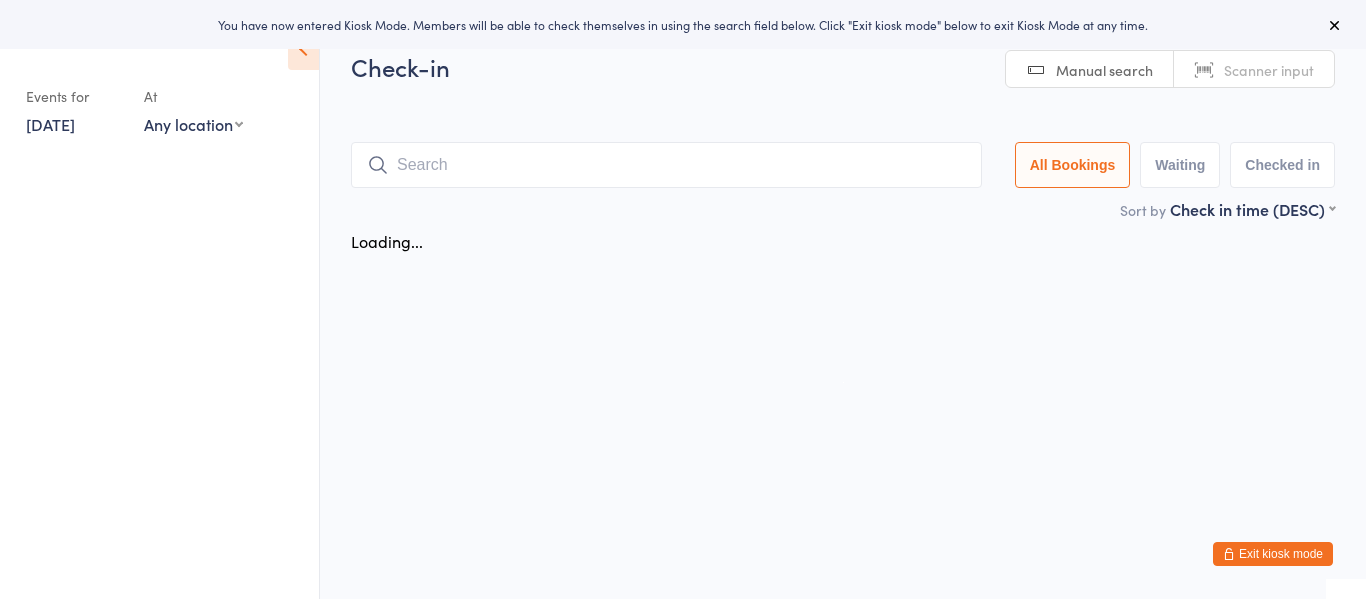scroll, scrollTop: 0, scrollLeft: 0, axis: both 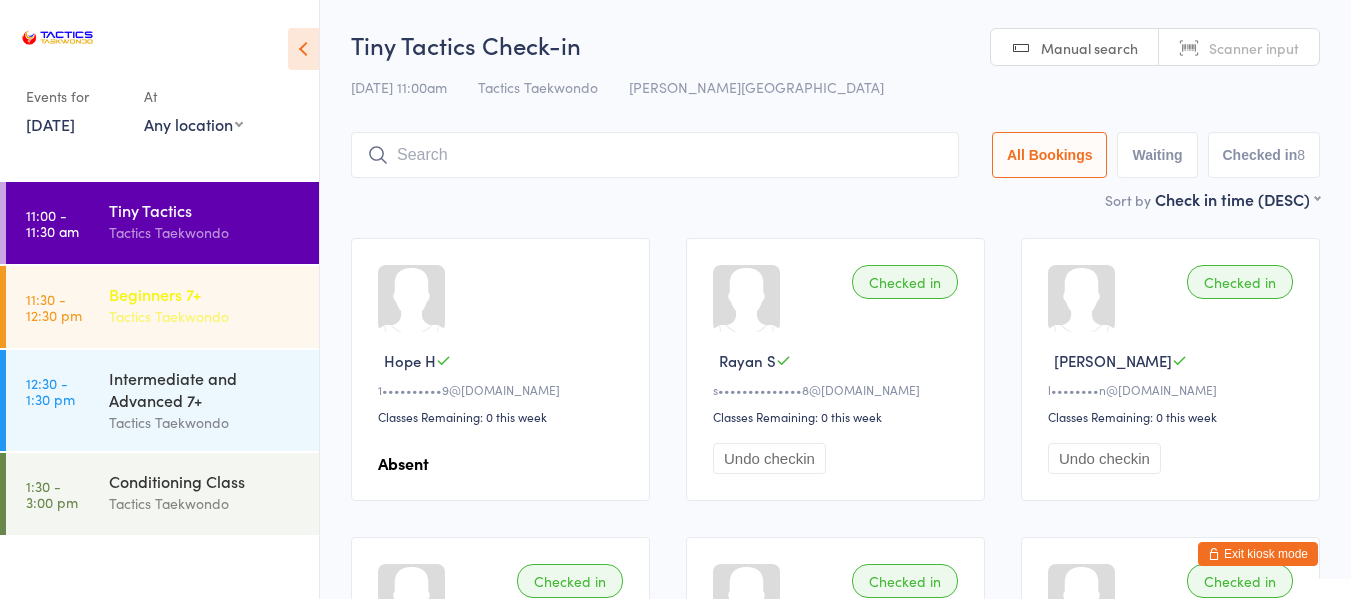 click on "Tactics Taekwondo" at bounding box center (205, 316) 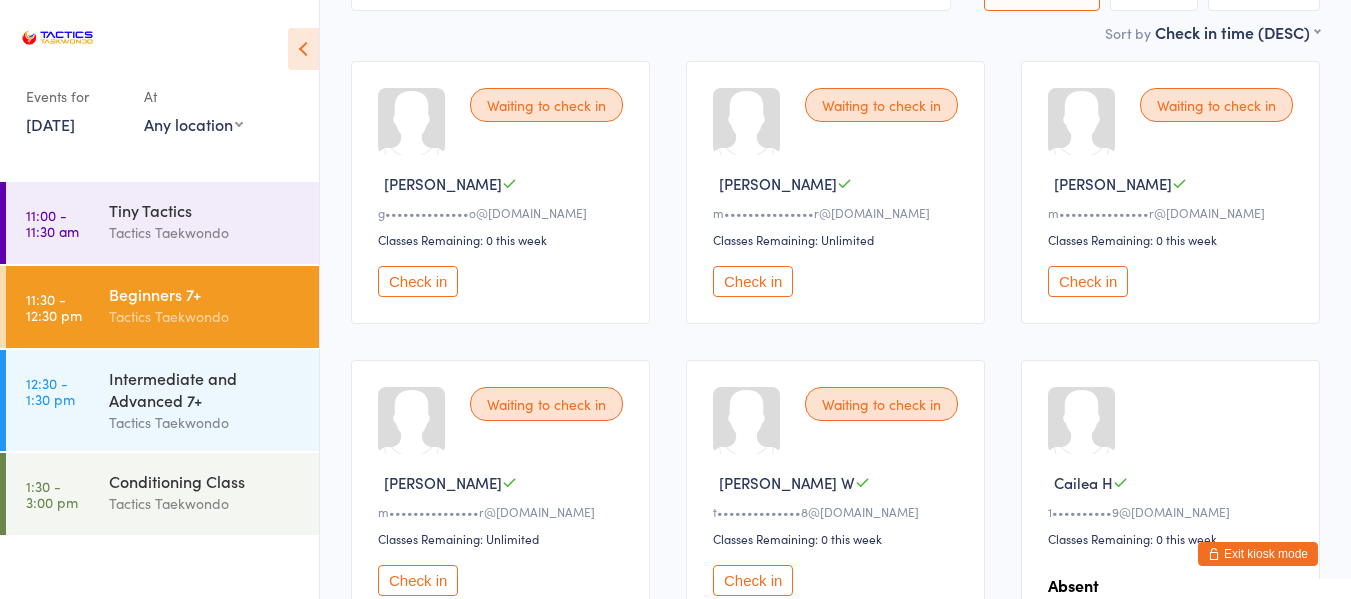 scroll, scrollTop: 200, scrollLeft: 0, axis: vertical 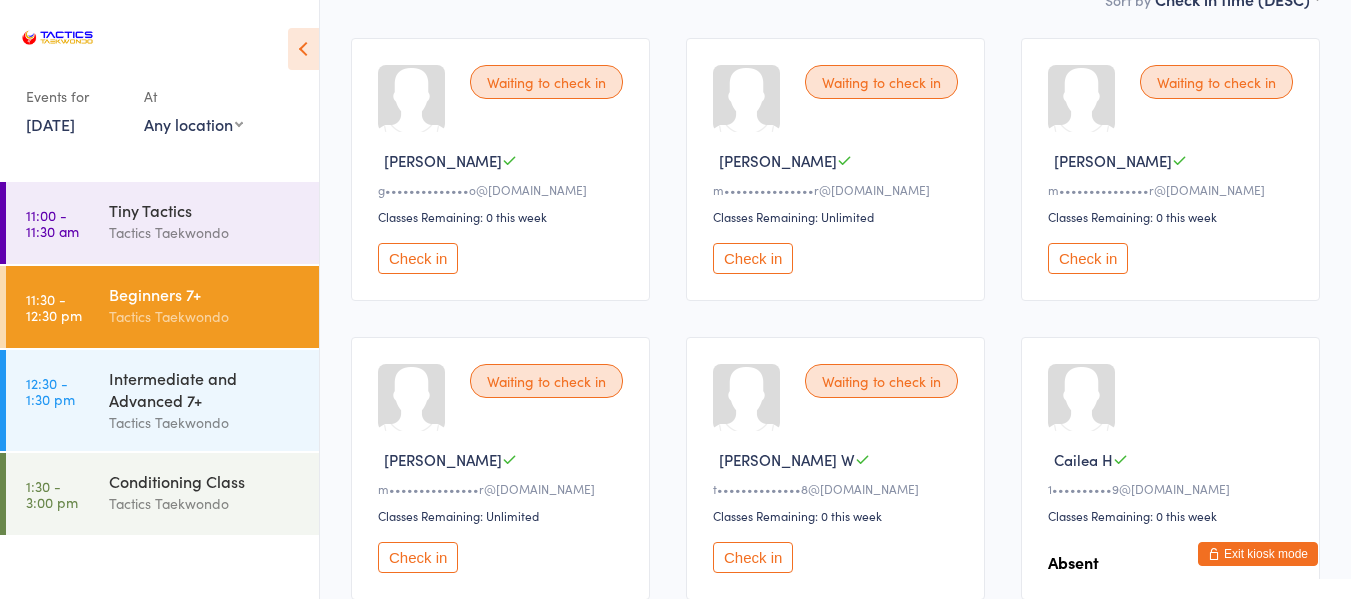 click on "Check in" at bounding box center (753, 258) 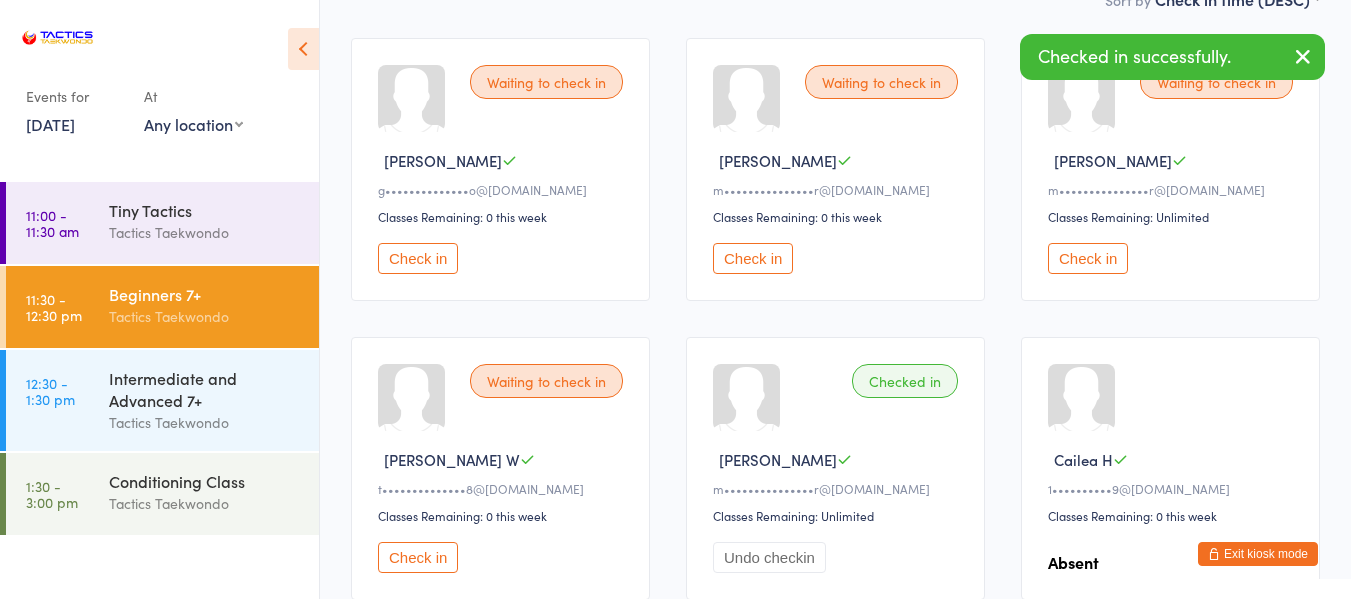 click on "Check in" at bounding box center [1088, 258] 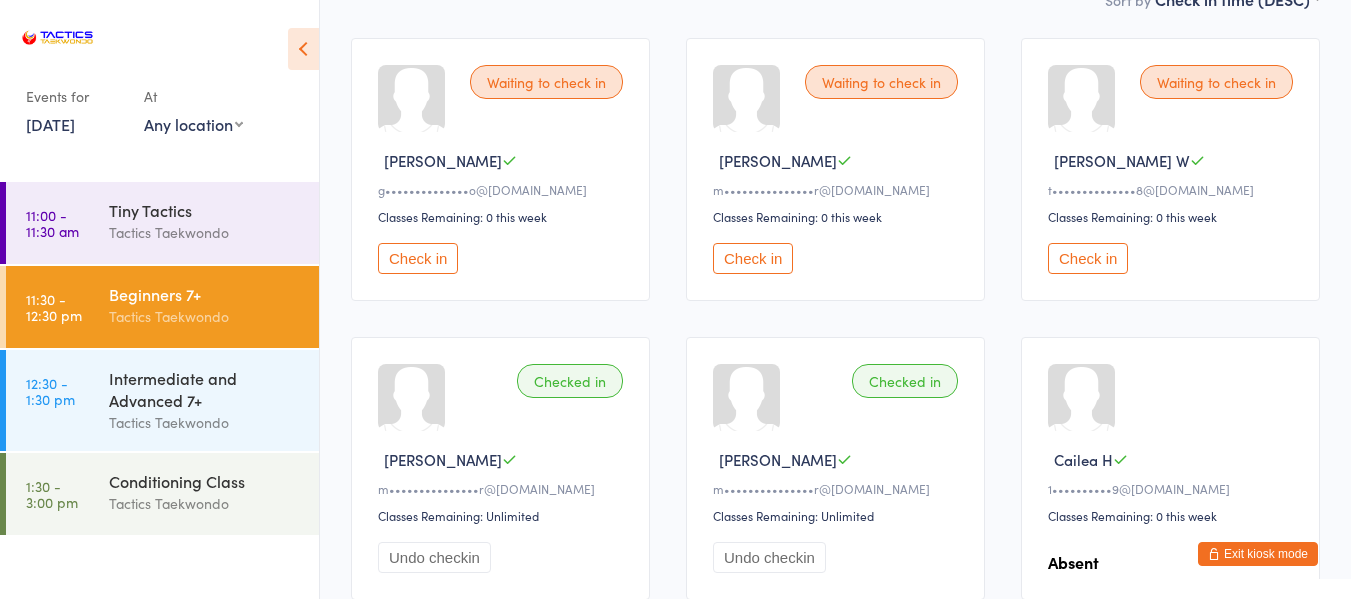click on "Exit kiosk mode" at bounding box center [1258, 554] 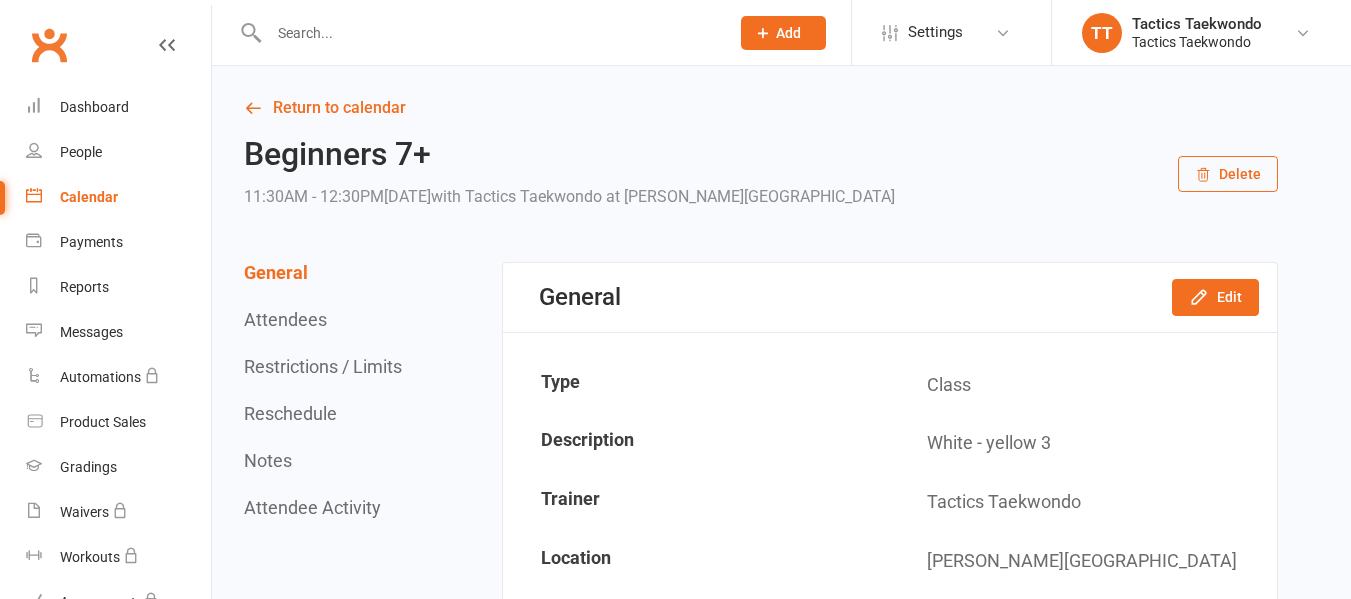 scroll, scrollTop: 0, scrollLeft: 0, axis: both 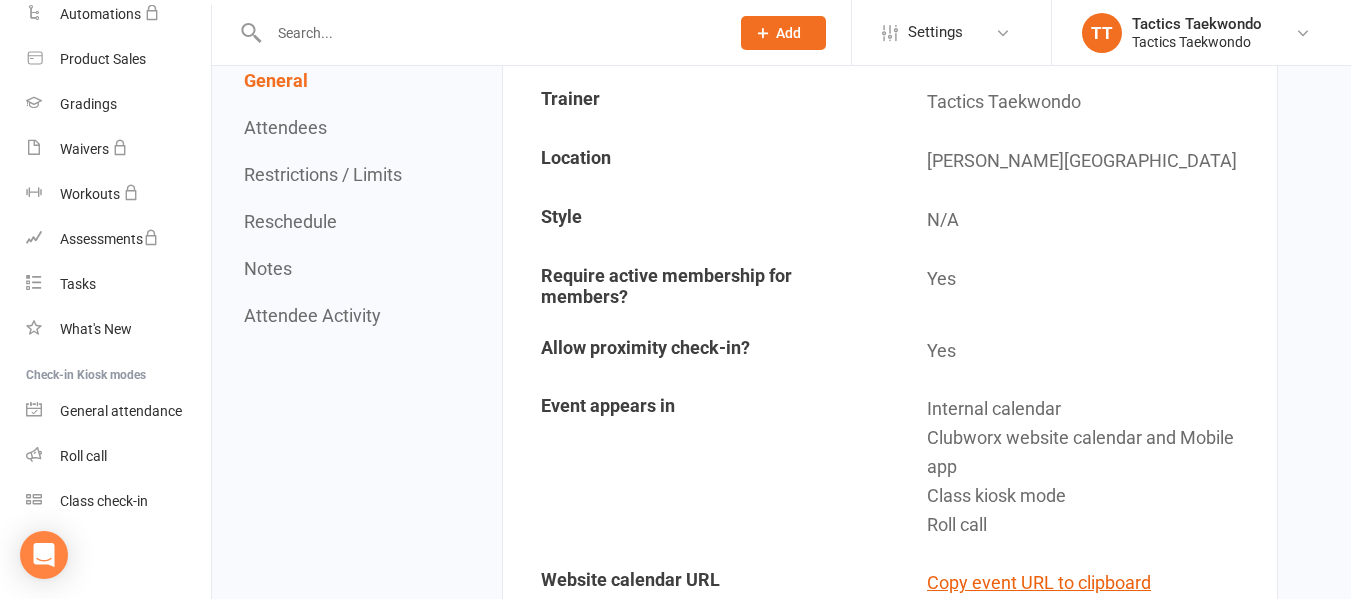 click on "Add" 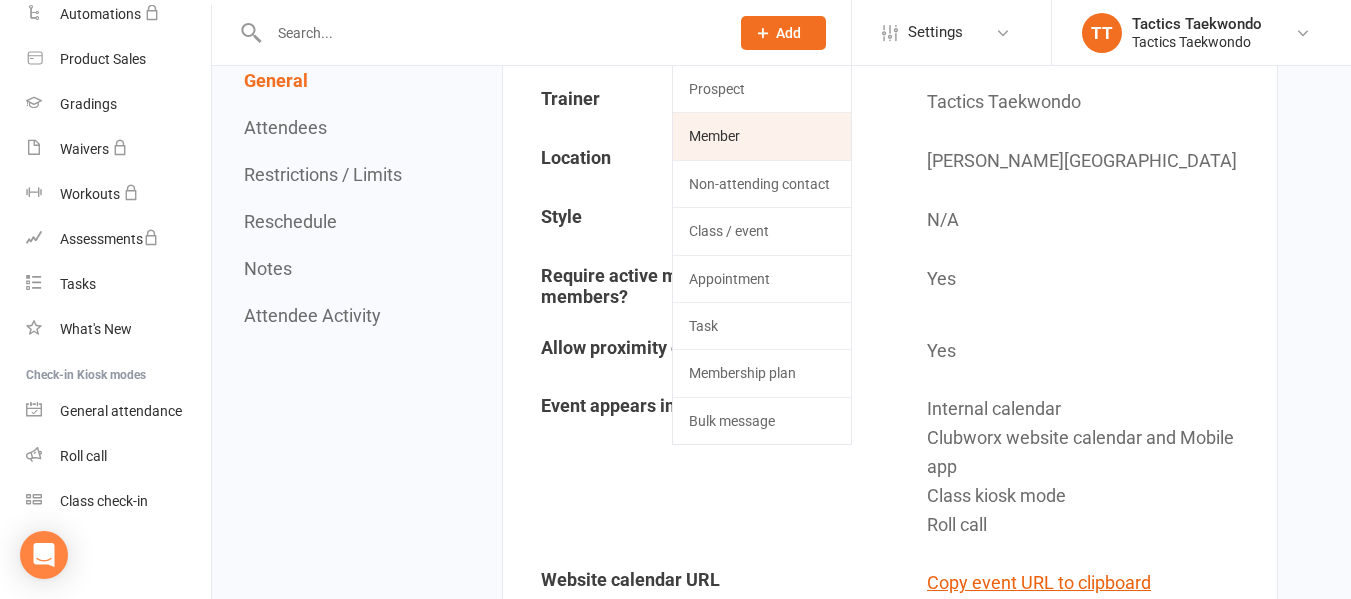 click on "Member" 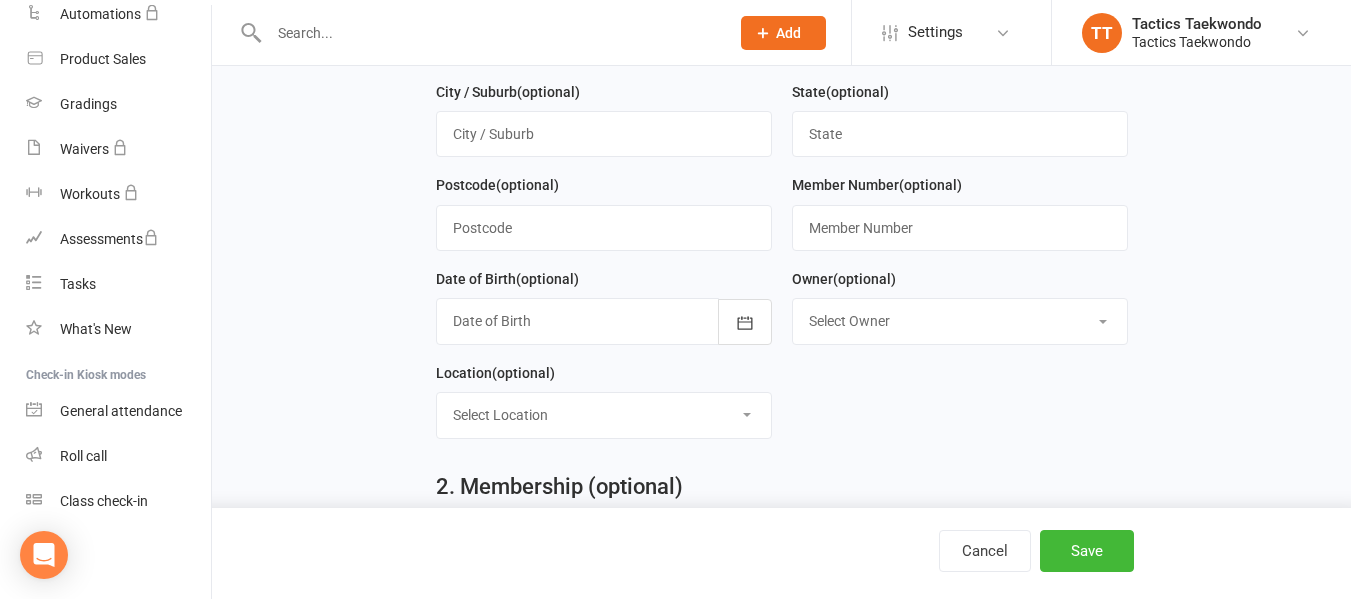 scroll, scrollTop: 0, scrollLeft: 0, axis: both 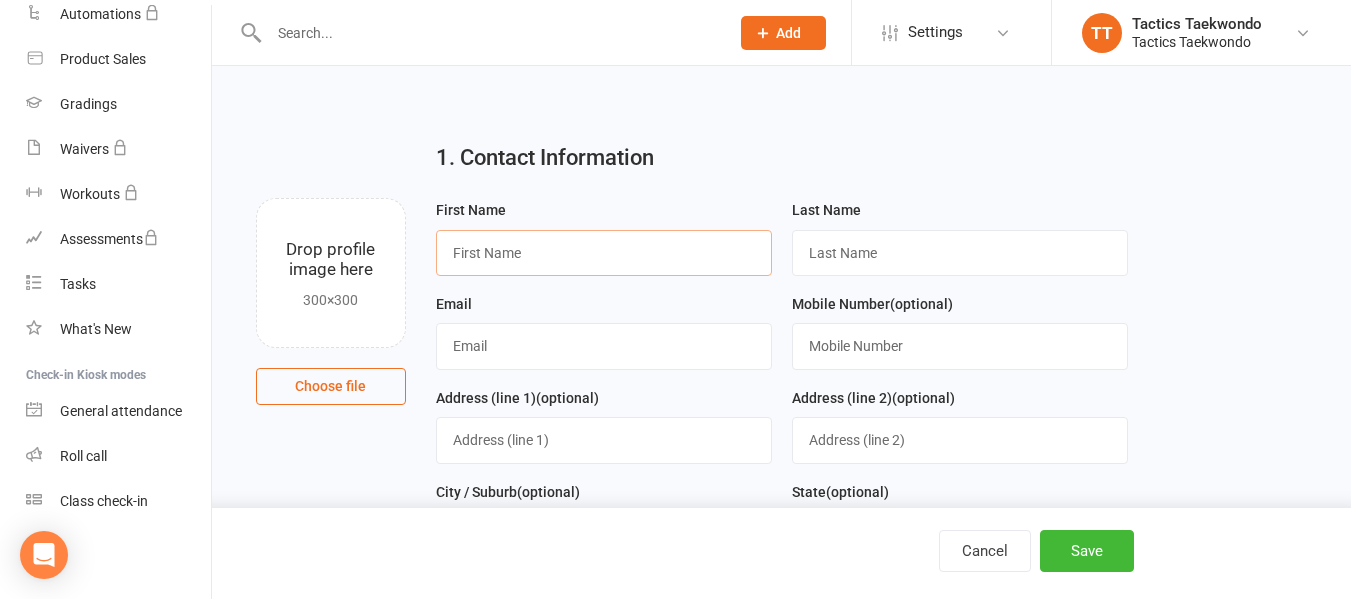 click at bounding box center (604, 253) 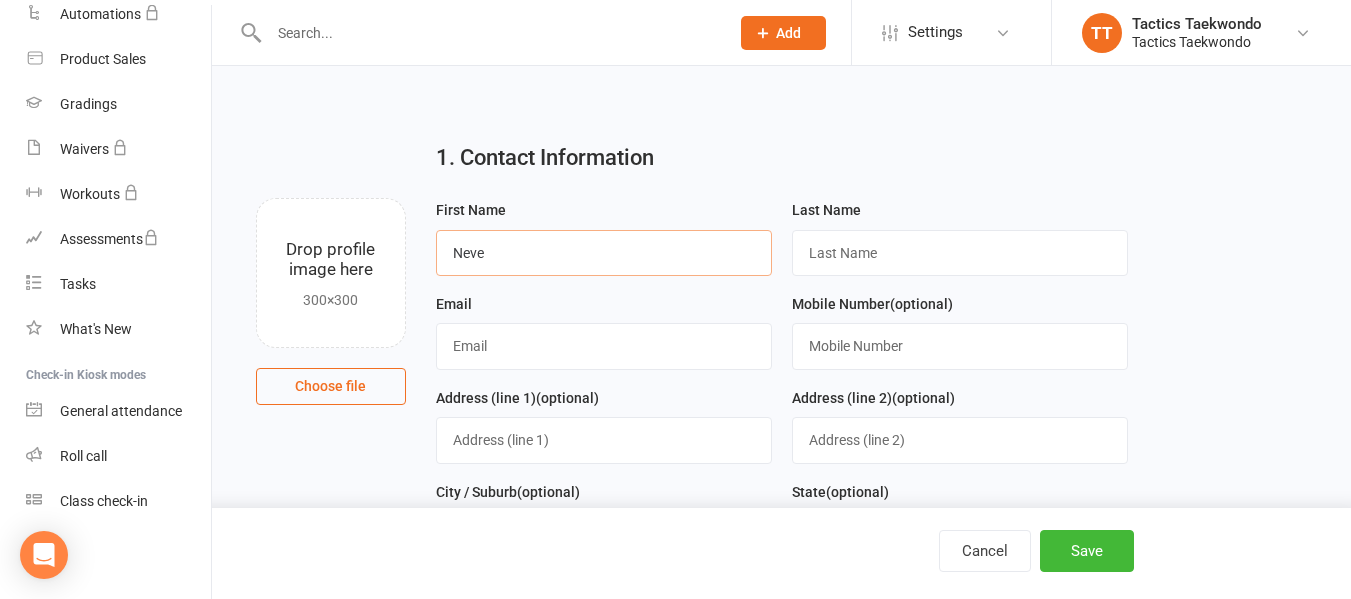 type on "Neve" 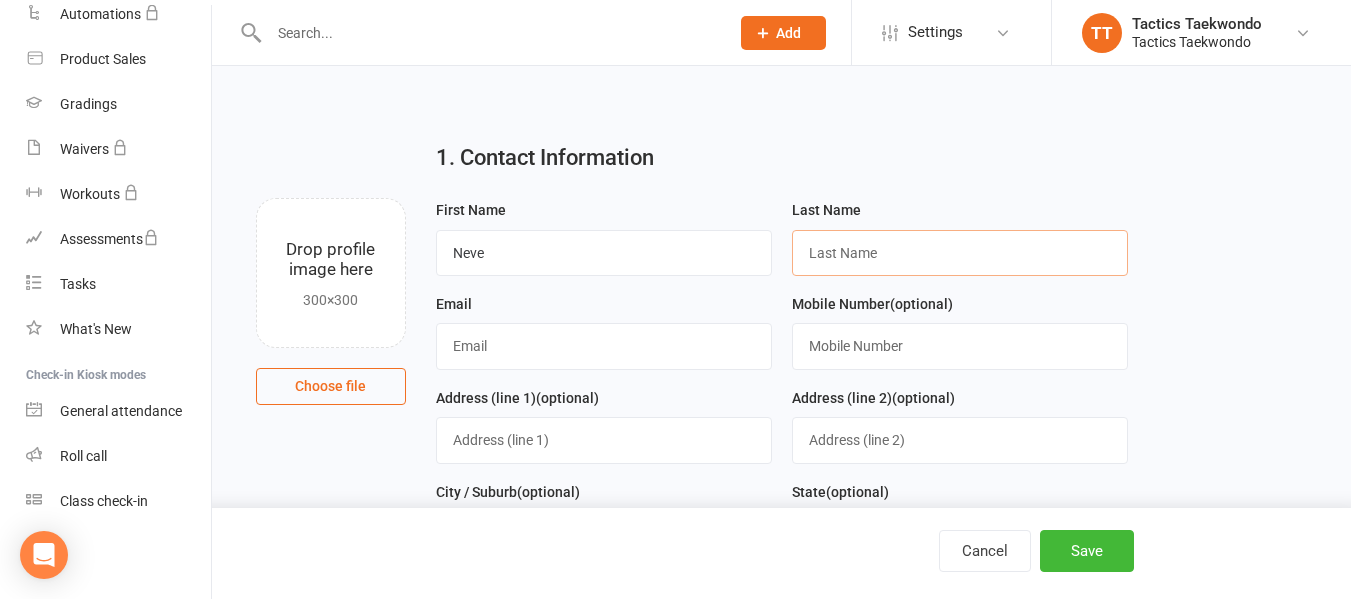 click at bounding box center (960, 253) 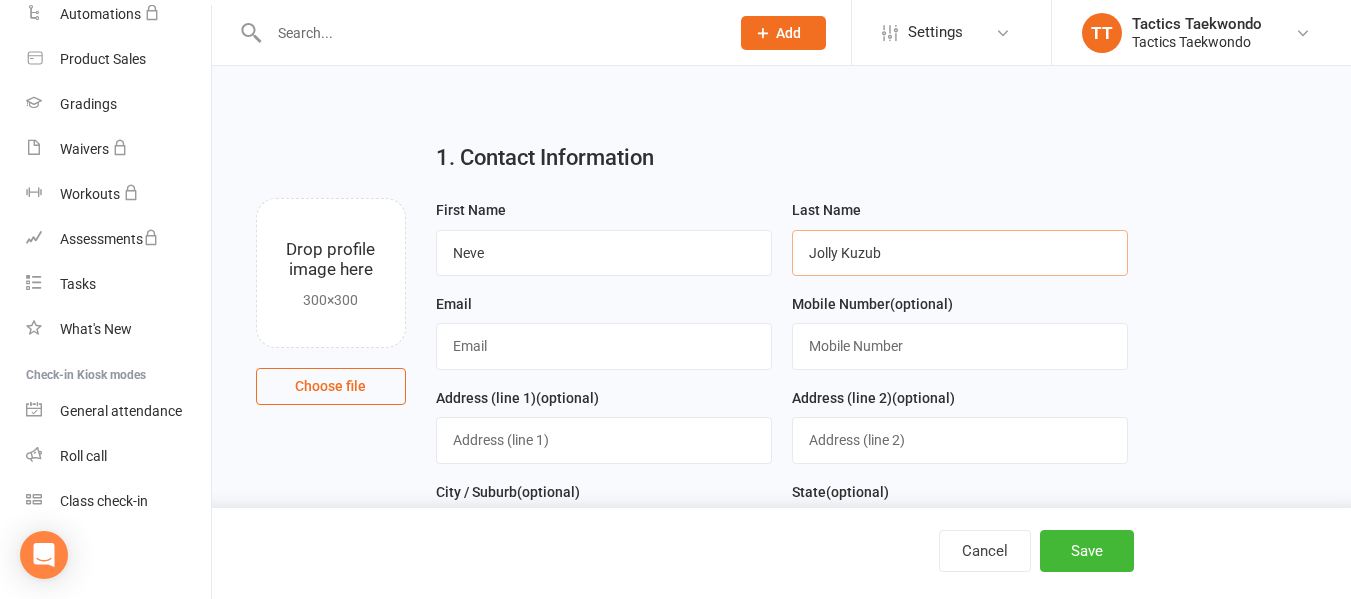 type on "Jolly Kuzub" 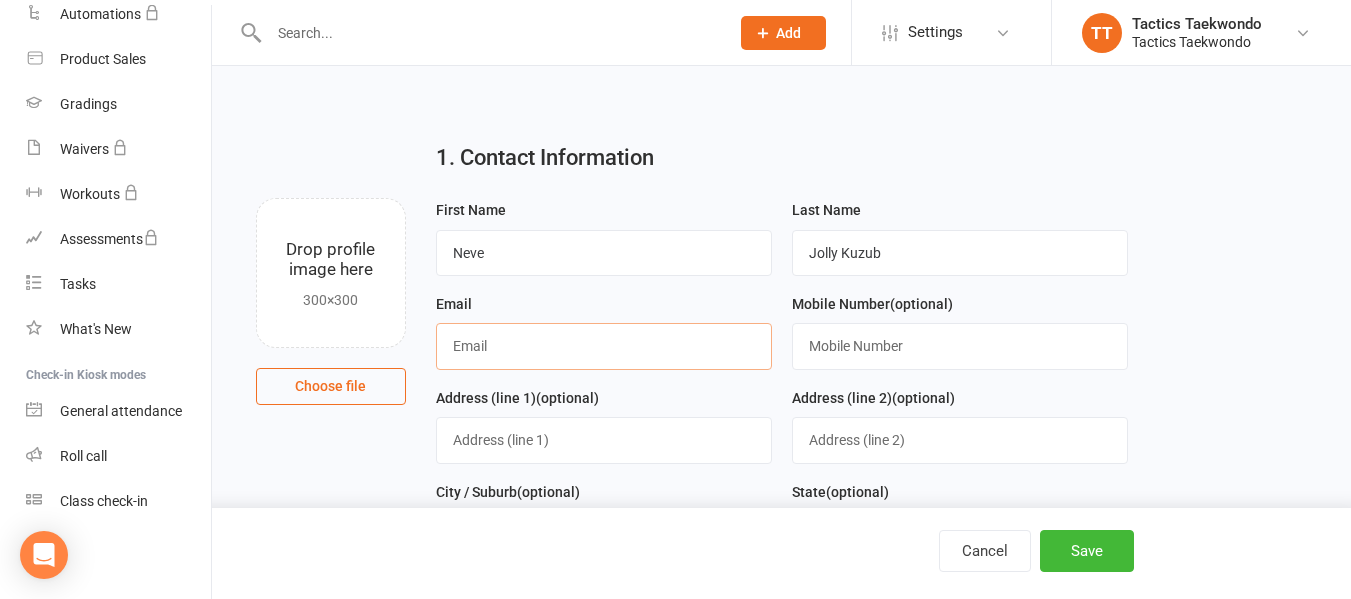 click at bounding box center (604, 346) 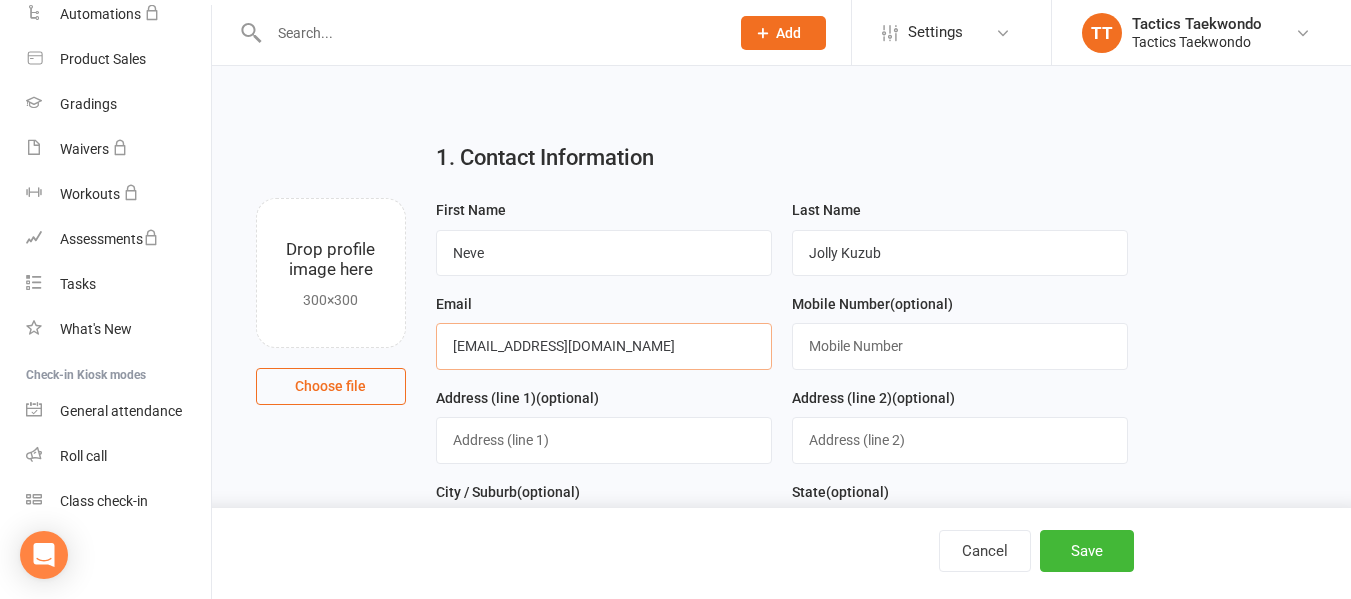 type on "matkuzub@hotmail.com" 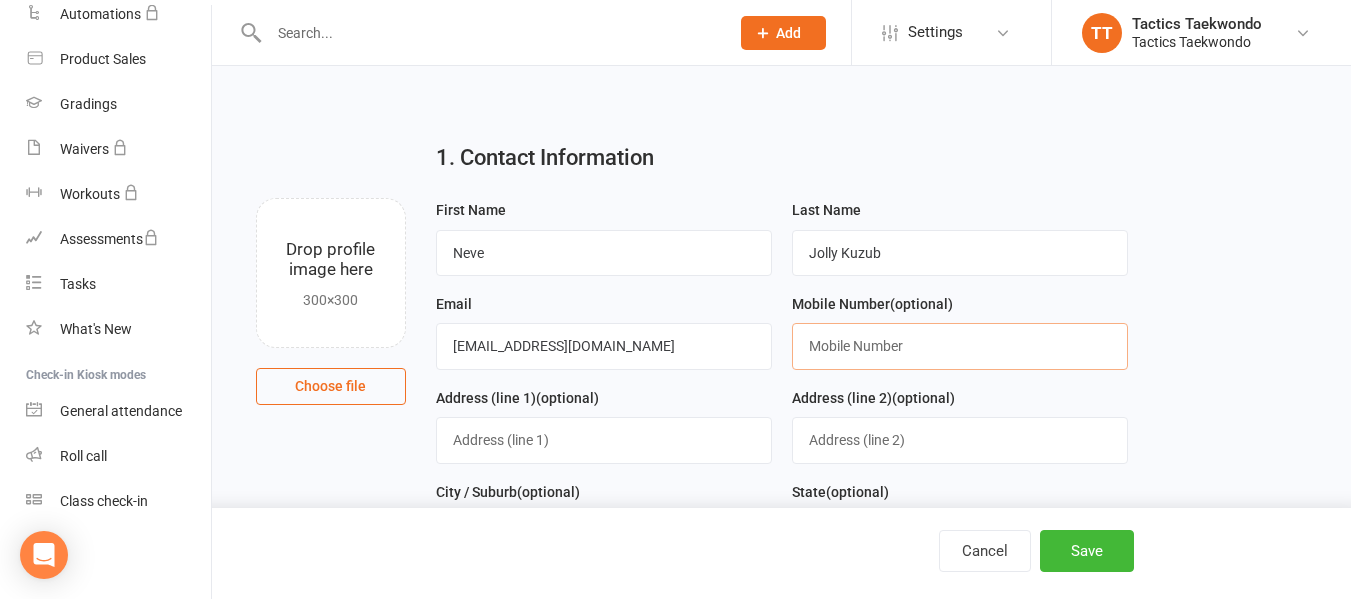 click at bounding box center [960, 346] 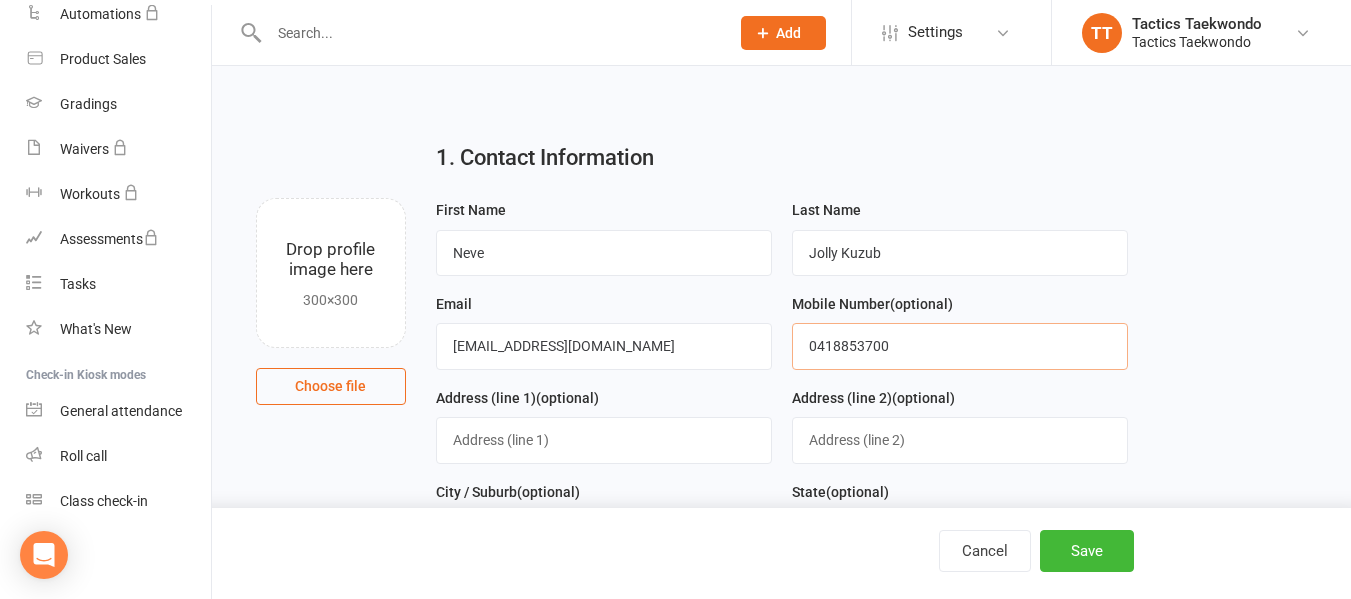type on "0418853700" 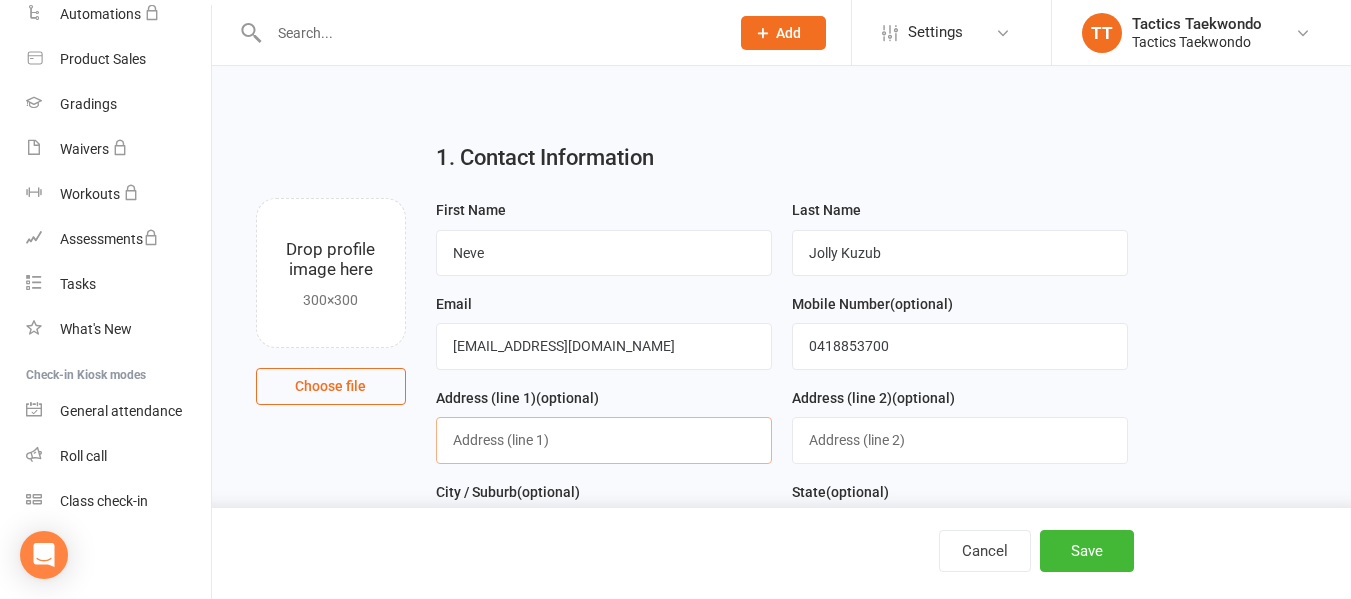 click at bounding box center (604, 440) 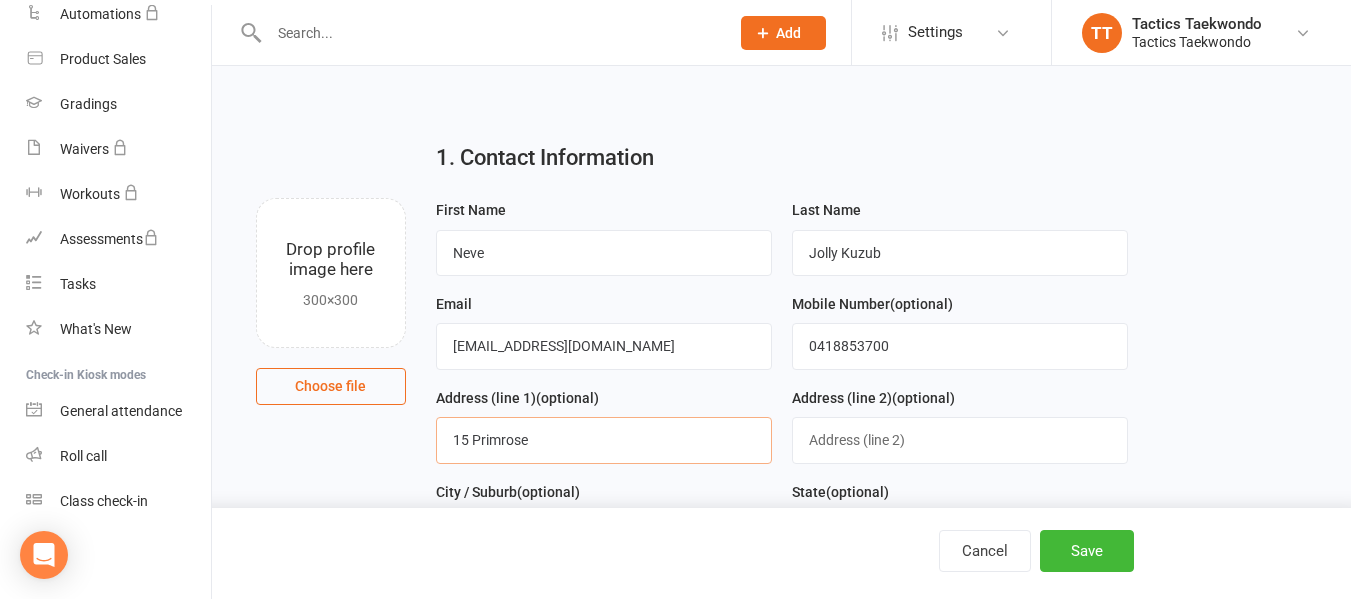 click on "15 Primrose" at bounding box center [604, 440] 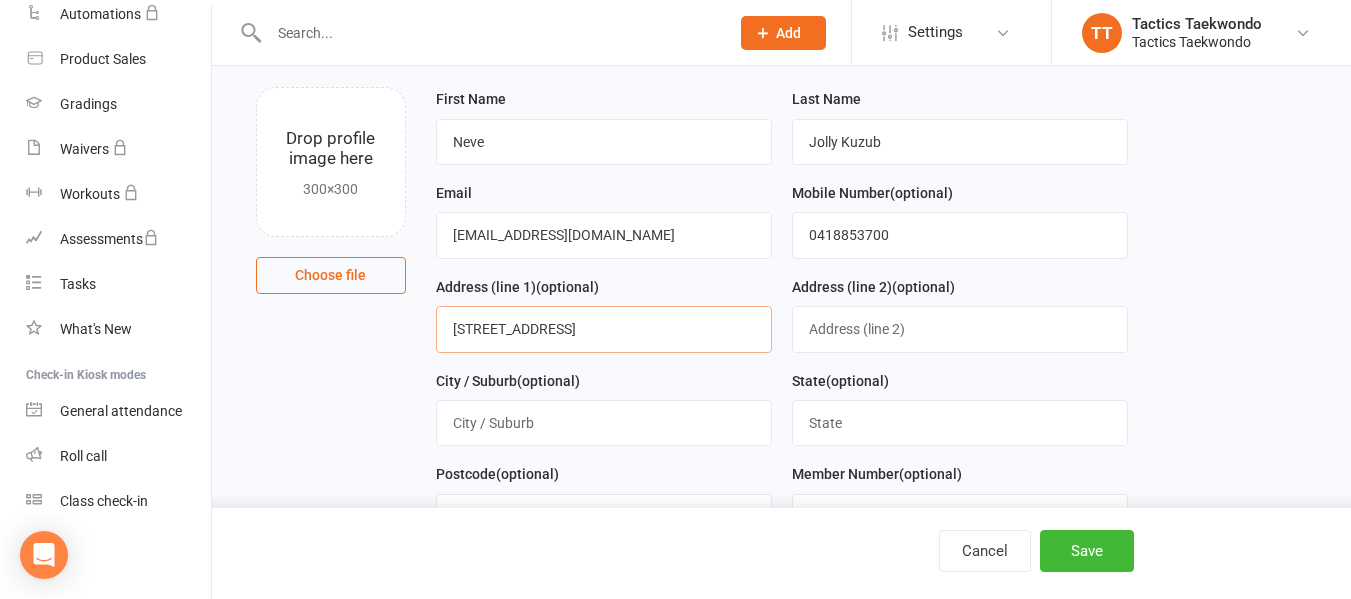 scroll, scrollTop: 200, scrollLeft: 0, axis: vertical 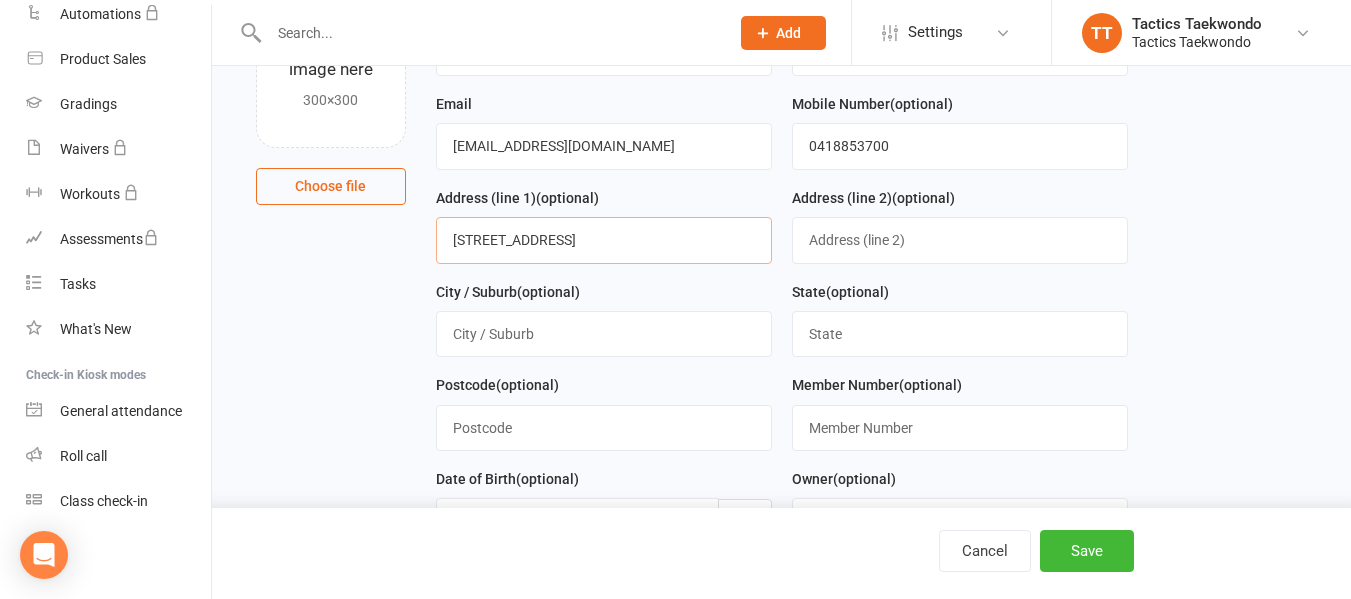 type on "15 Primrose ave" 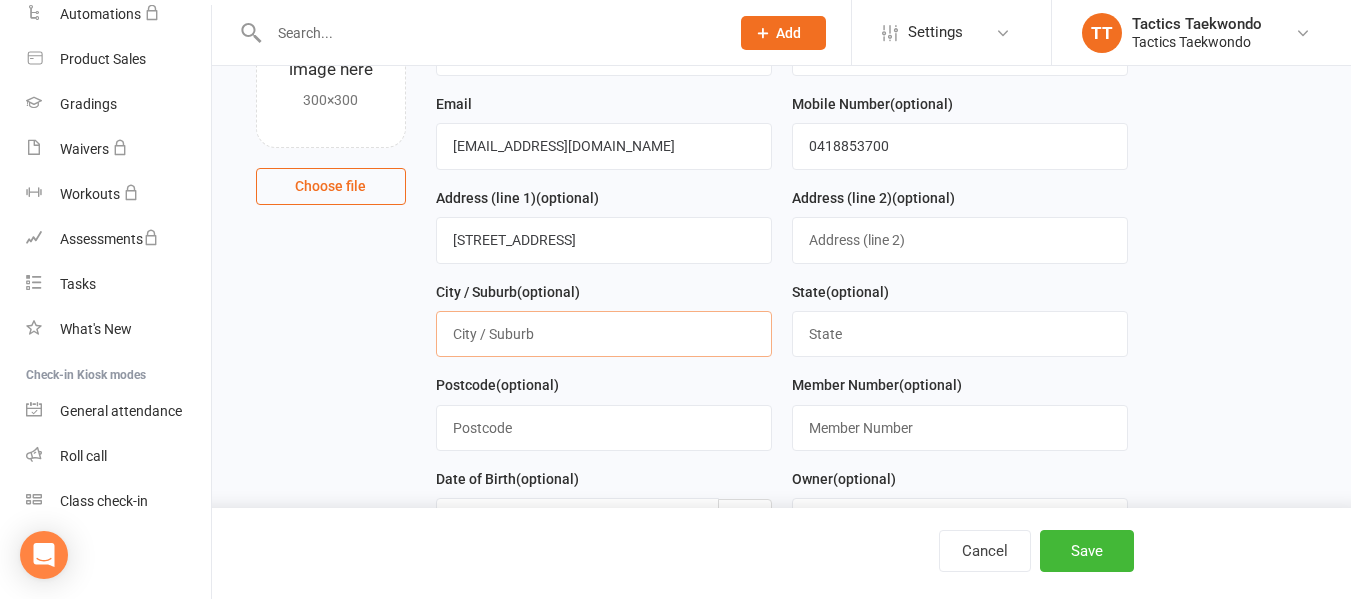 click at bounding box center [604, 334] 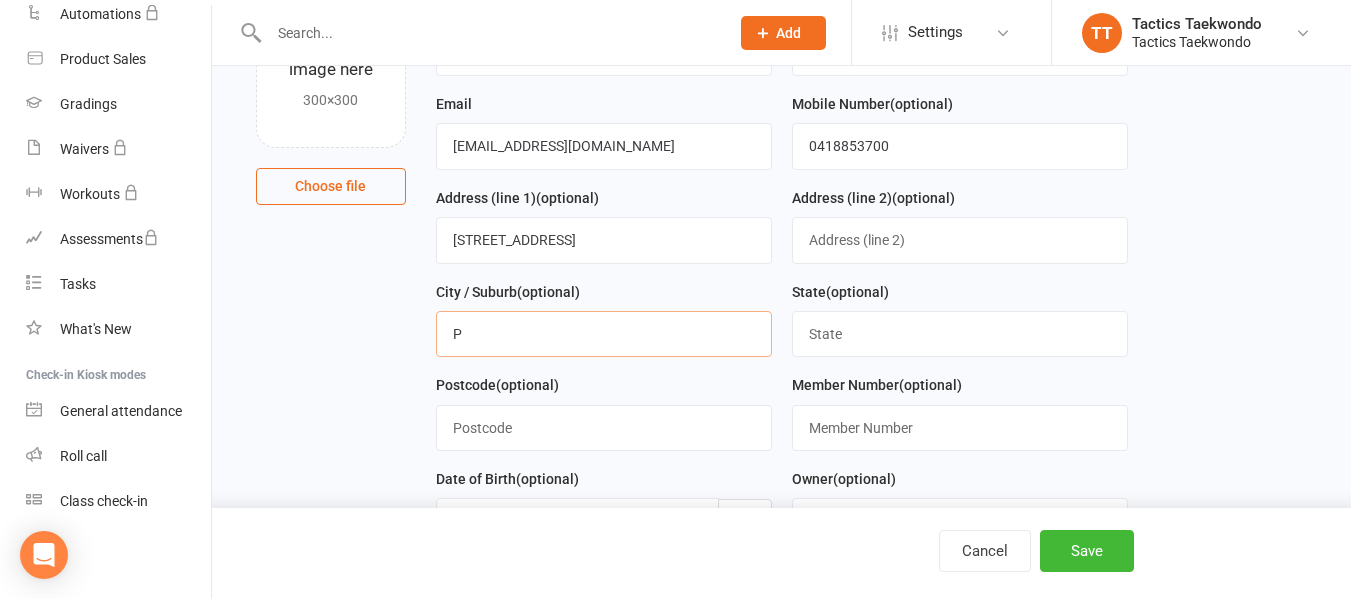 type on "Paradise" 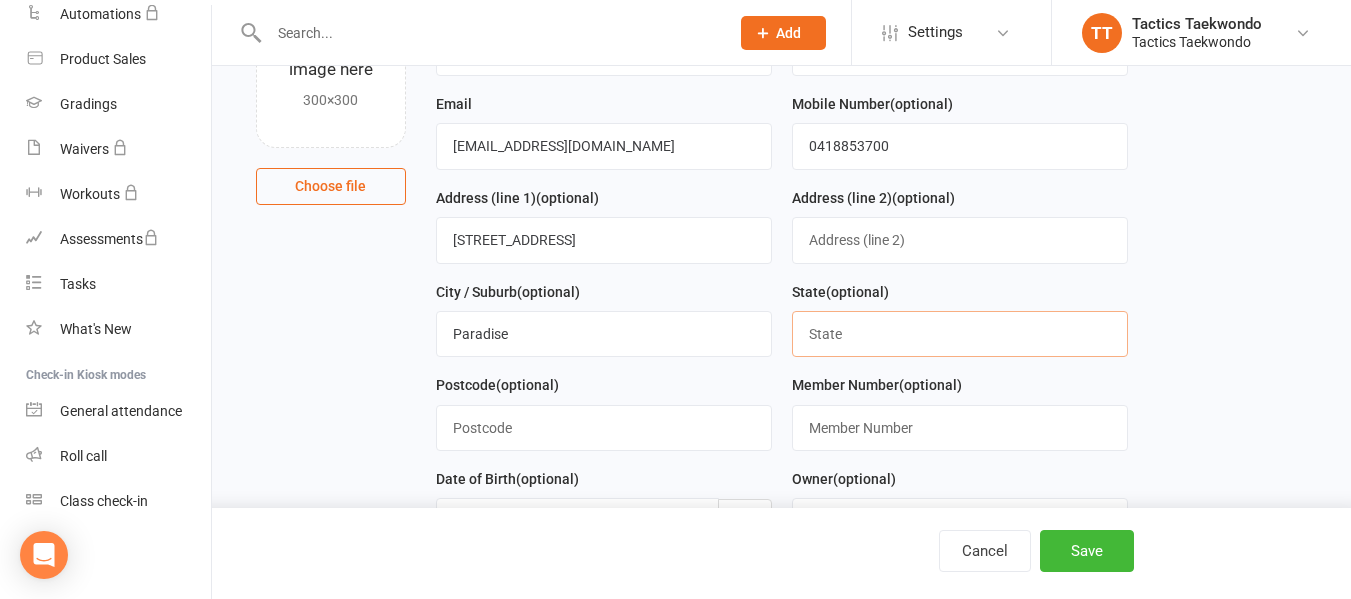click at bounding box center [960, 334] 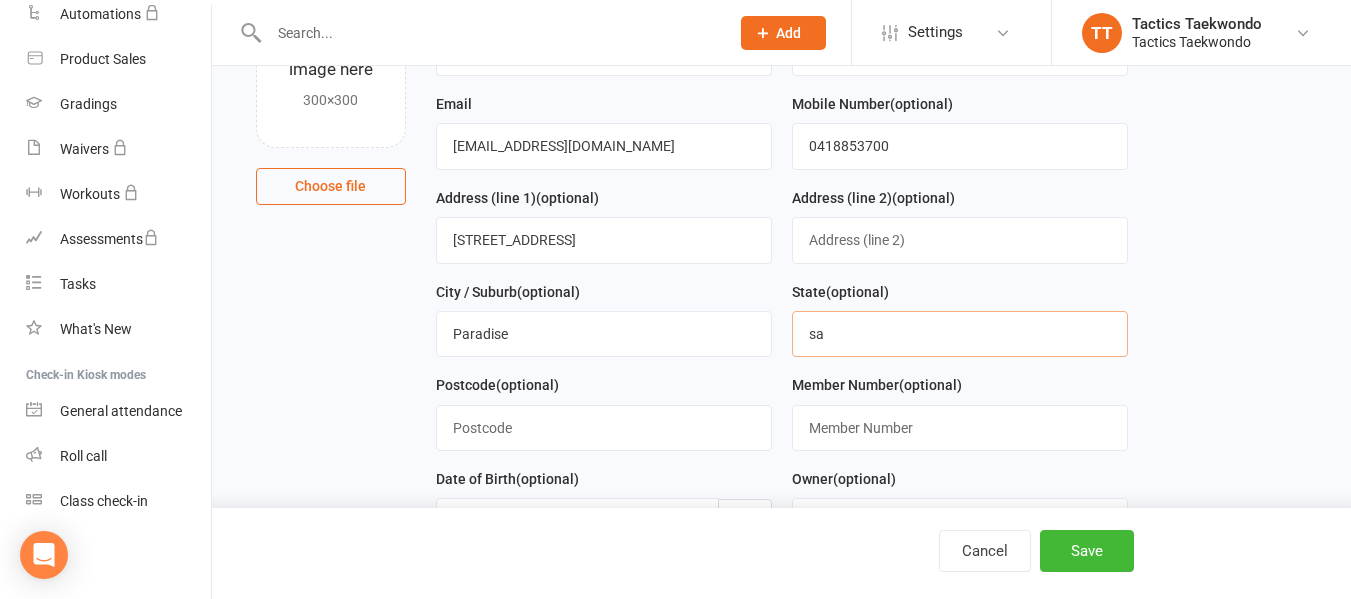 type on "SA" 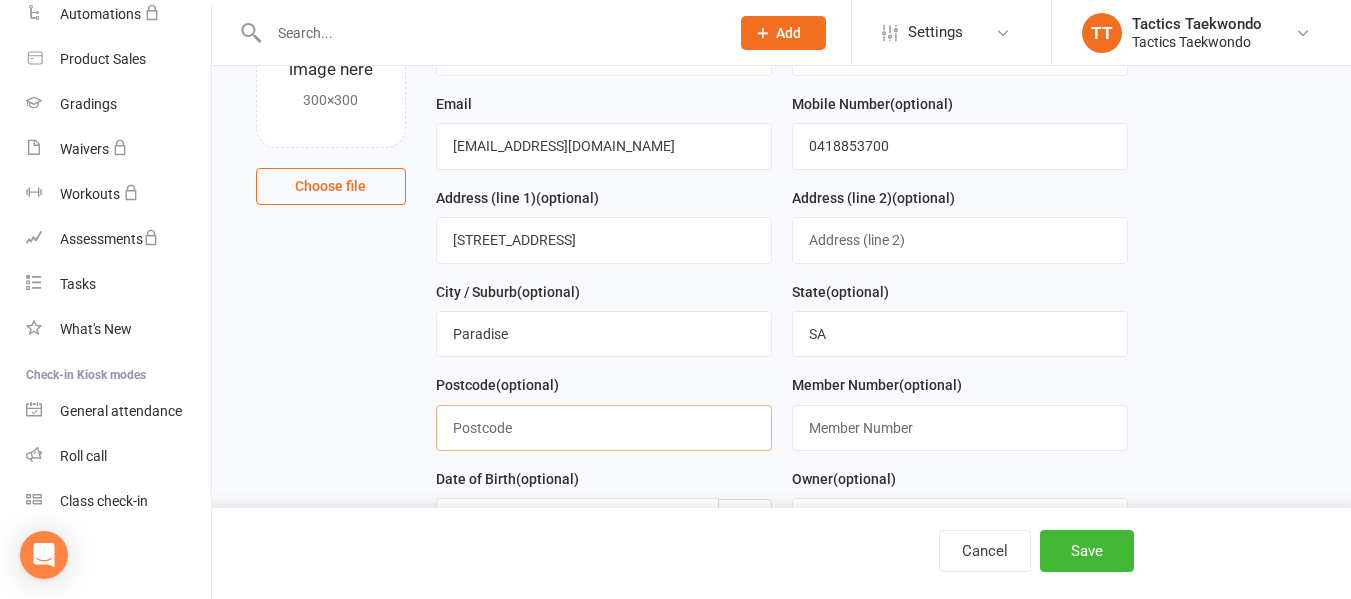 click at bounding box center (604, 428) 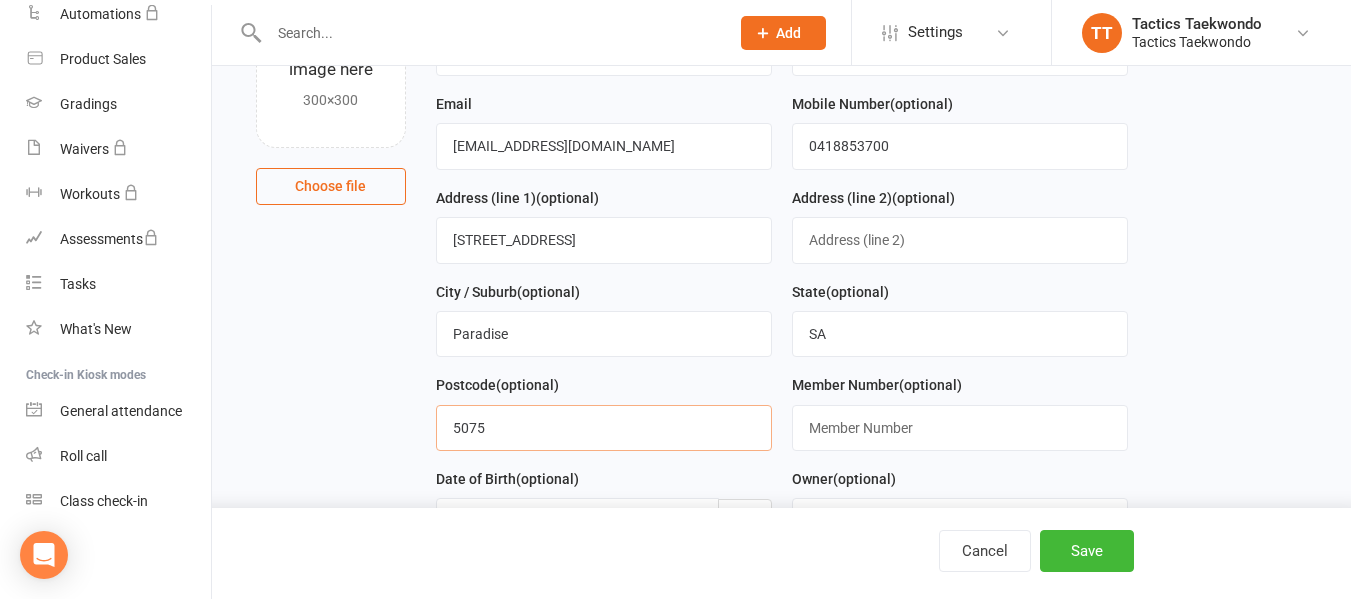 type on "5075" 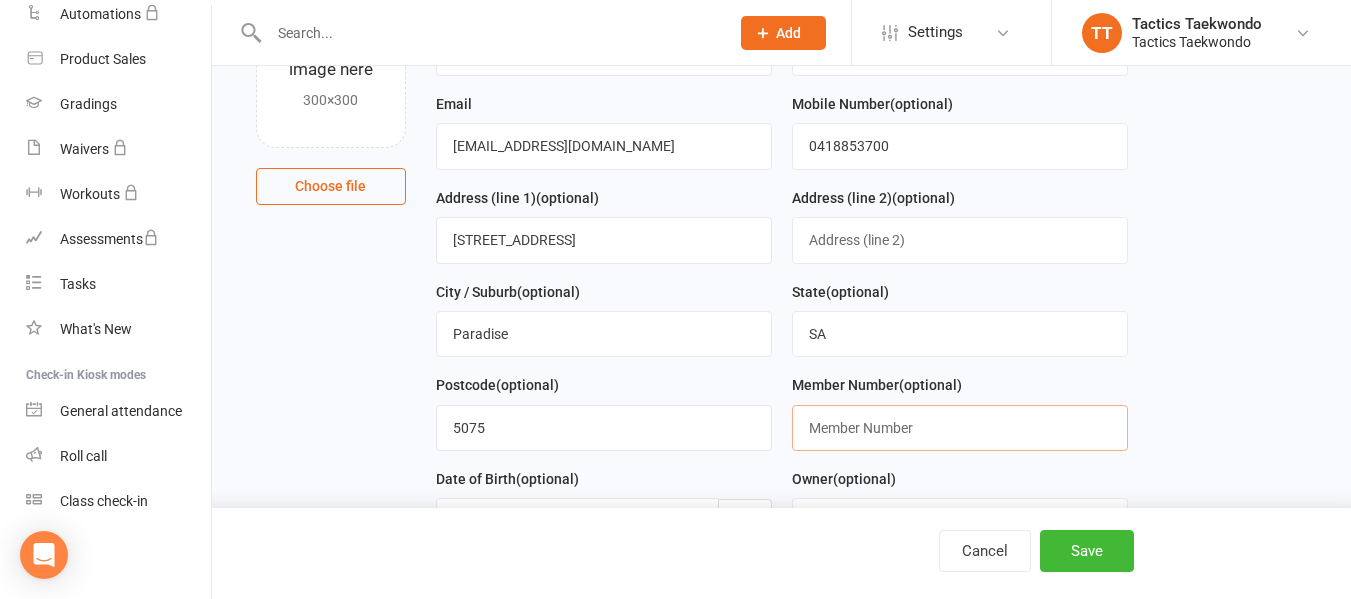 click at bounding box center [960, 428] 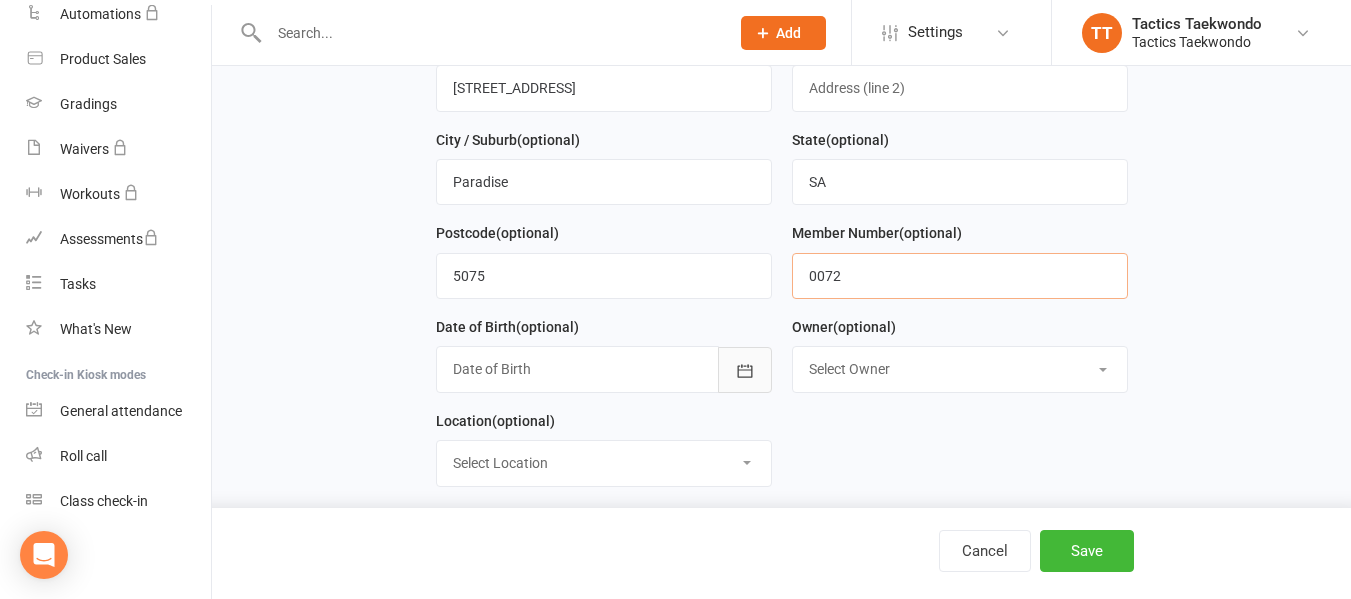 scroll, scrollTop: 400, scrollLeft: 0, axis: vertical 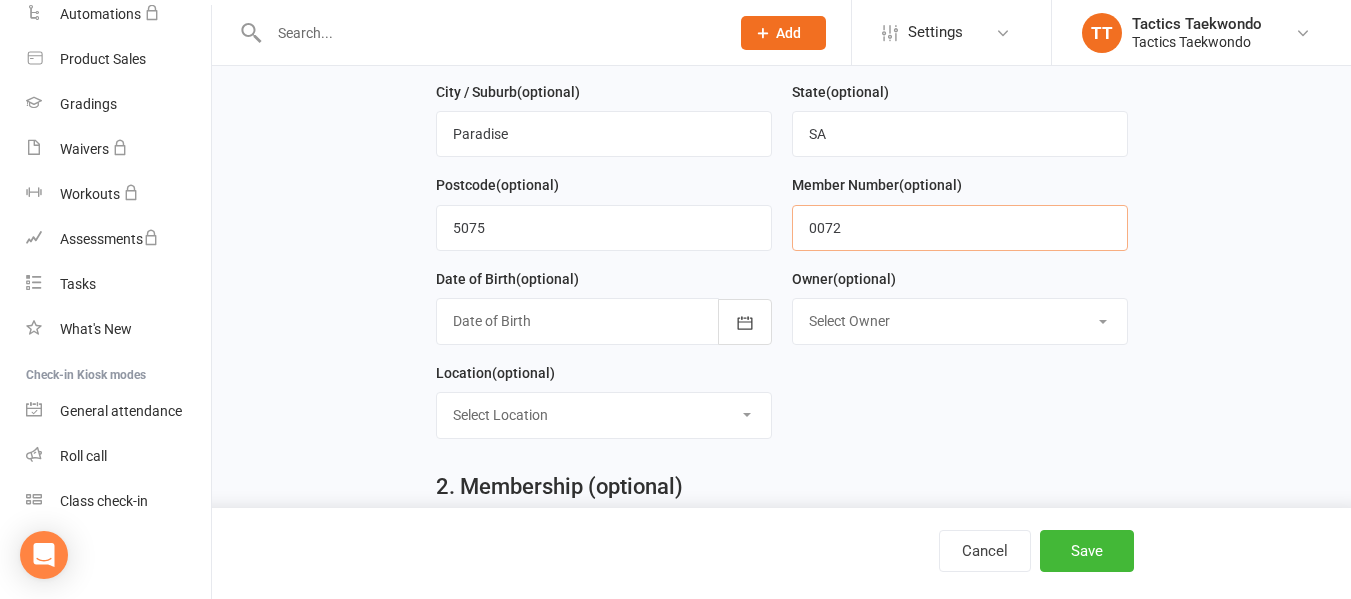 type on "0072" 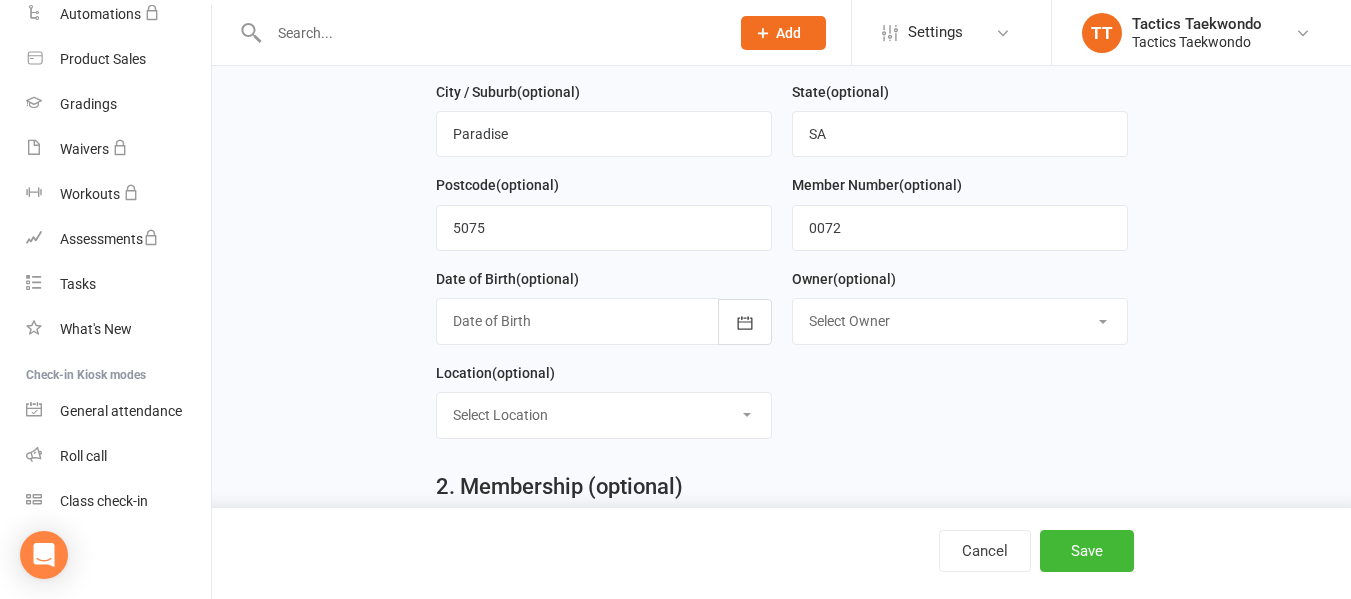 click at bounding box center (604, 321) 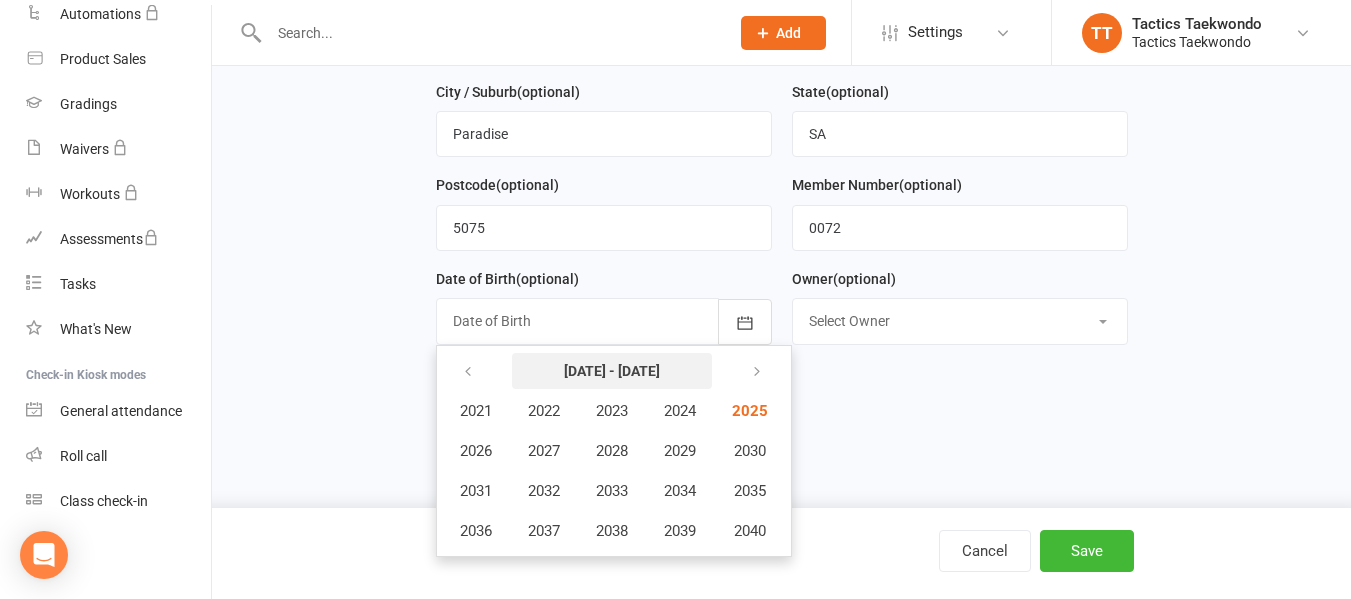 click on "2021 - 2040" at bounding box center (612, 371) 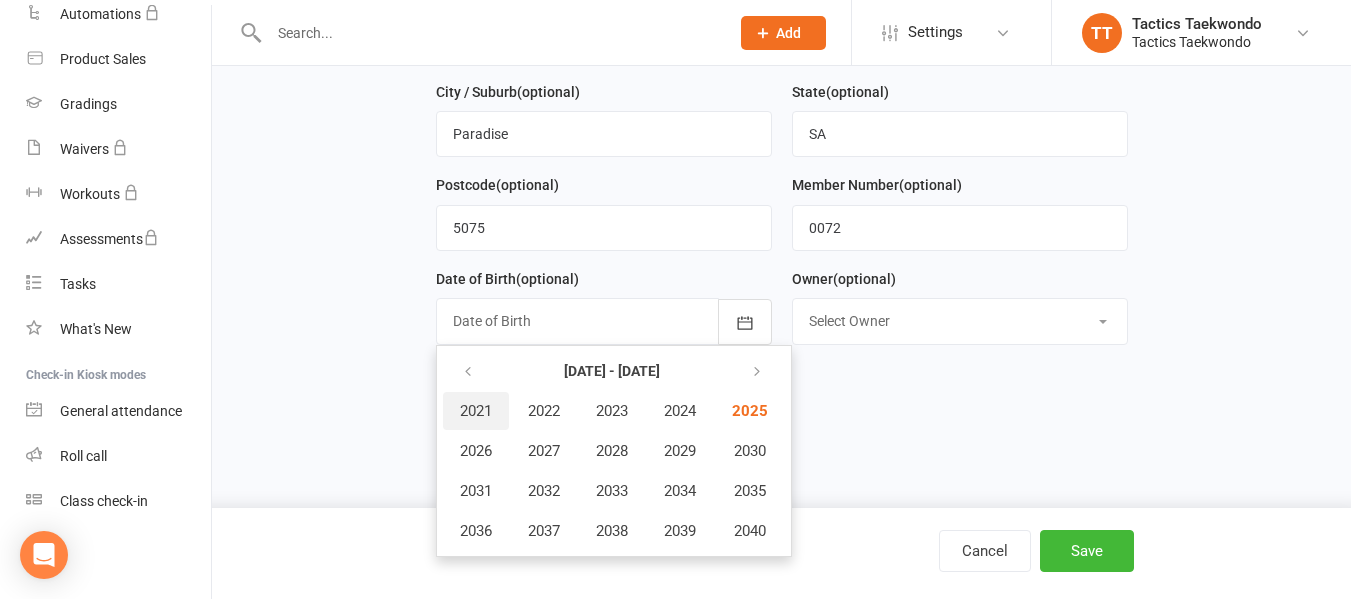 click on "2021" at bounding box center [476, 411] 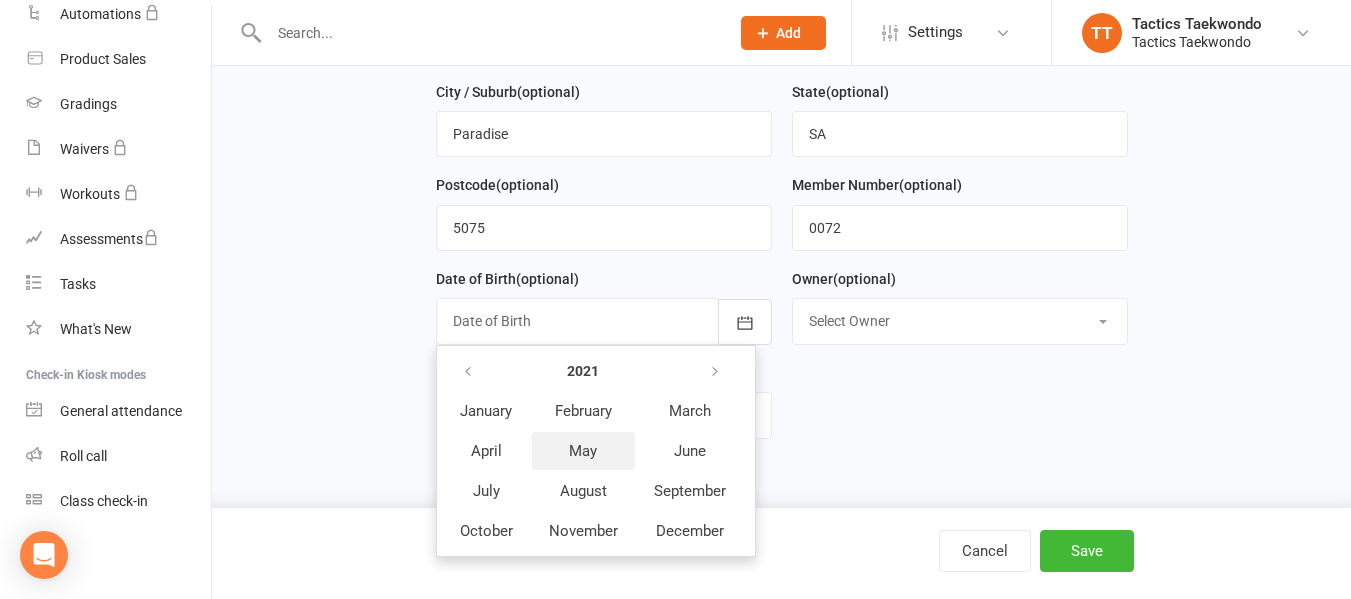 click on "May" at bounding box center (583, 451) 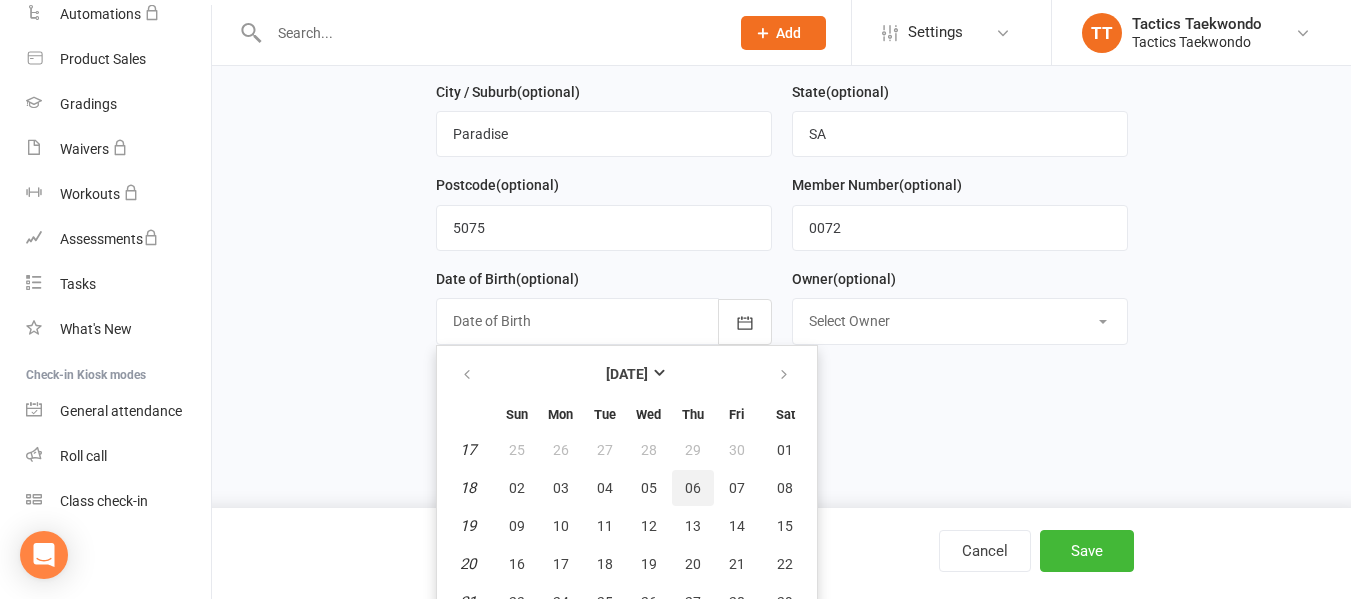 click on "06" at bounding box center (693, 488) 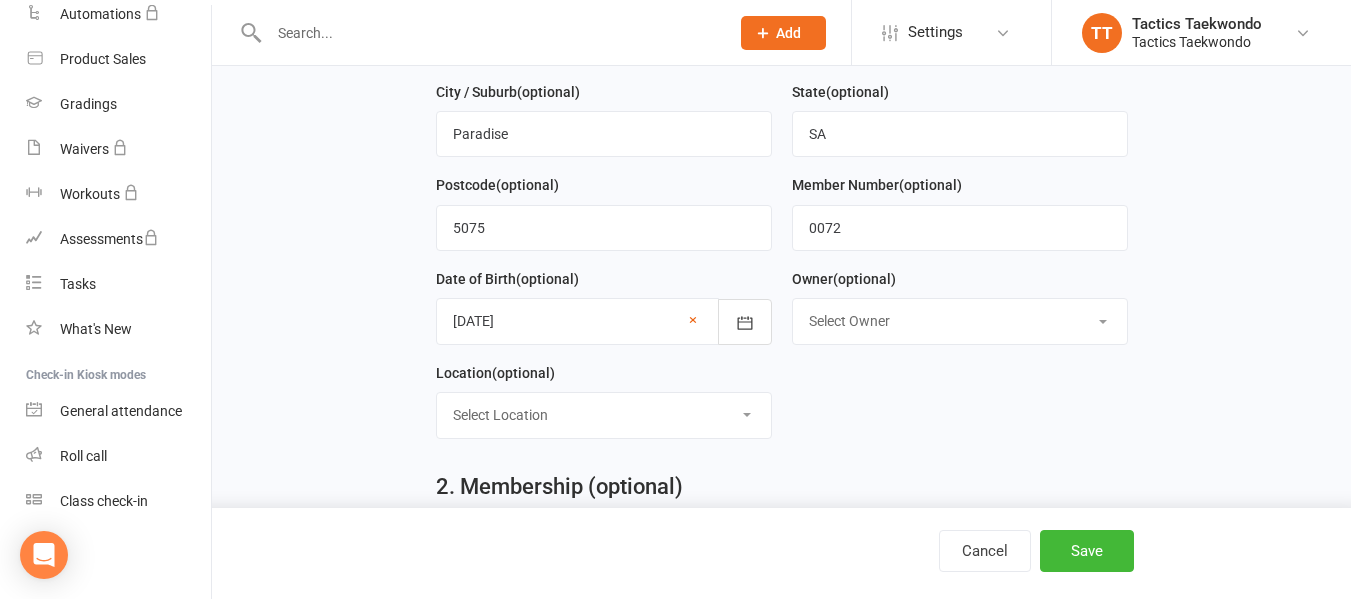 click on "Select Owner Tactics Taekwondo Laura Pain" at bounding box center [960, 321] 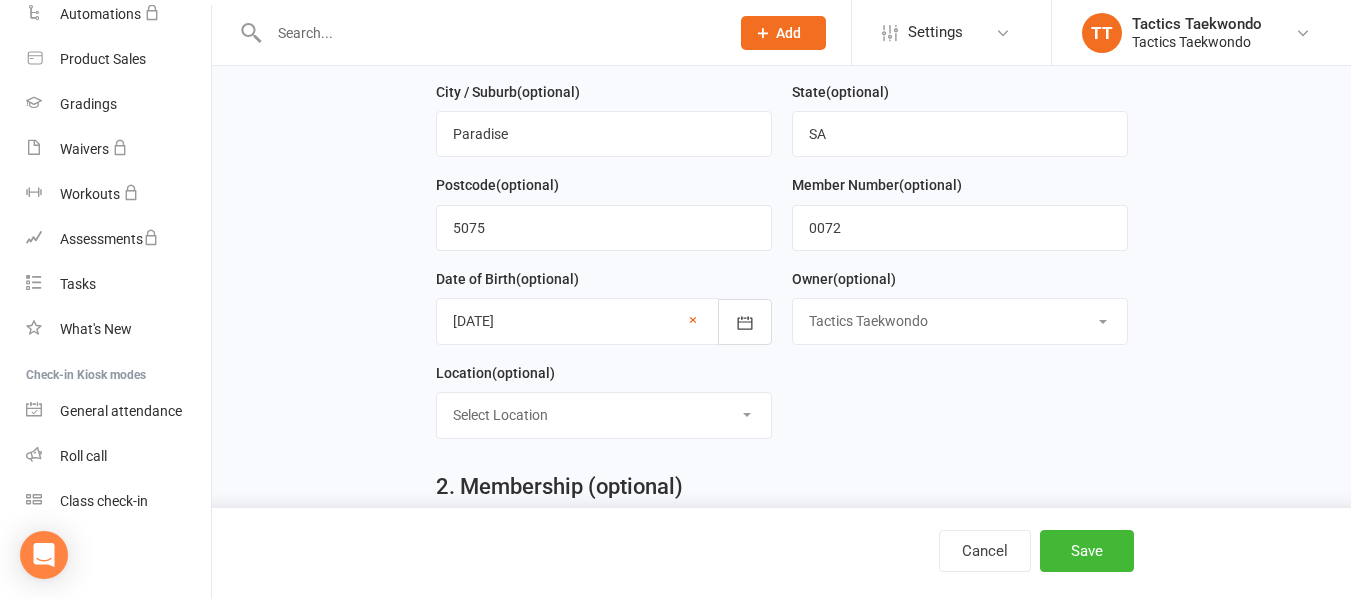 click on "Select Owner Tactics Taekwondo Laura Pain" at bounding box center [960, 321] 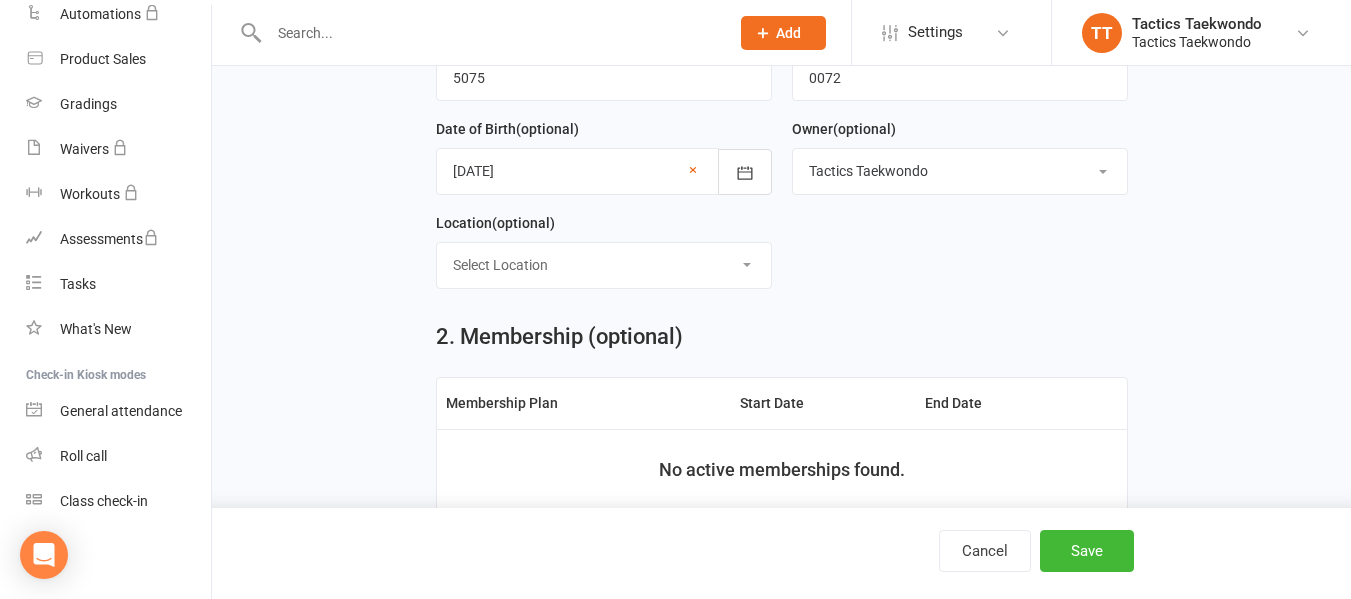 scroll, scrollTop: 600, scrollLeft: 0, axis: vertical 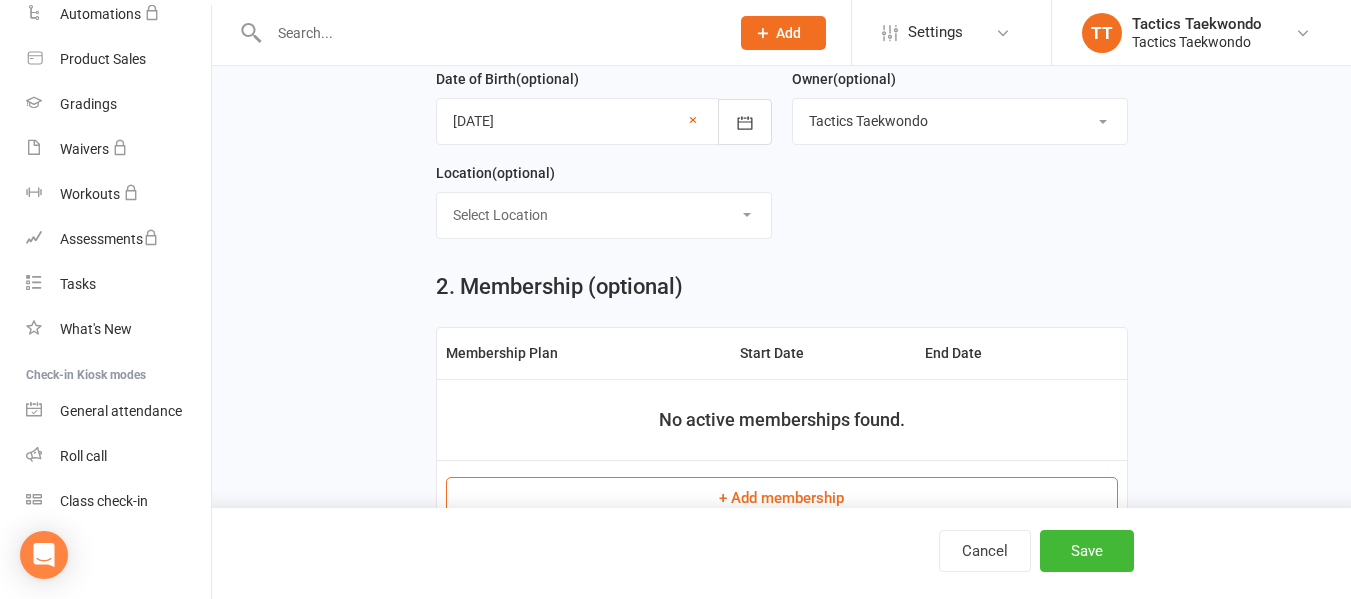 click on "Select Location Margary Dunn centre" at bounding box center (604, 215) 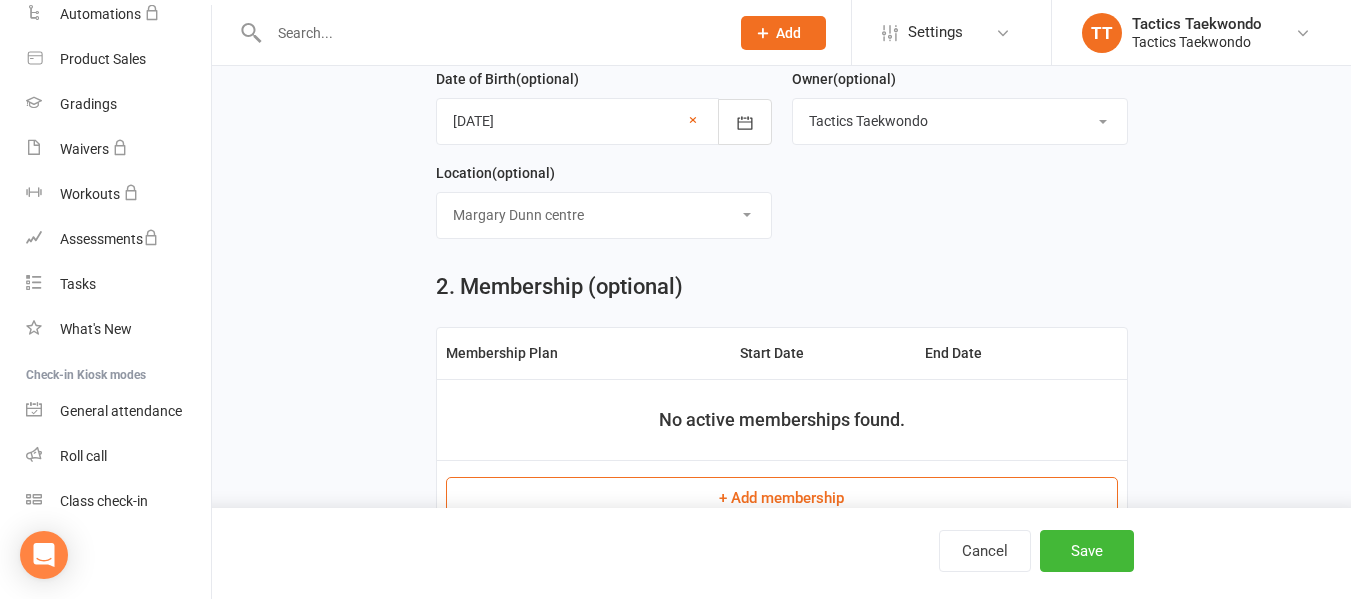 click on "Select Location Margary Dunn centre" at bounding box center [604, 215] 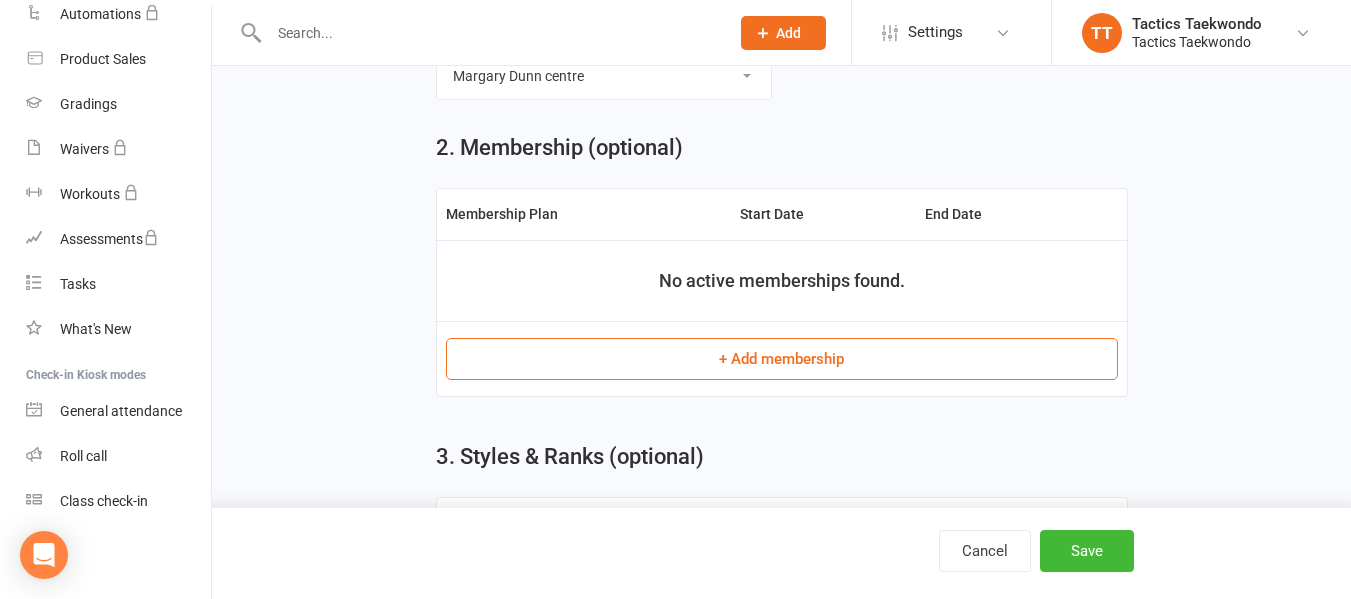 scroll, scrollTop: 800, scrollLeft: 0, axis: vertical 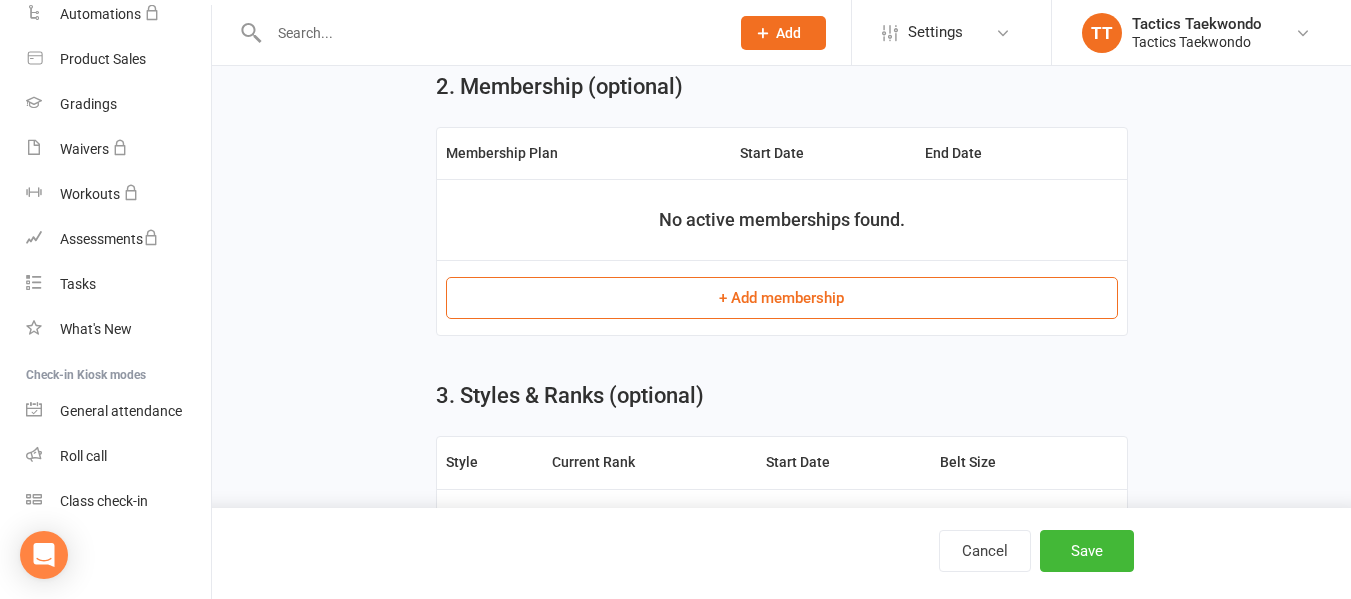 click on "+ Add membership" at bounding box center [782, 298] 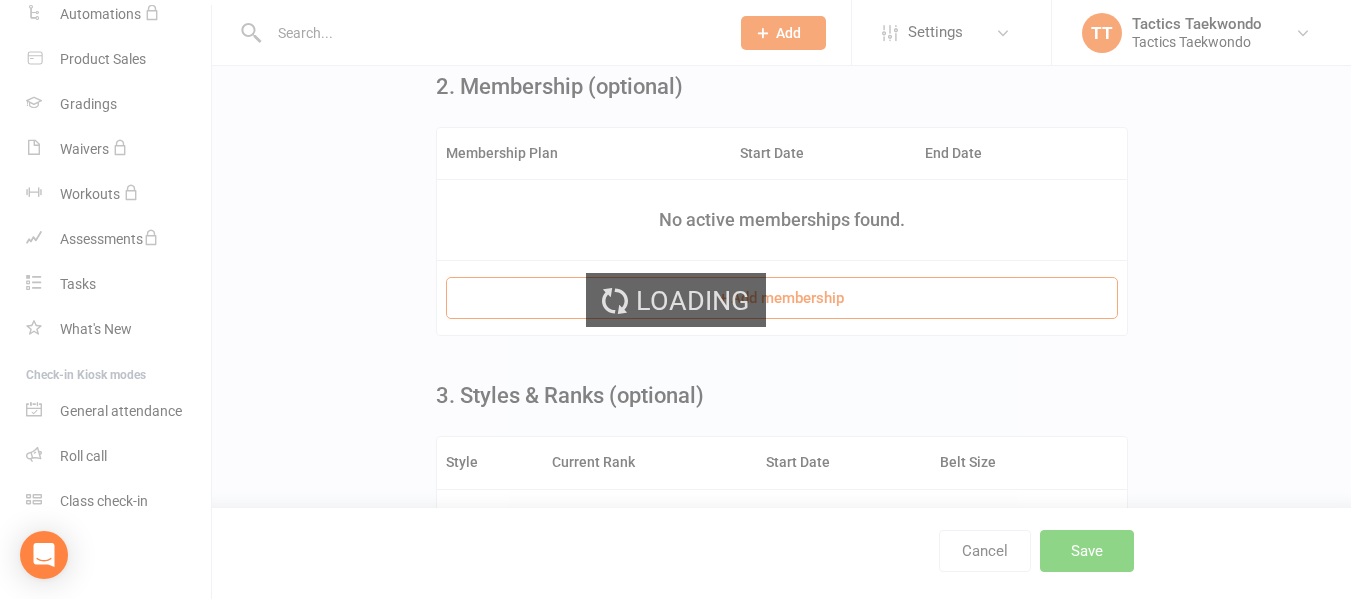 scroll, scrollTop: 0, scrollLeft: 0, axis: both 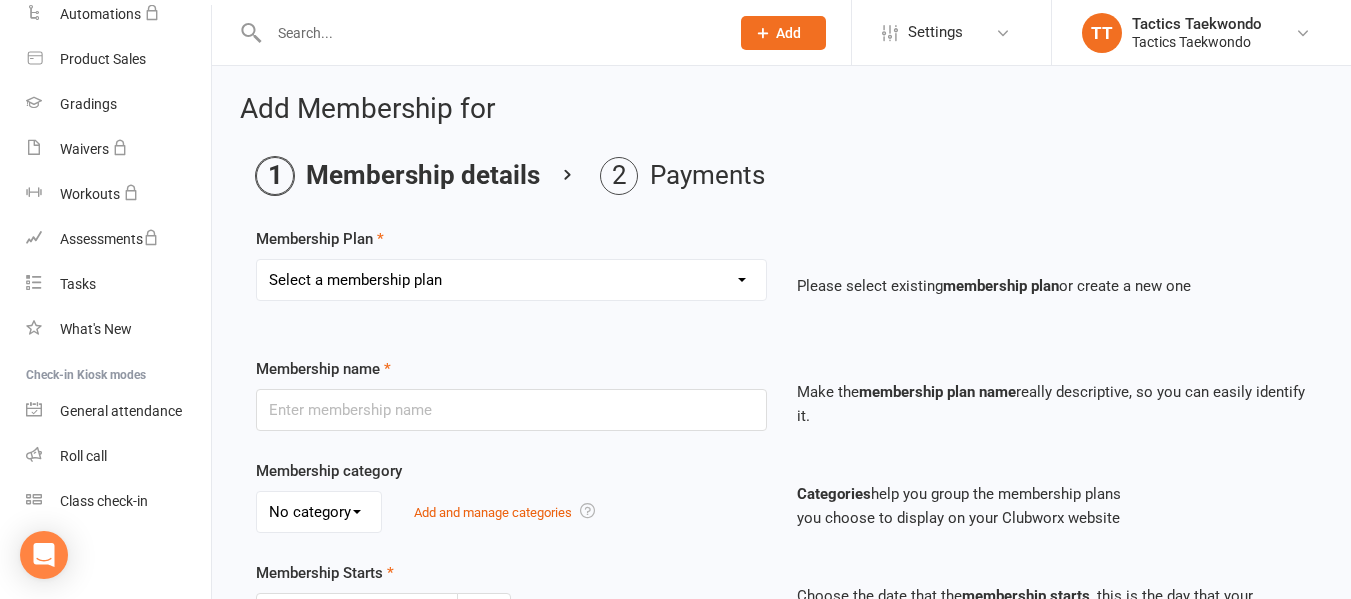 click on "Select a membership plan Create new Membership Plan Once a week Tiny Tactics Twice a week Tiny Tactics Once a week Beginners Twice a week Beginners Once a week Seniors (12+) All belts. Blue belt and above (7+) Twice a week Seniors (12+) All belts. Blue belt and above (7+) FREE Once a week Beginners no free lessons Once a week 3x family plan New once a week Tiny Tactics New Twice a week Tiny Tactics New once a week 7+ New Twice a week 7+ Conditioning Class Competition Team Family plan 1x tiny tactic and 2x beginner" at bounding box center [511, 280] 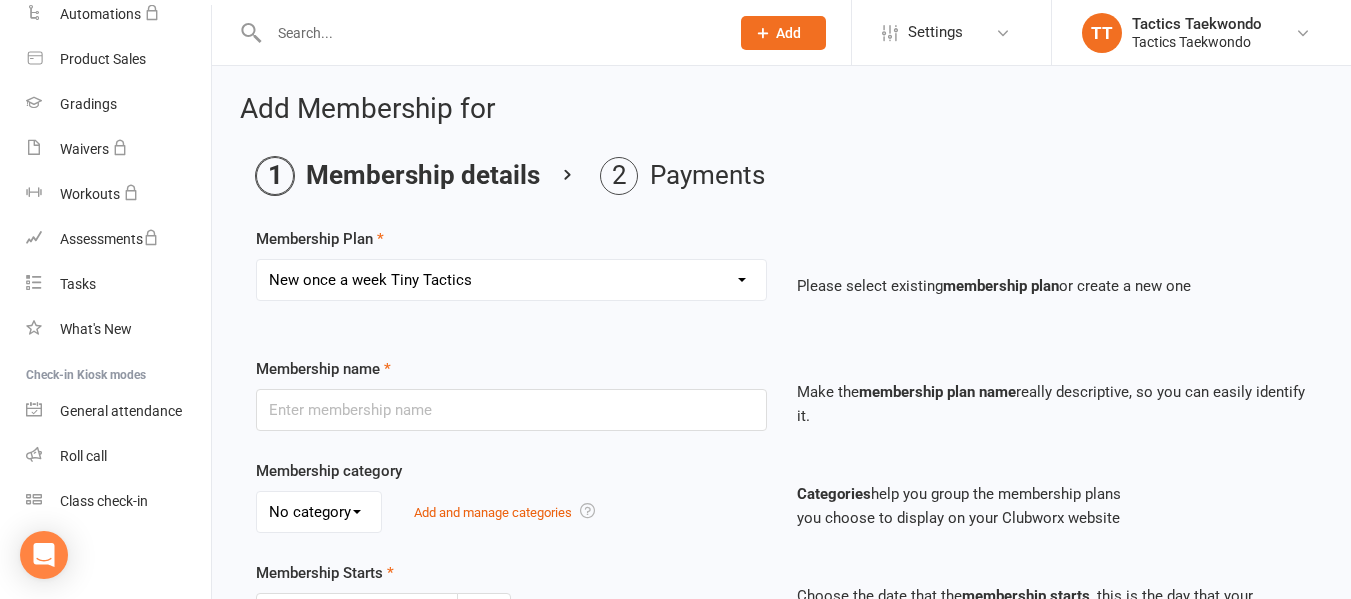 click on "Select a membership plan Create new Membership Plan Once a week Tiny Tactics Twice a week Tiny Tactics Once a week Beginners Twice a week Beginners Once a week Seniors (12+) All belts. Blue belt and above (7+) Twice a week Seniors (12+) All belts. Blue belt and above (7+) FREE Once a week Beginners no free lessons Once a week 3x family plan New once a week Tiny Tactics New Twice a week Tiny Tactics New once a week 7+ New Twice a week 7+ Conditioning Class Competition Team Family plan 1x tiny tactic and 2x beginner" at bounding box center (511, 280) 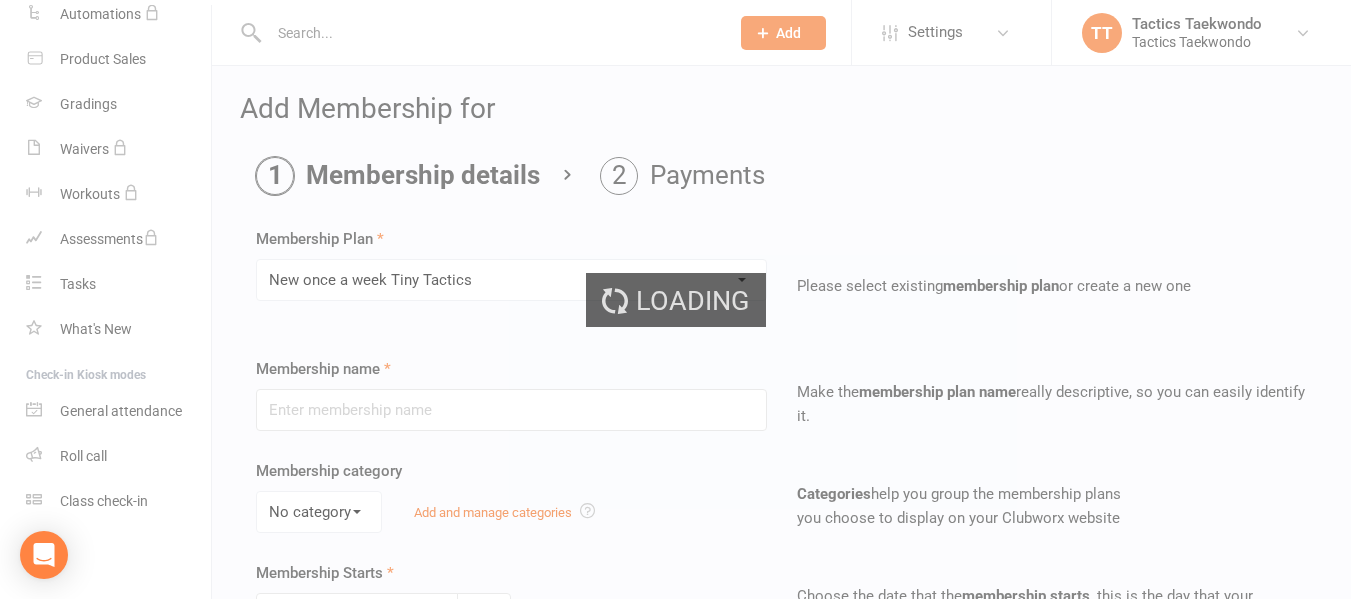 type on "New once a week Tiny Tactics" 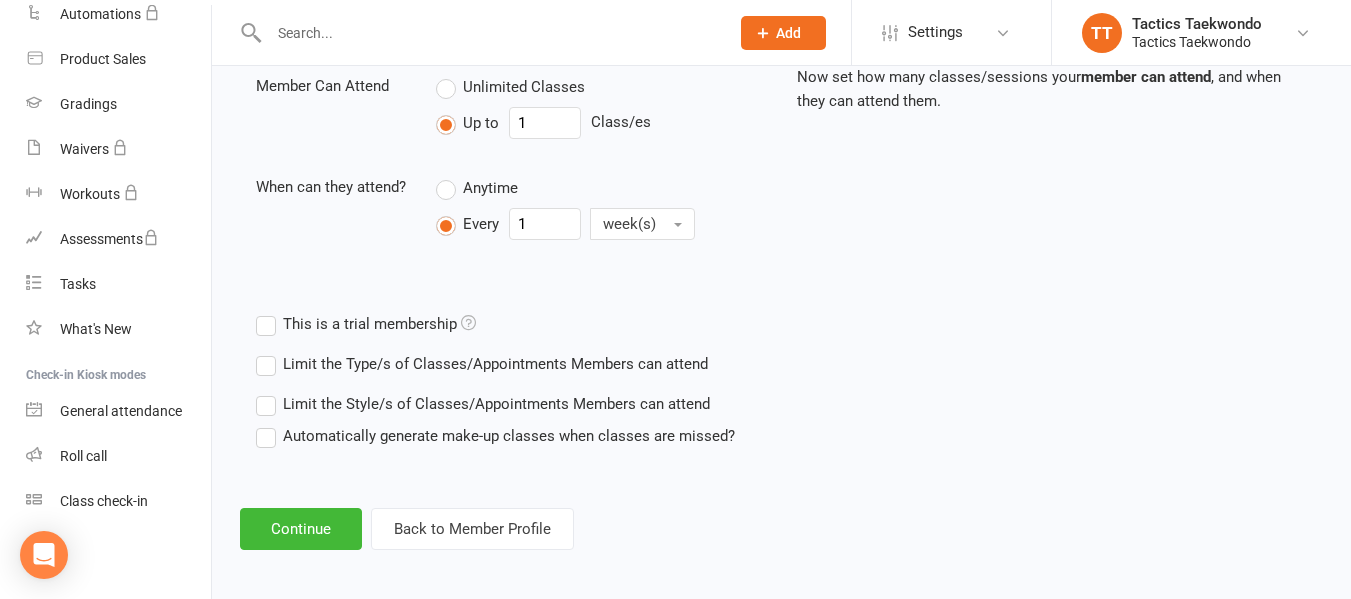 scroll, scrollTop: 739, scrollLeft: 0, axis: vertical 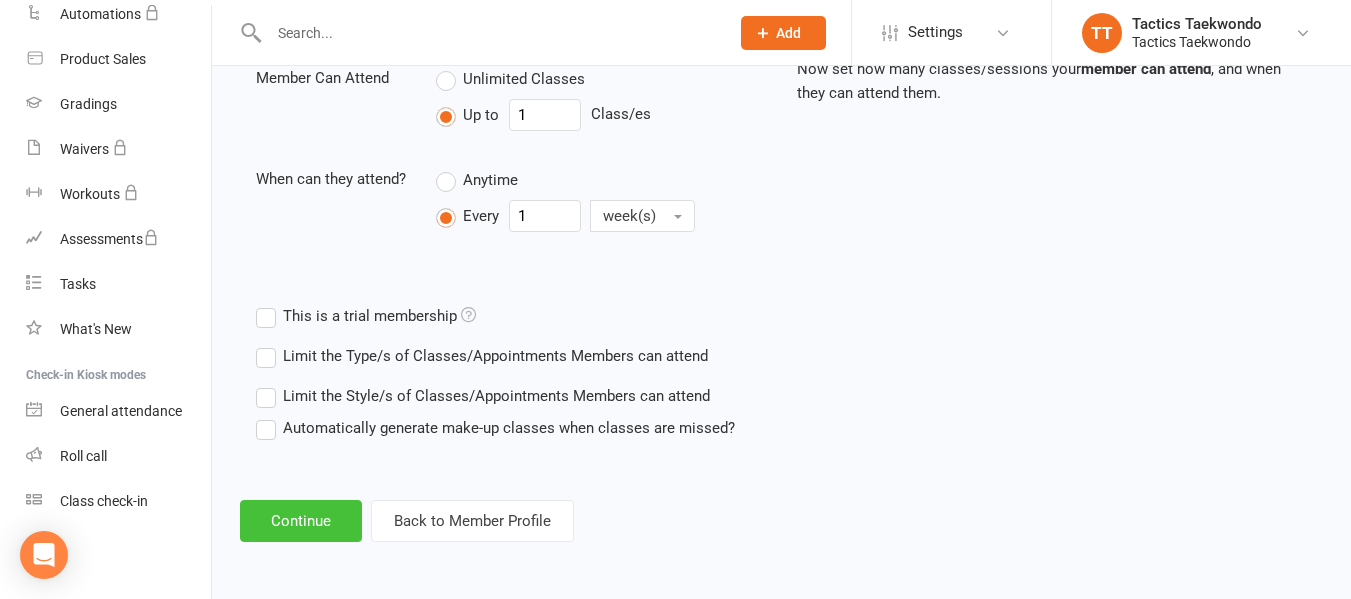 click on "Continue" at bounding box center (301, 521) 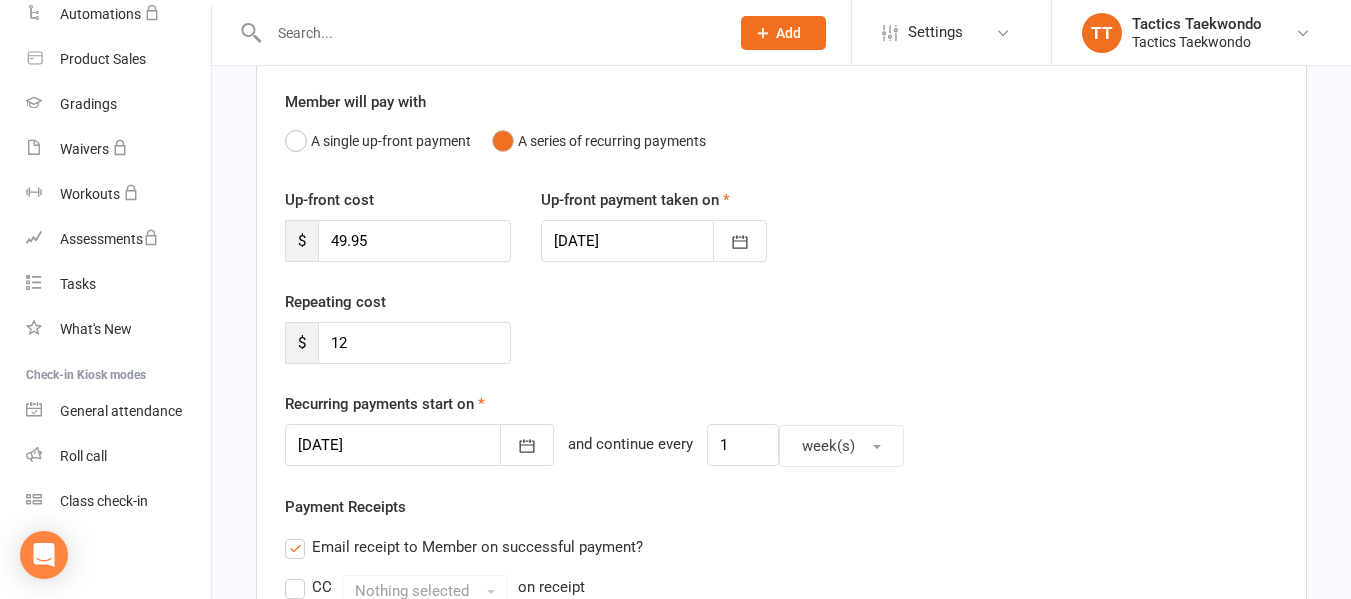 scroll, scrollTop: 200, scrollLeft: 0, axis: vertical 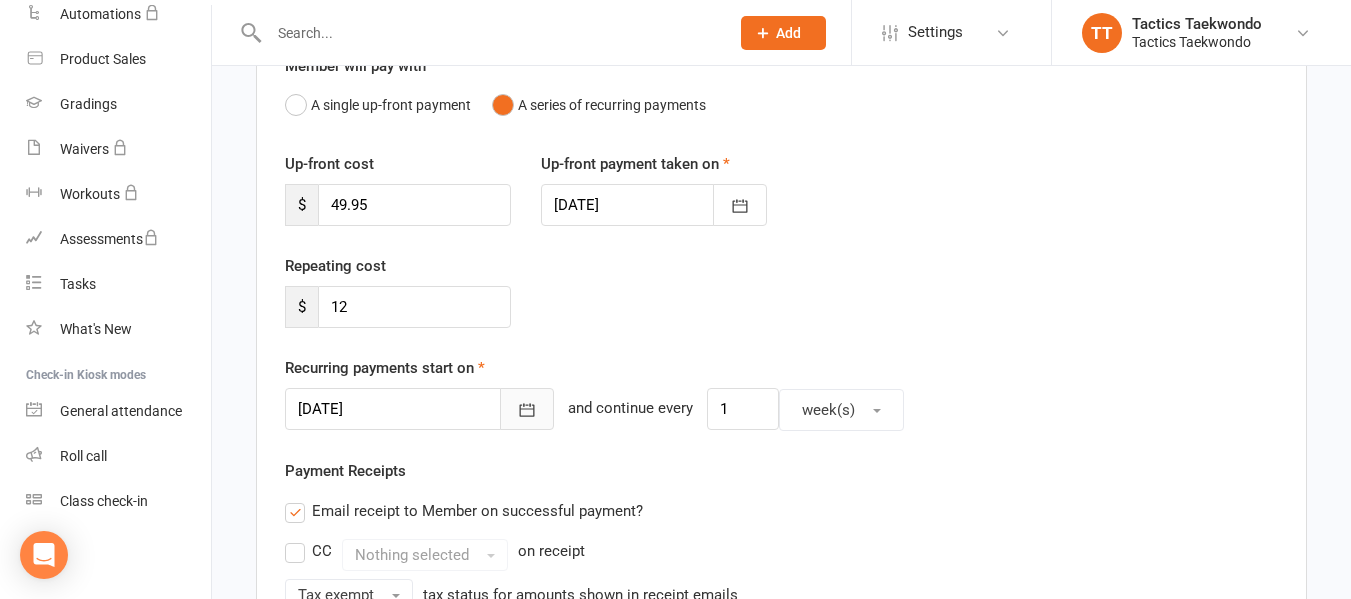click 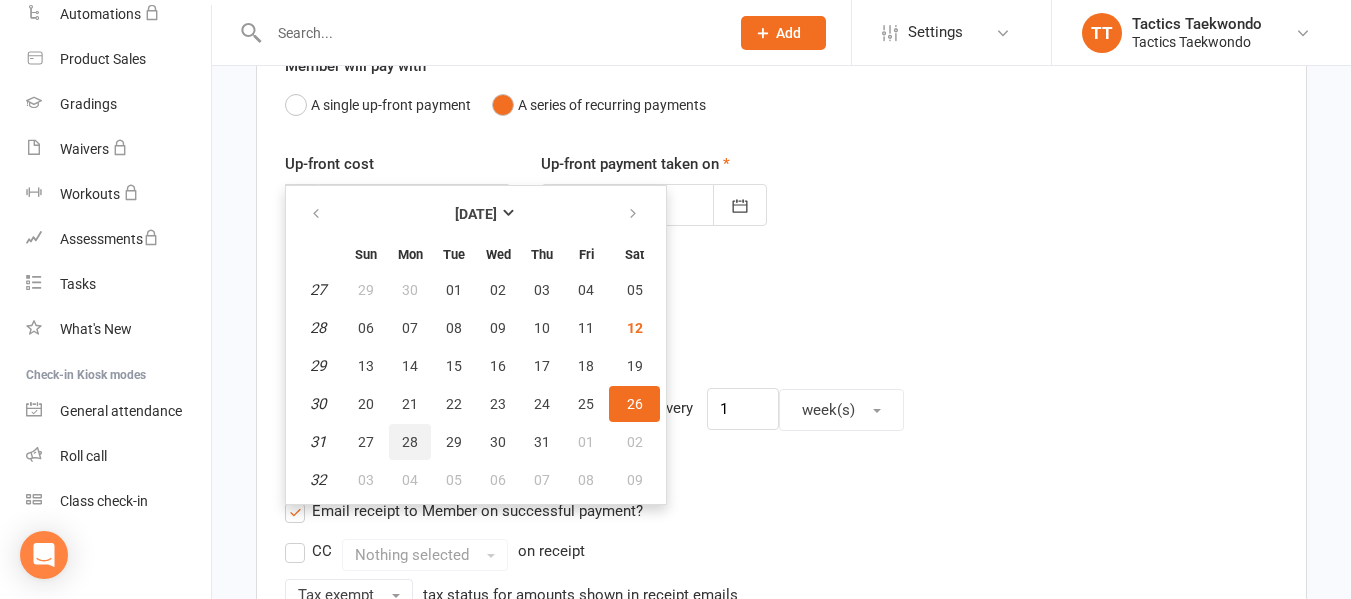 click on "28" at bounding box center [410, 442] 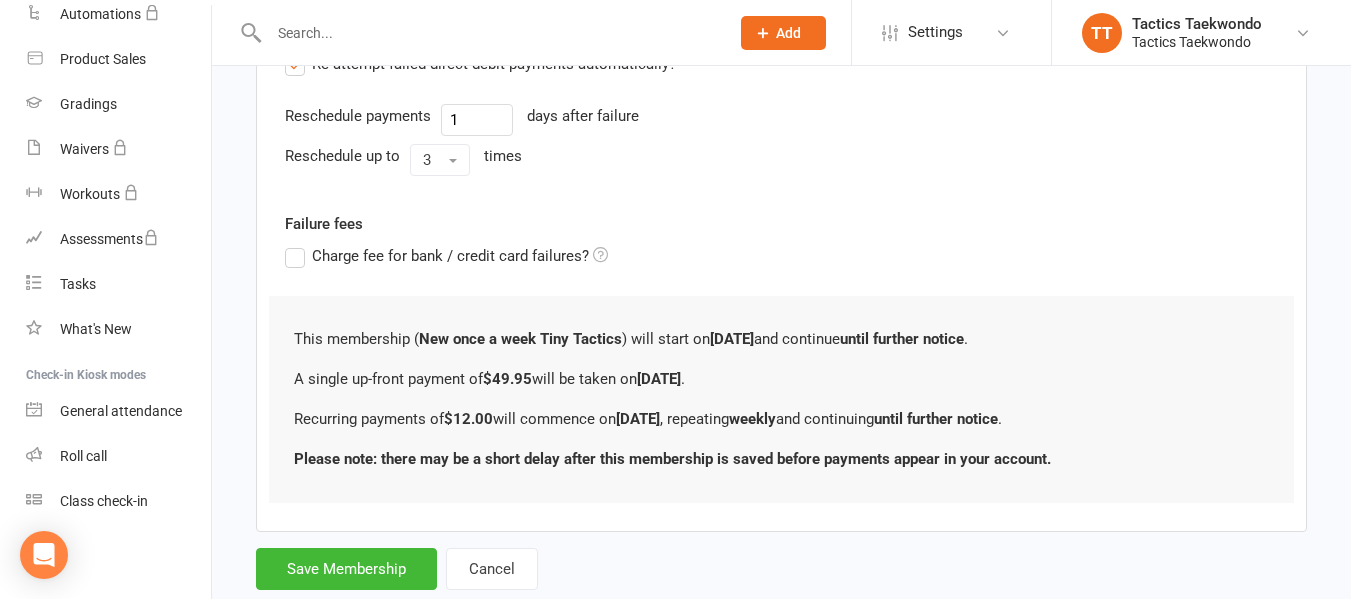 scroll, scrollTop: 895, scrollLeft: 0, axis: vertical 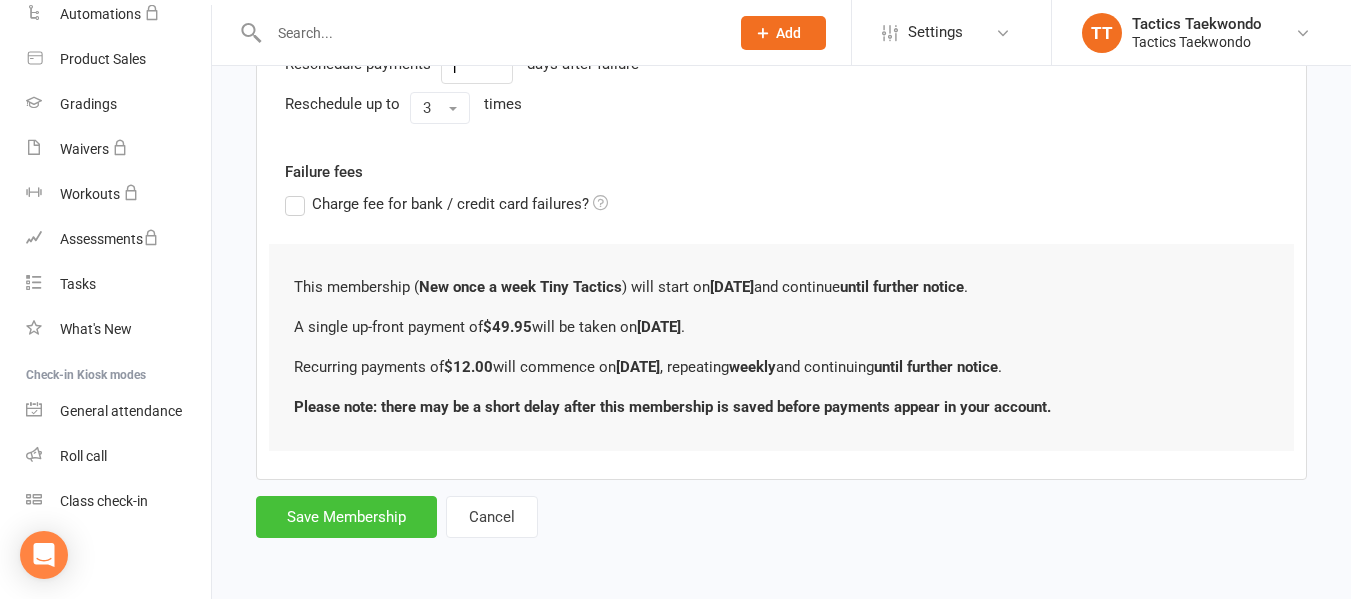 click on "Save Membership" at bounding box center [346, 517] 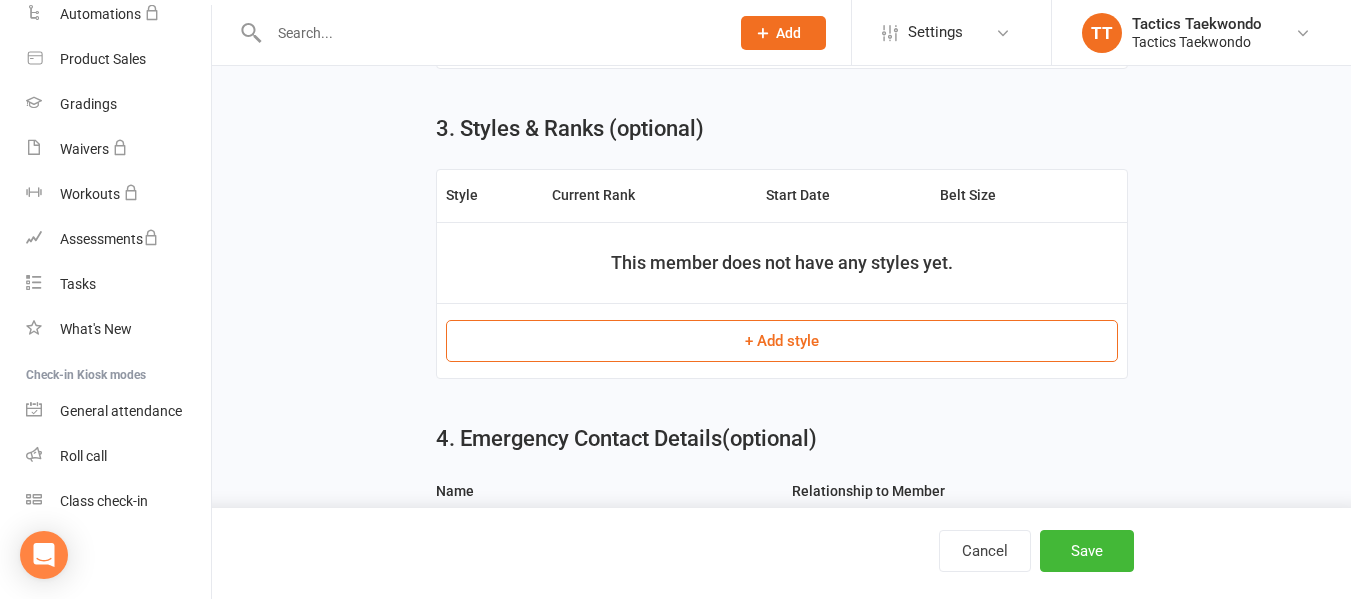 scroll, scrollTop: 1062, scrollLeft: 0, axis: vertical 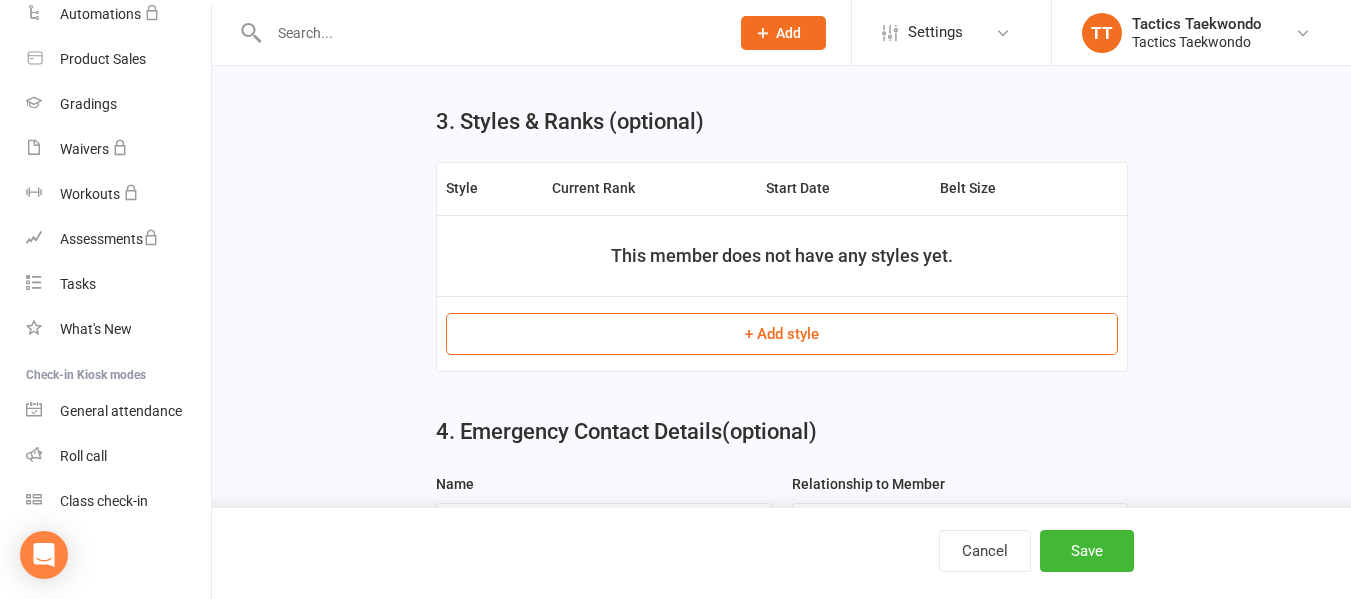 click on "+ Add style" at bounding box center [782, 334] 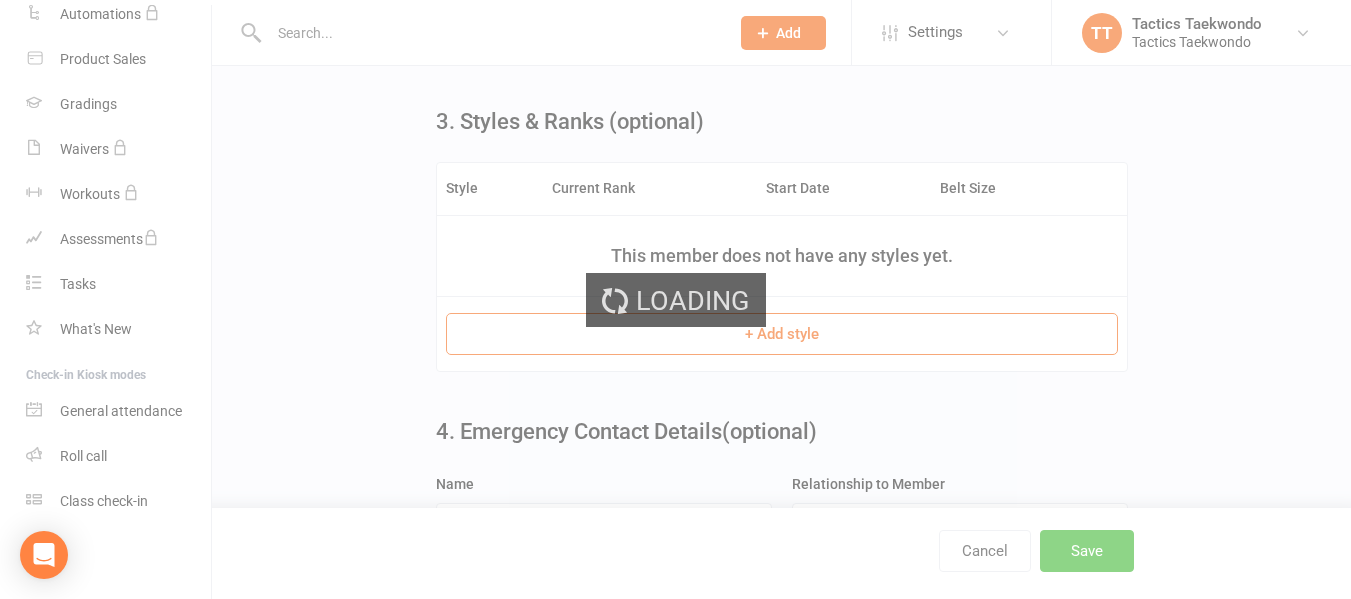 scroll, scrollTop: 0, scrollLeft: 0, axis: both 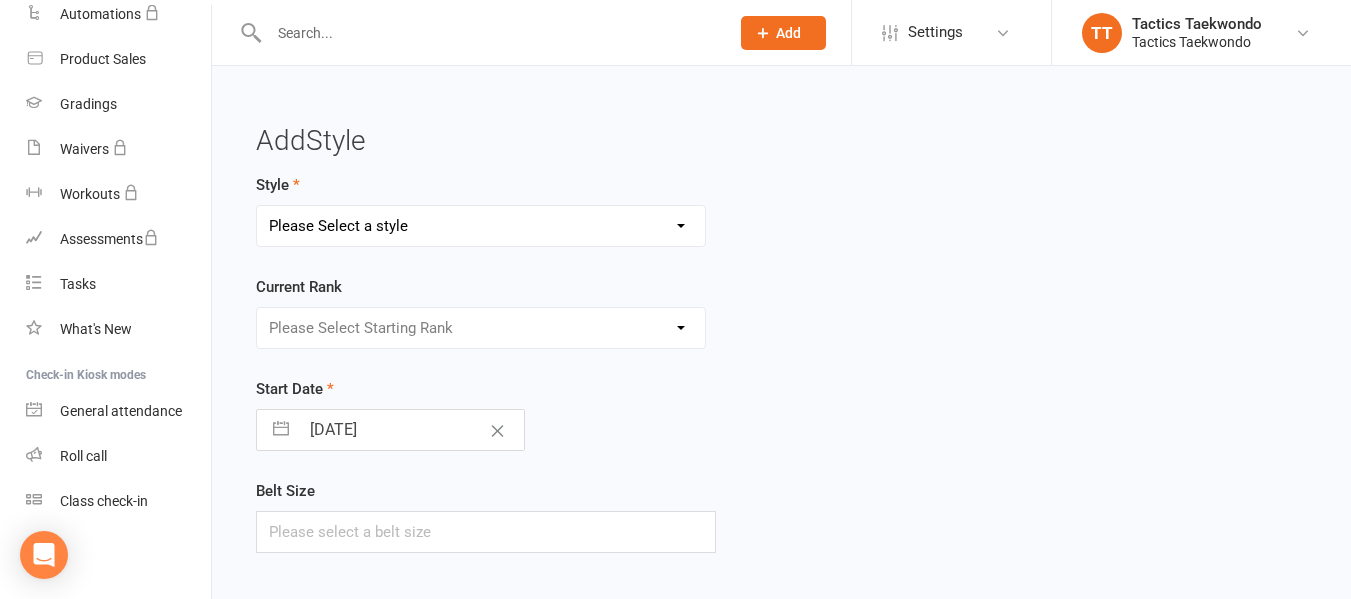 click on "Please Select a style All Belts and Ranks tiny tactics" at bounding box center [481, 226] 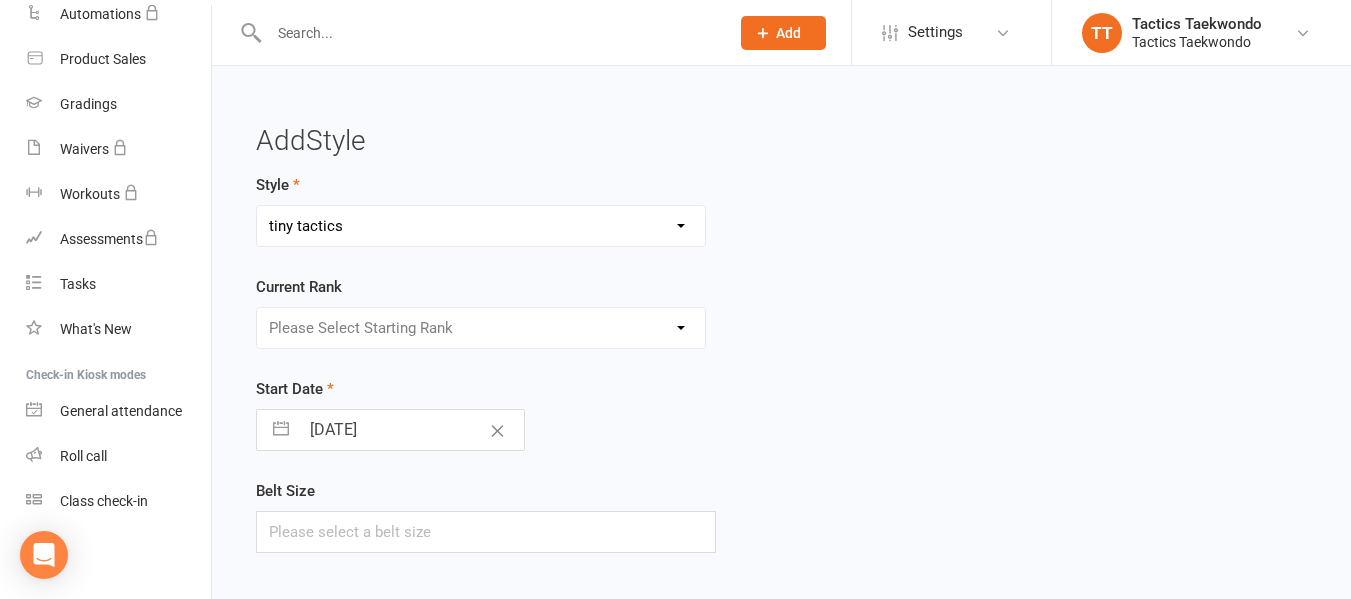 click on "Please Select a style All Belts and Ranks tiny tactics" at bounding box center [481, 226] 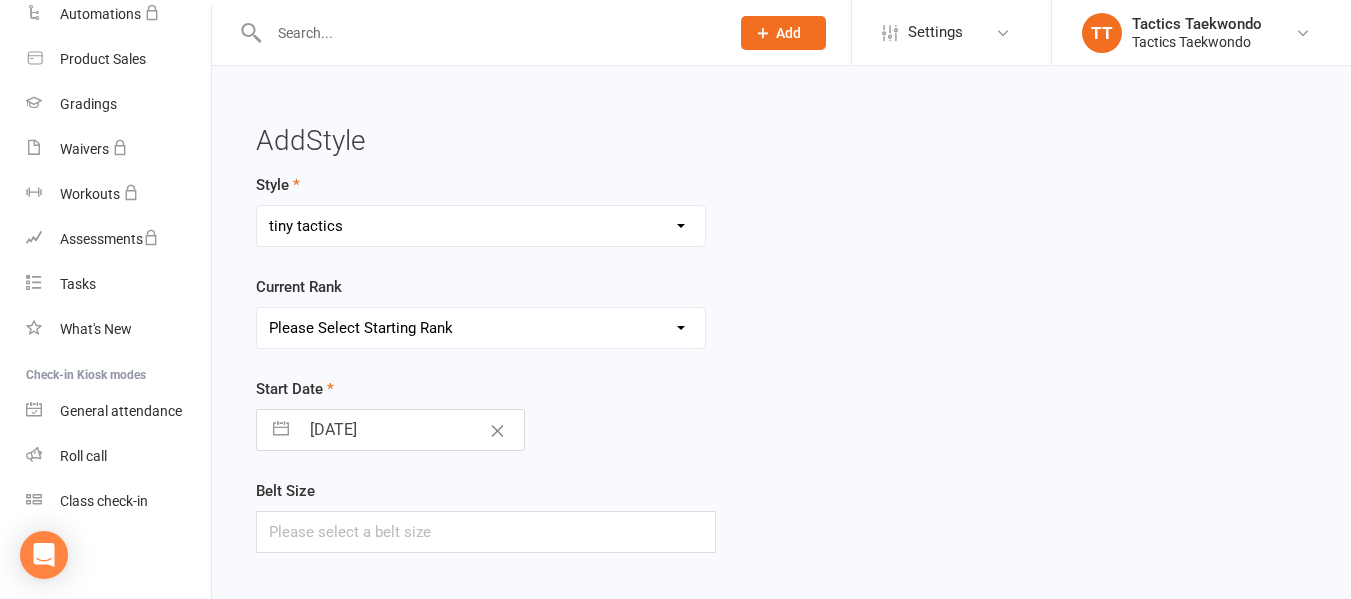 click on "Please Select Starting Rank white White-orange orange white-green green White-purple purple Purple-Black White-brown brown Brown-Black" at bounding box center (481, 328) 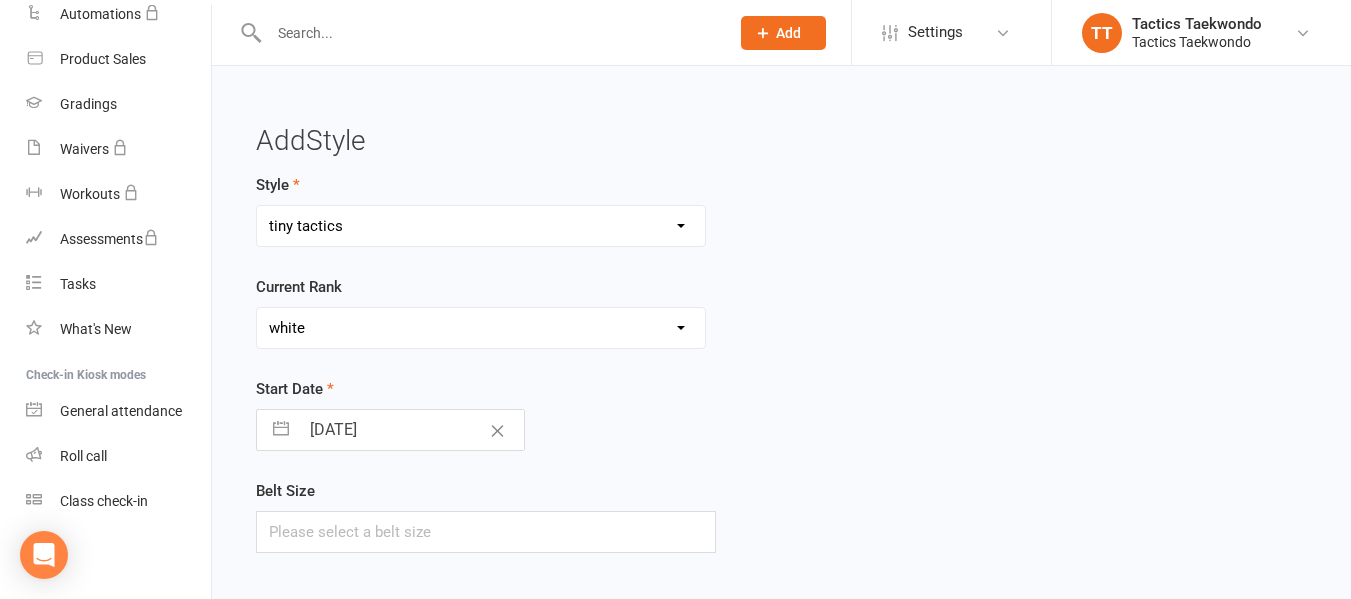 click on "Please Select Starting Rank white White-orange orange white-green green White-purple purple Purple-Black White-brown brown Brown-Black" at bounding box center (481, 328) 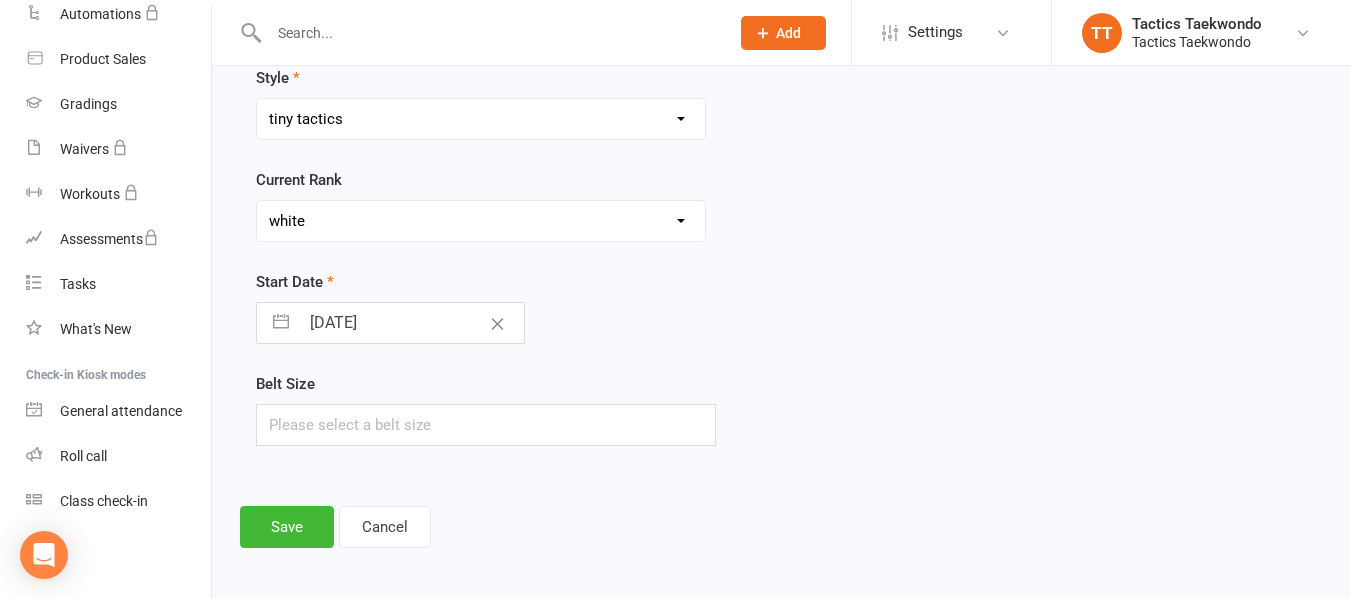 scroll, scrollTop: 113, scrollLeft: 0, axis: vertical 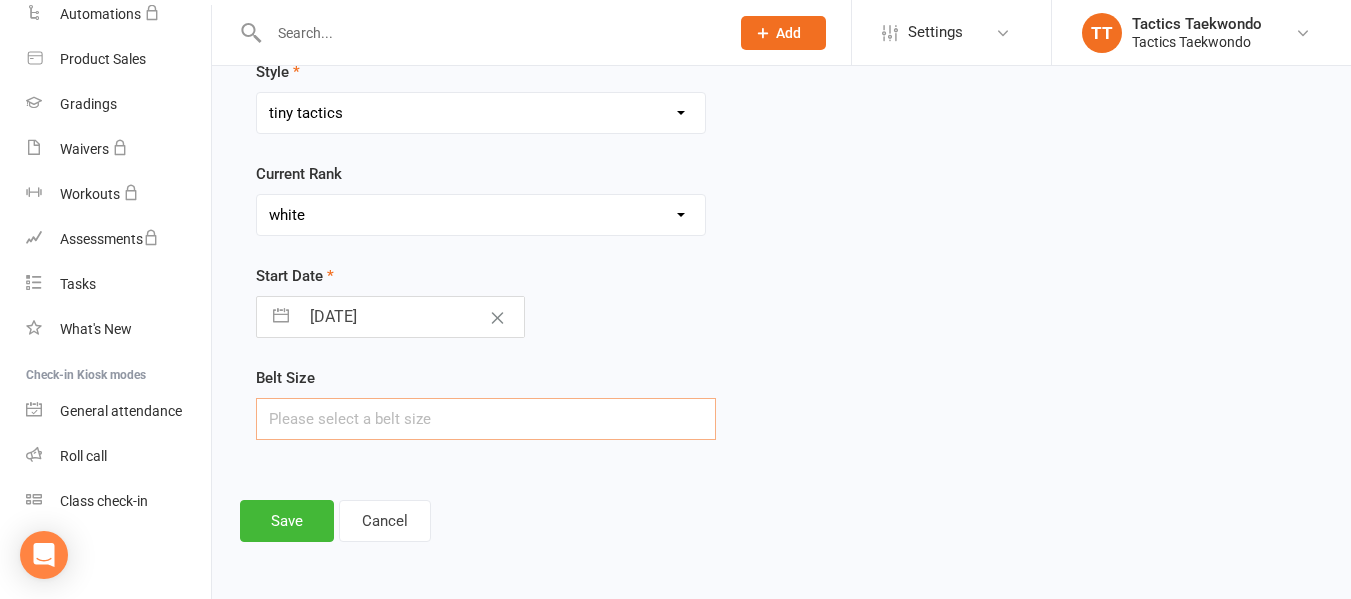 click at bounding box center [486, 419] 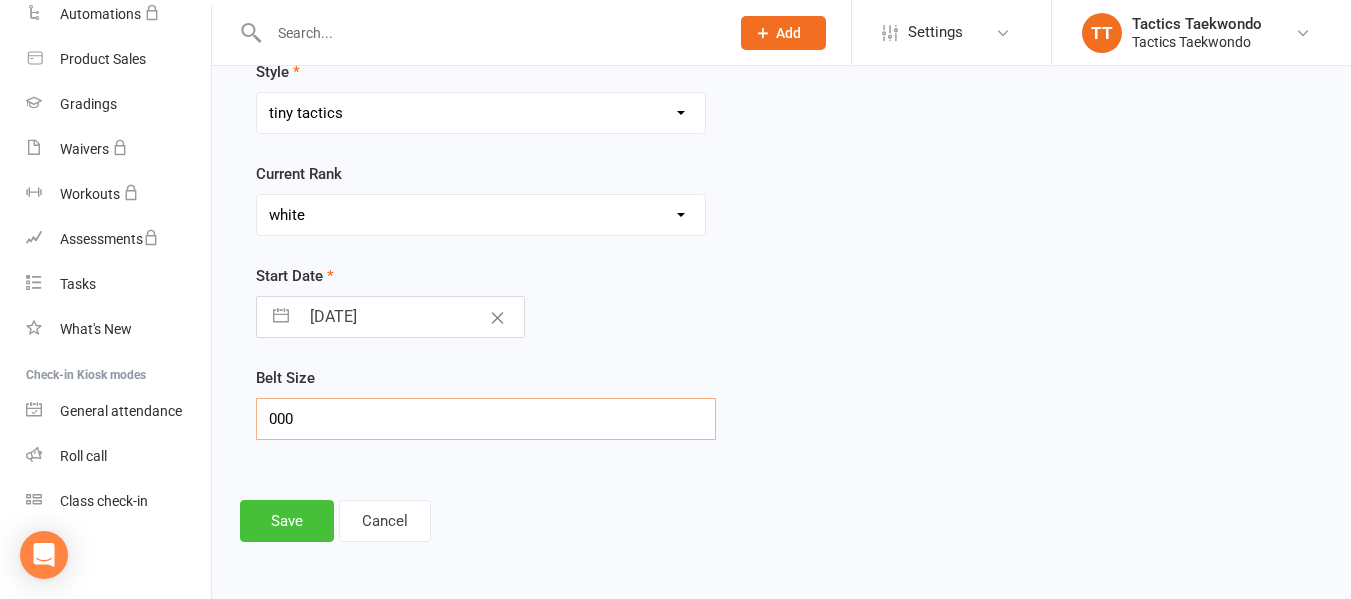 type on "000" 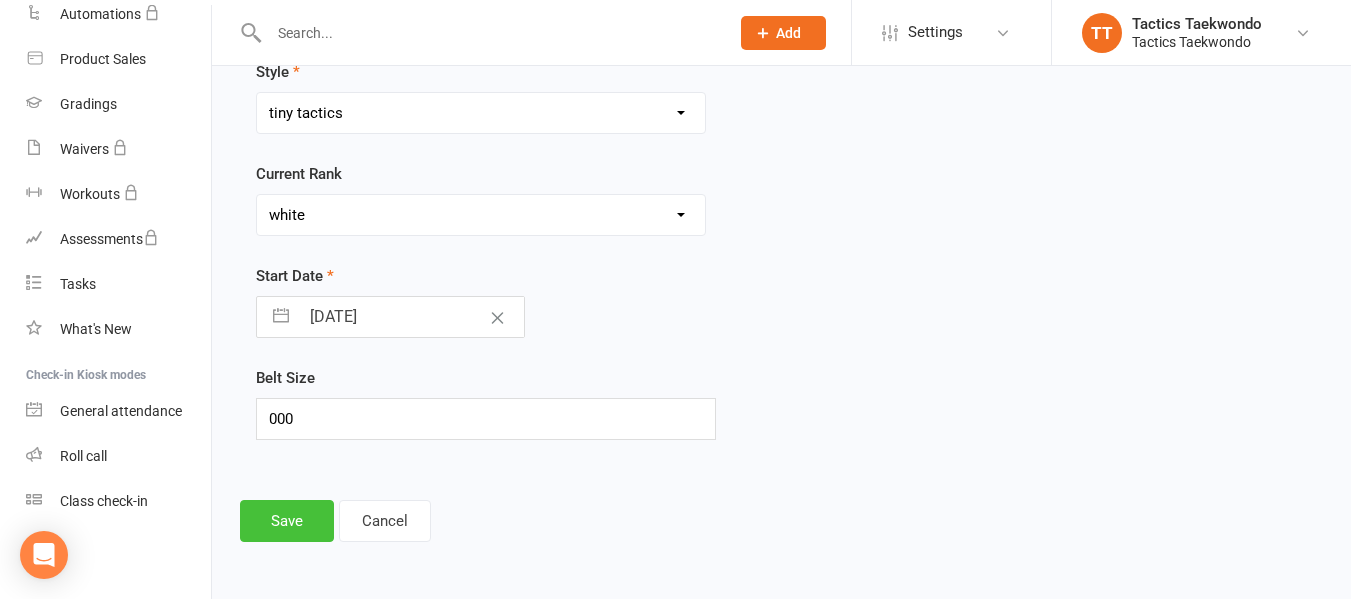 click on "Save" at bounding box center [287, 521] 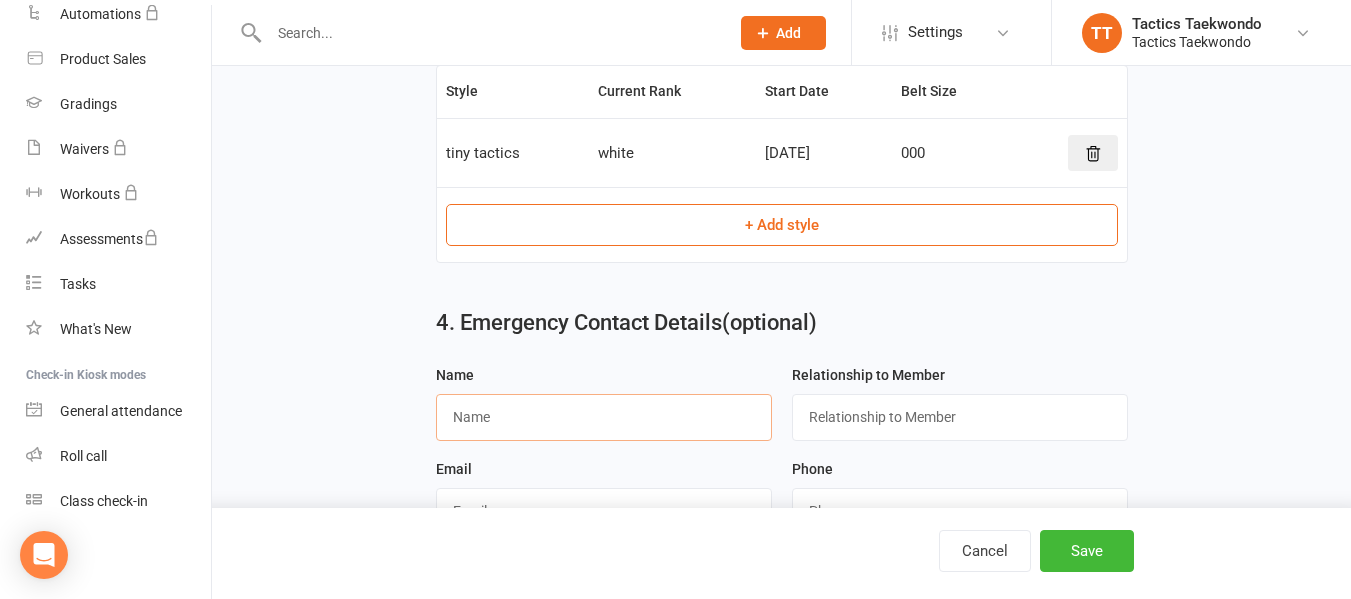 click at bounding box center (604, 417) 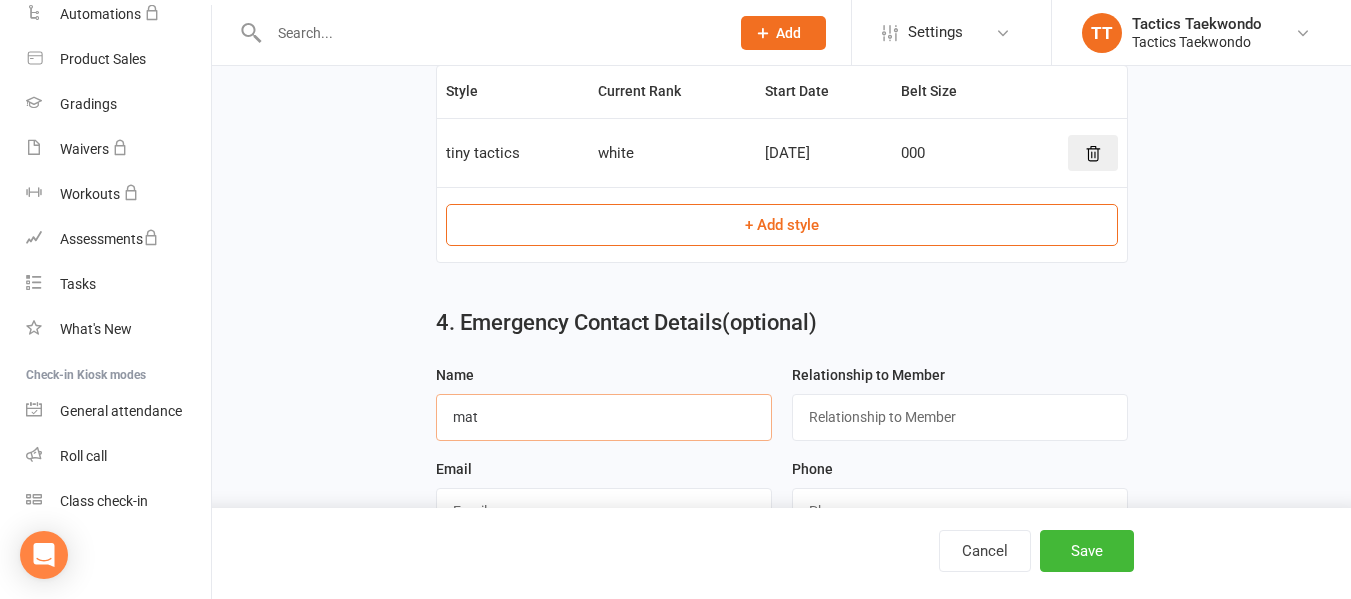 type on "mat" 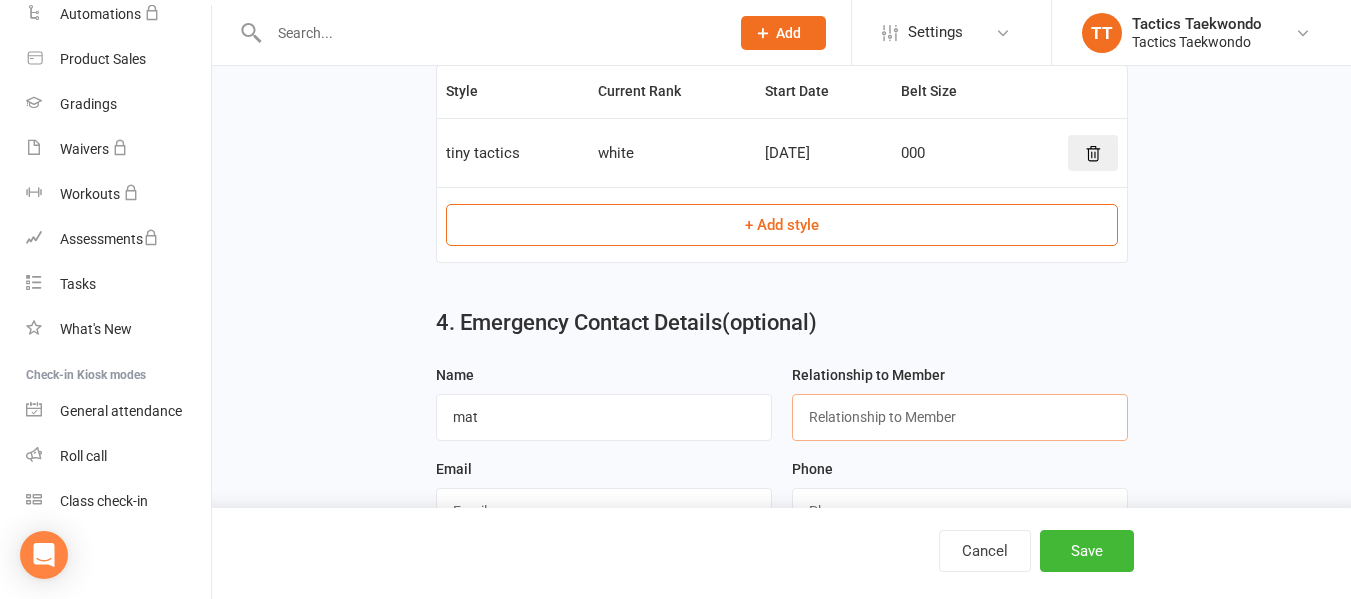 click at bounding box center (960, 417) 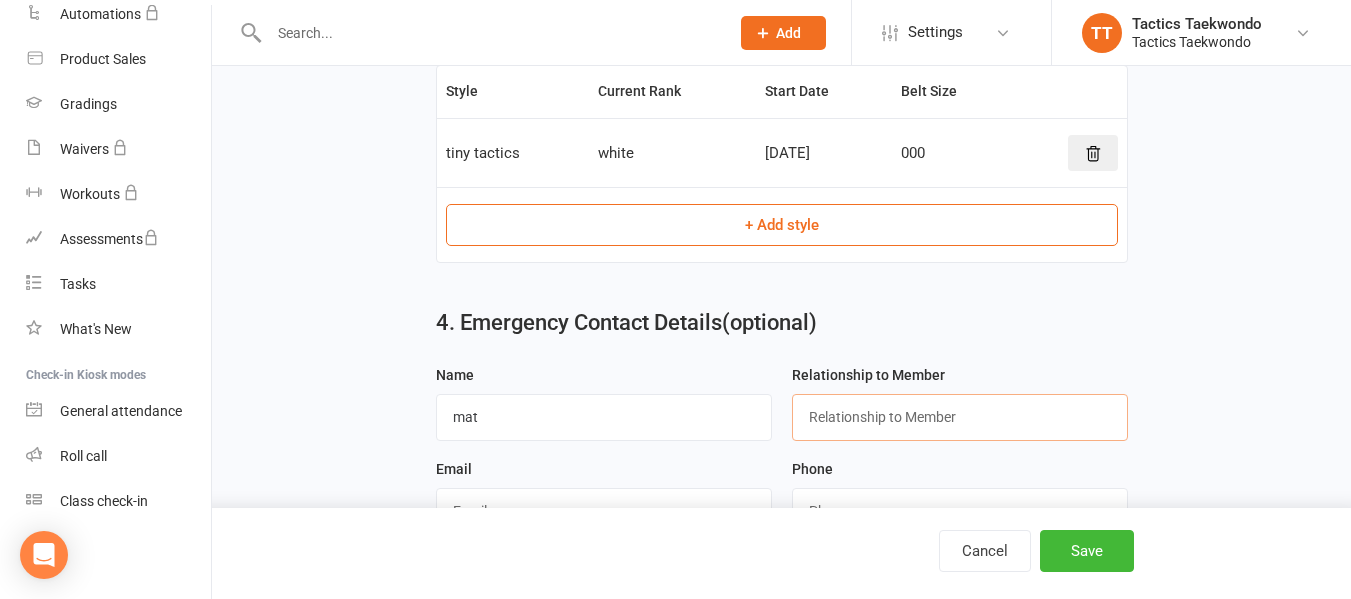 type on "Father" 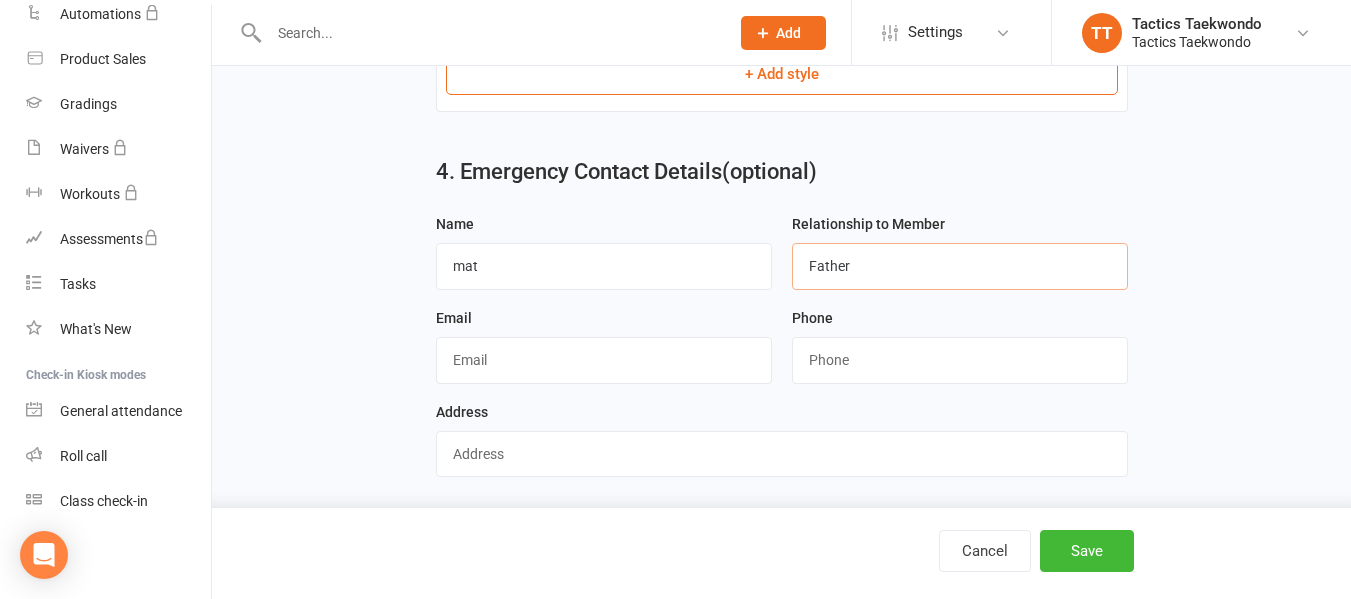 scroll, scrollTop: 1325, scrollLeft: 0, axis: vertical 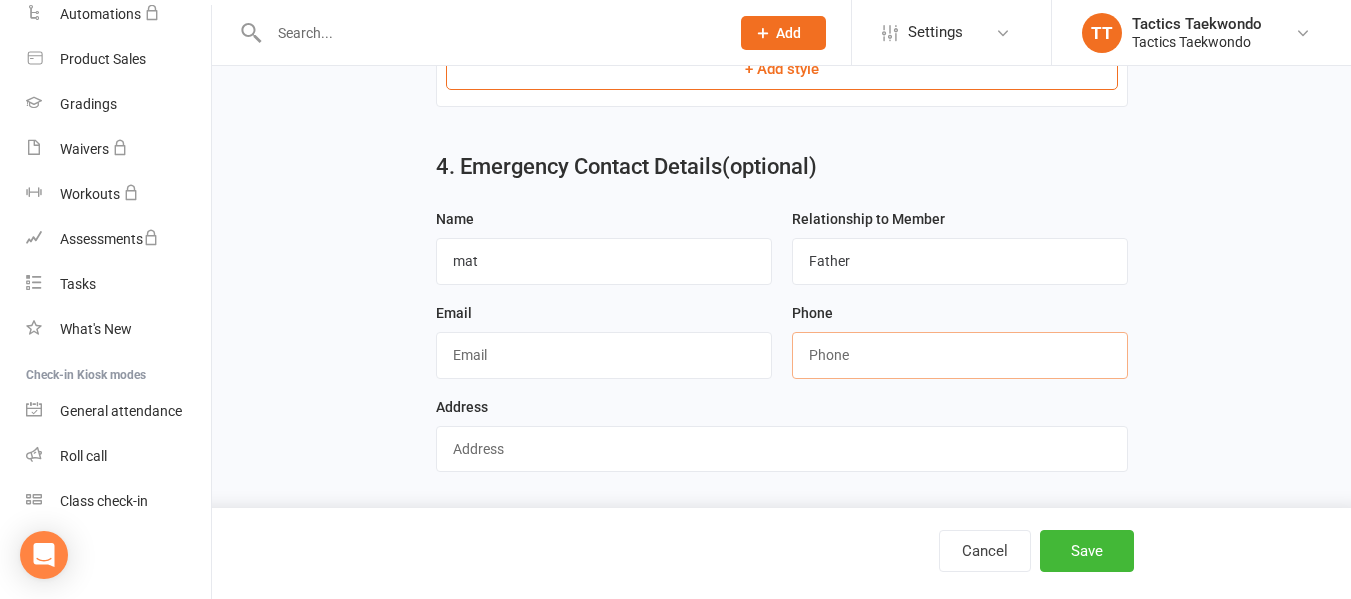 click at bounding box center (960, 355) 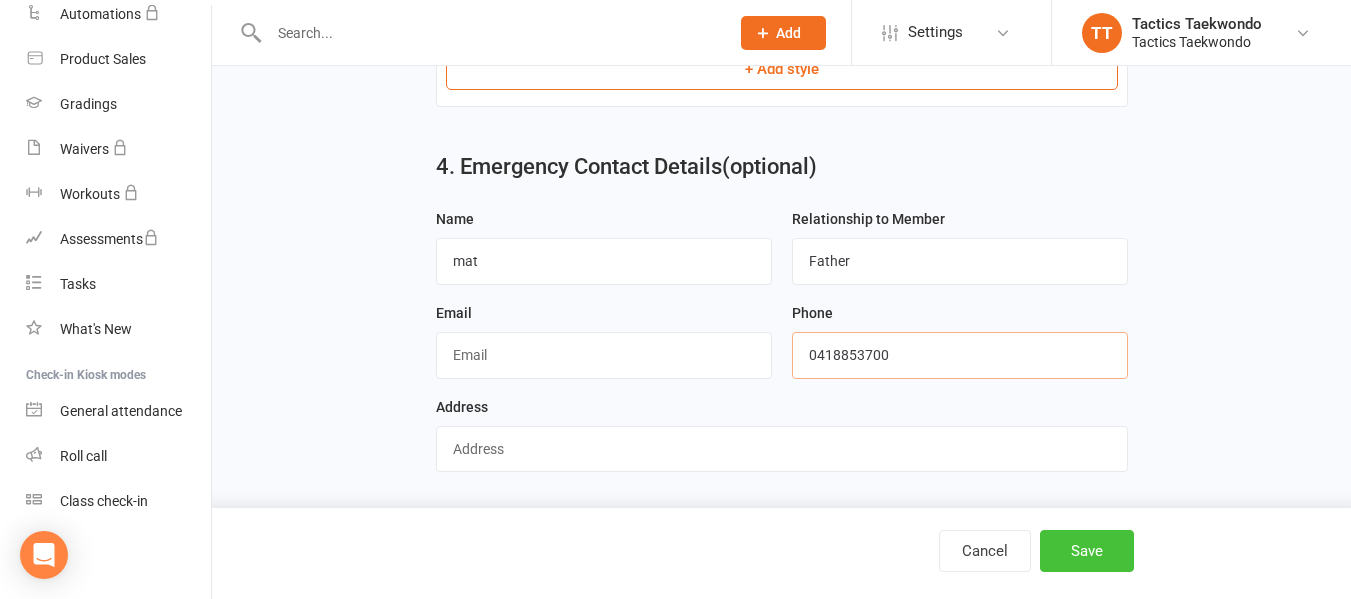 type on "0418853700" 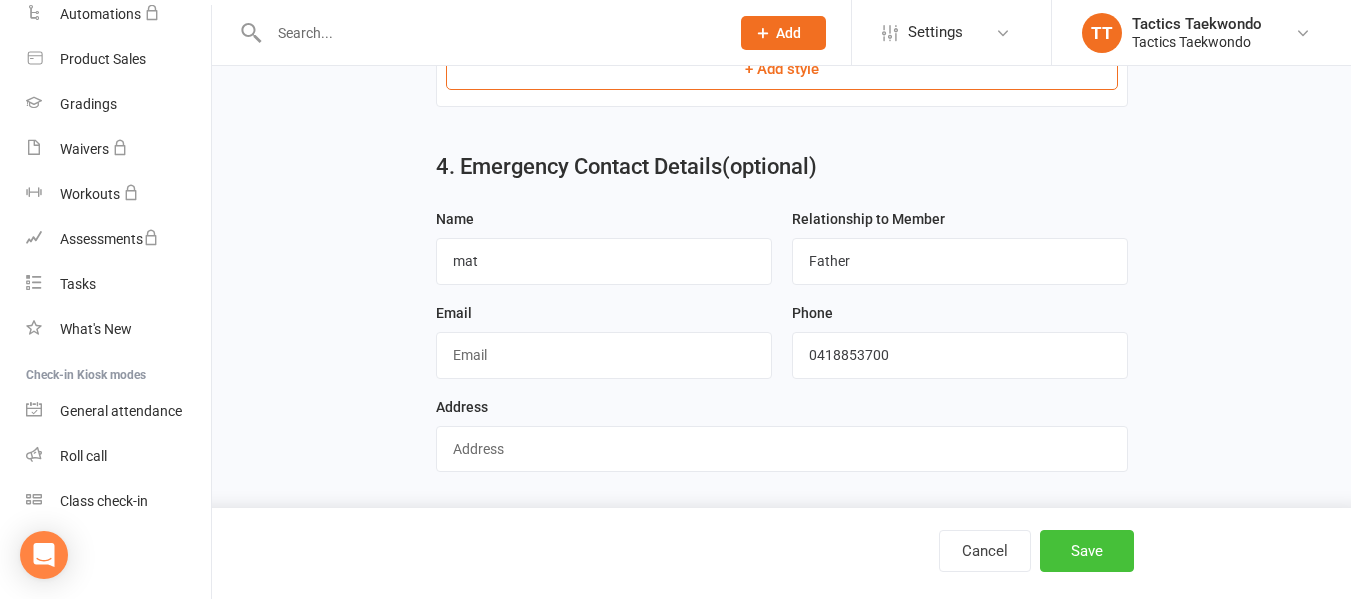 click on "Save" at bounding box center [1087, 551] 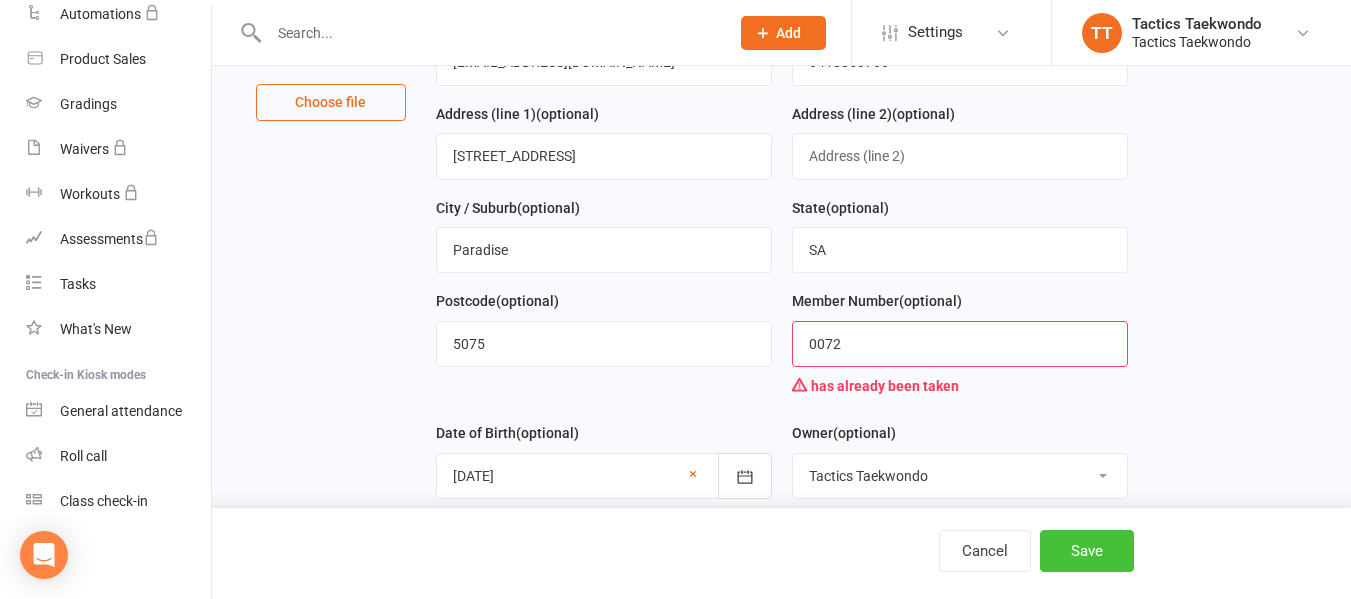 scroll, scrollTop: 263, scrollLeft: 0, axis: vertical 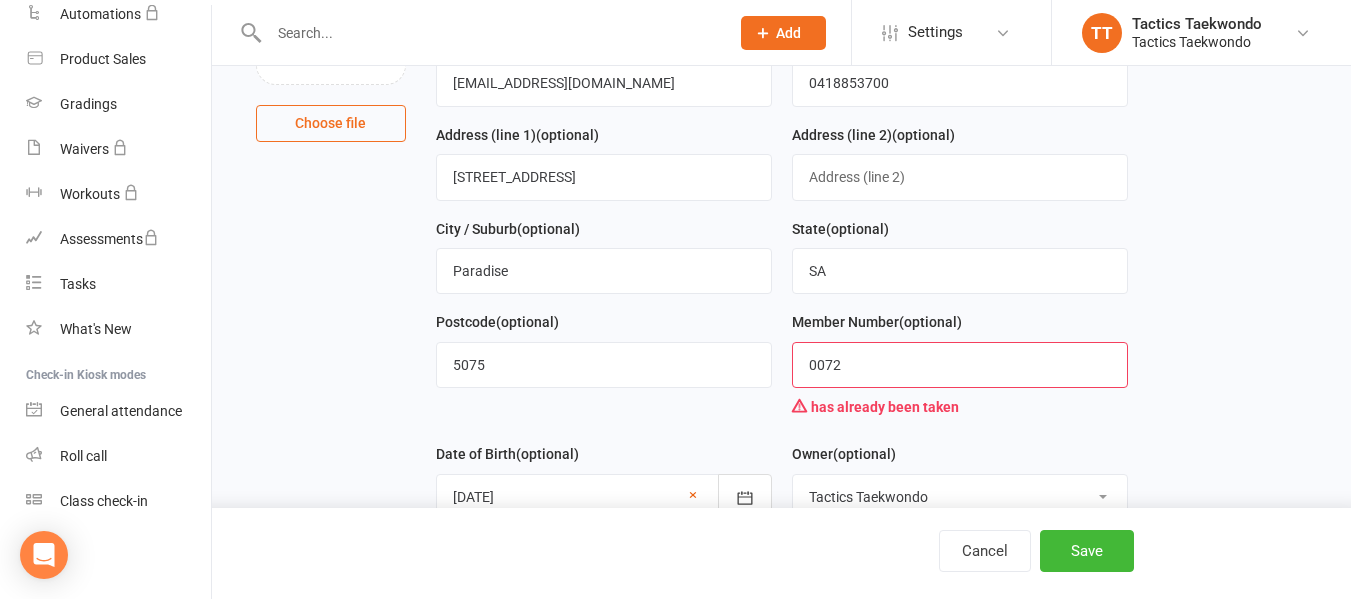 click on "0072" at bounding box center (960, 365) 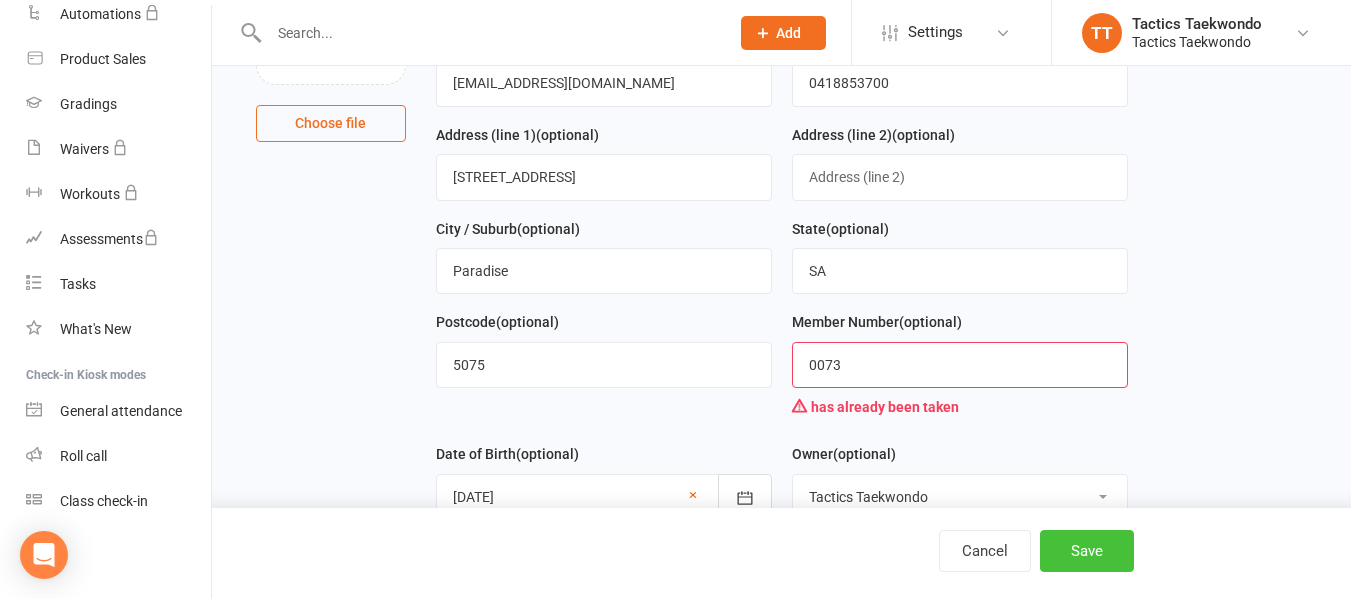 click on "Save" at bounding box center [1087, 551] 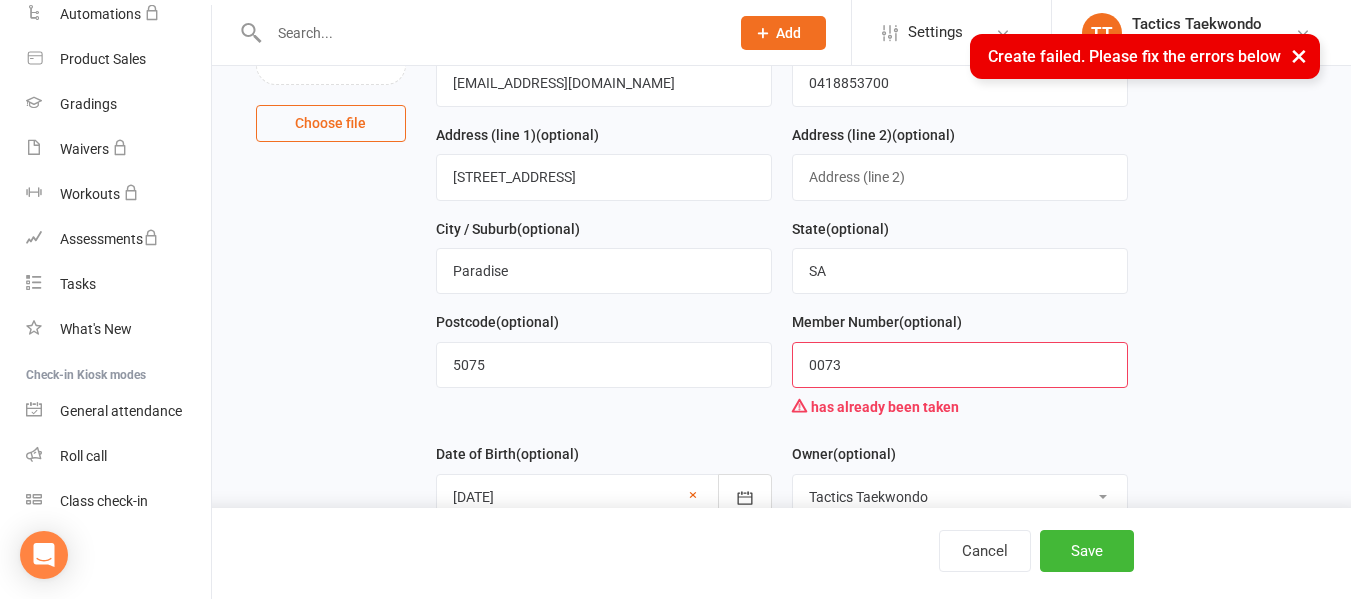 click on "0073" at bounding box center (960, 365) 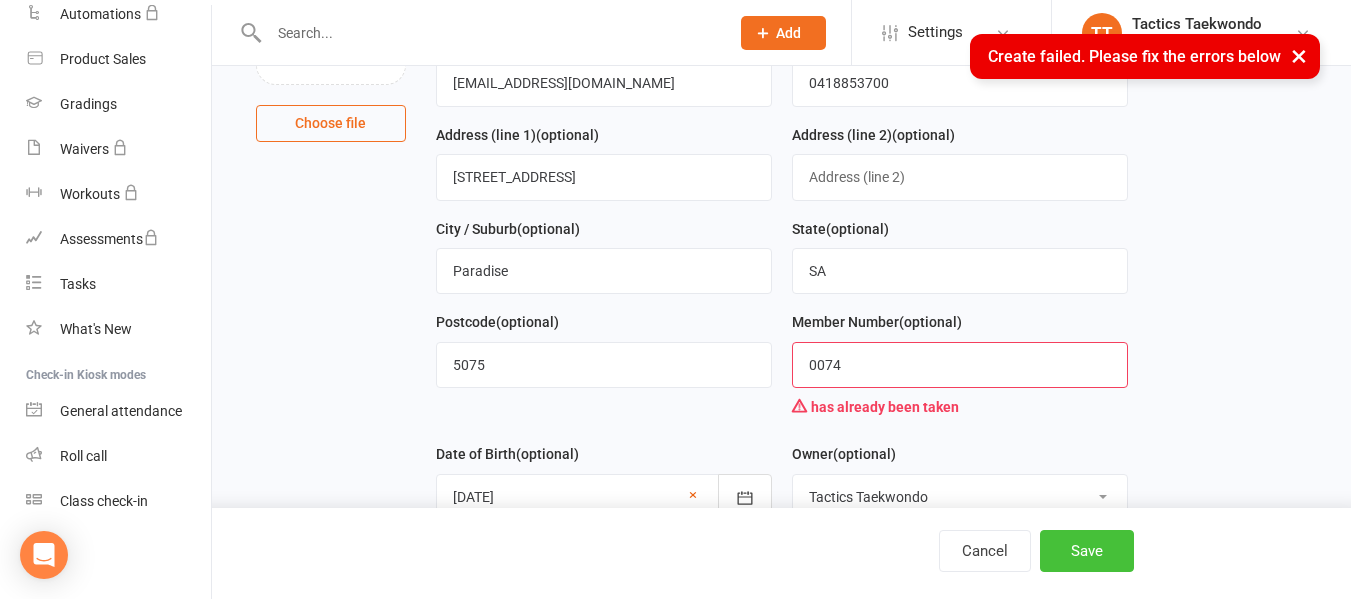click on "Save" at bounding box center [1087, 551] 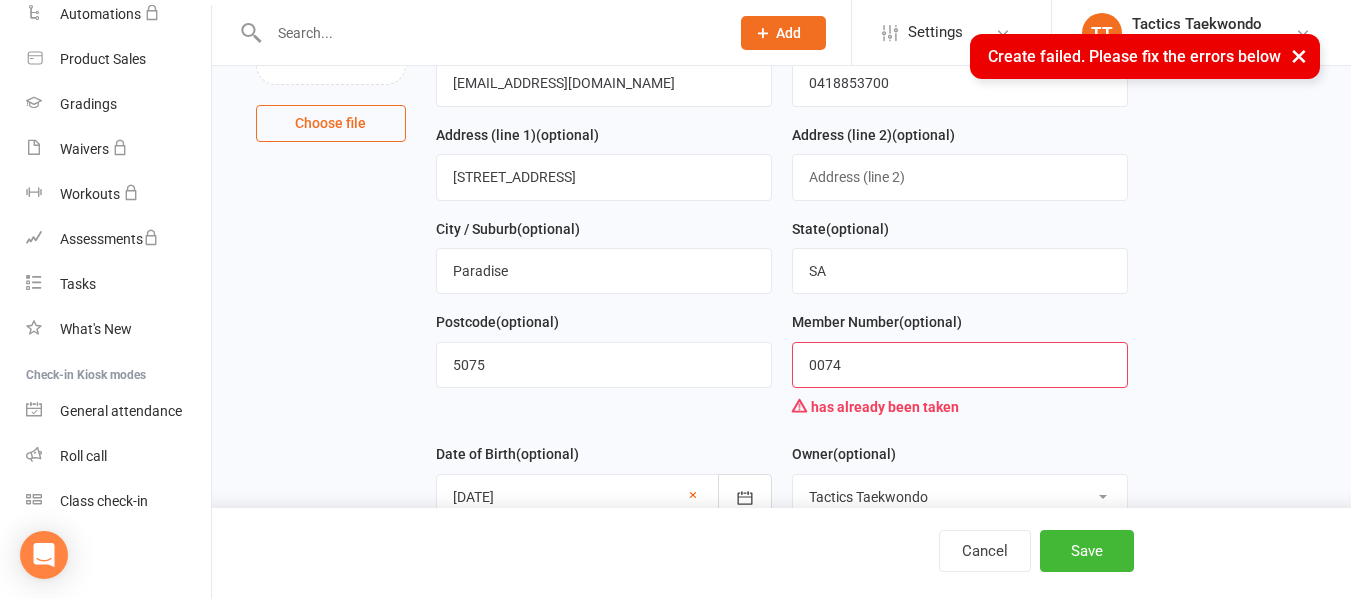 click on "0074" at bounding box center [960, 365] 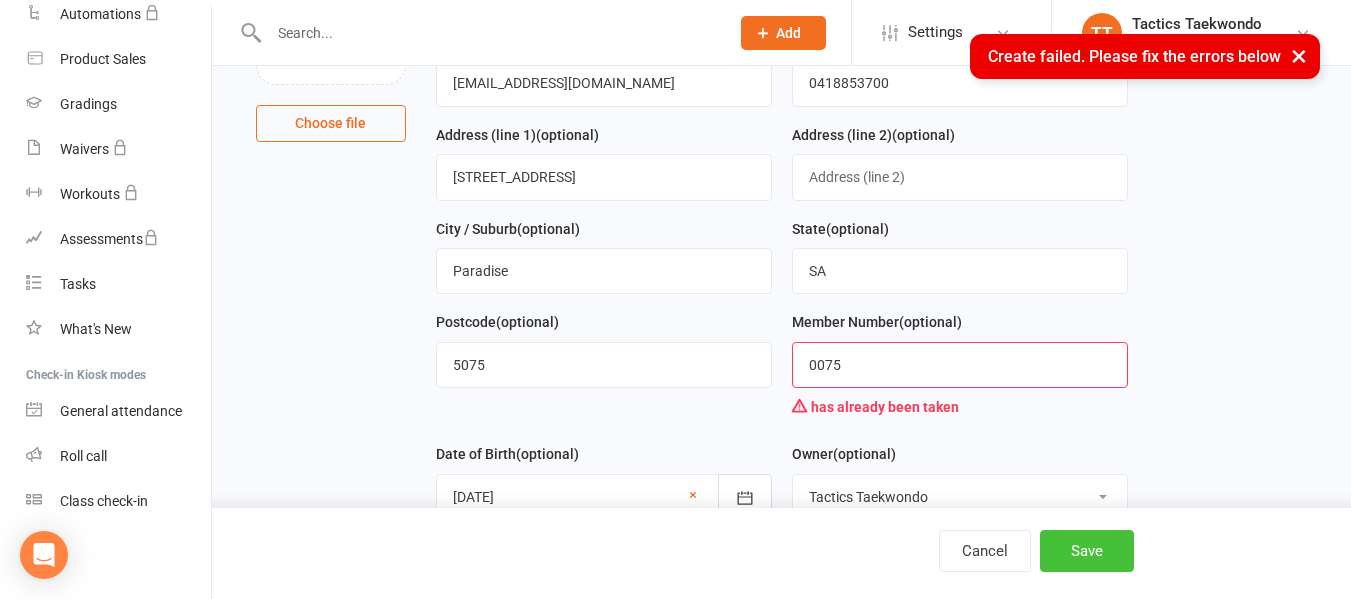 type on "0075" 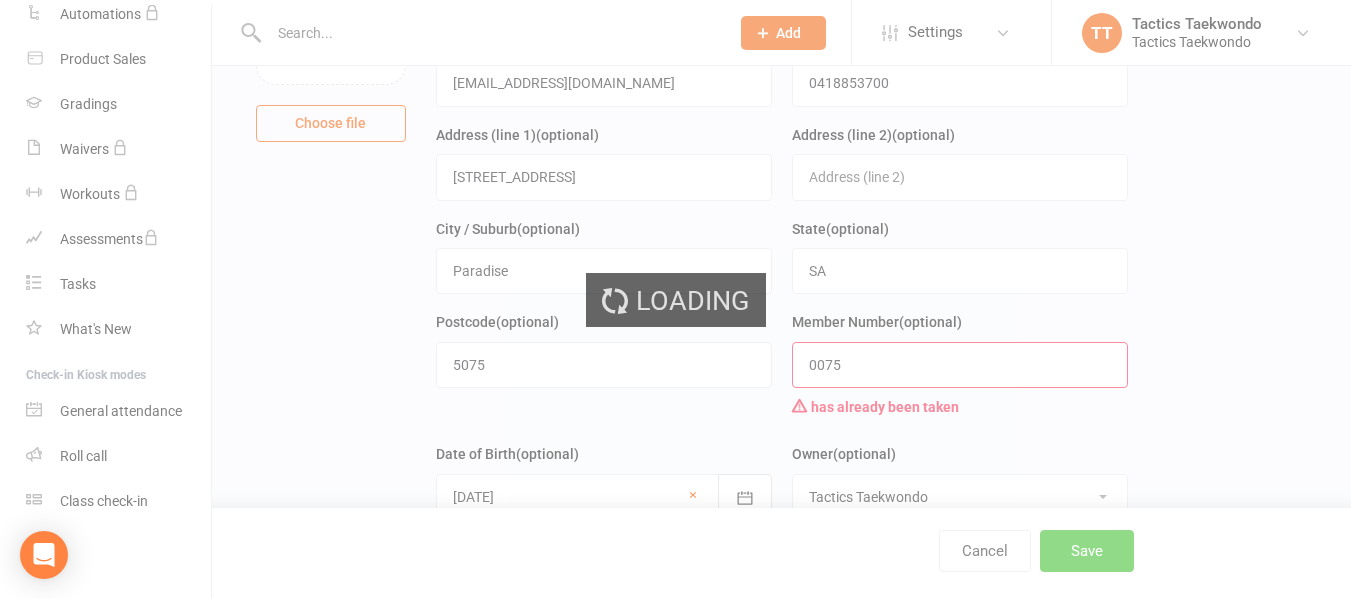scroll, scrollTop: 0, scrollLeft: 0, axis: both 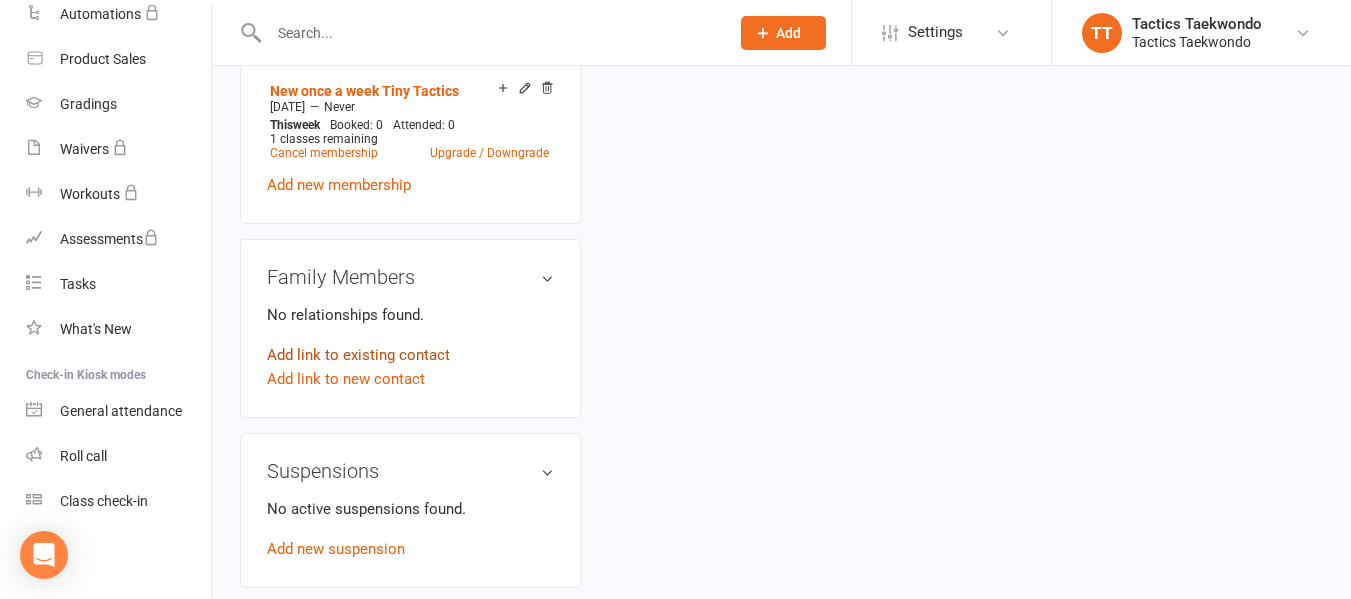 click on "Add link to existing contact" at bounding box center (358, 355) 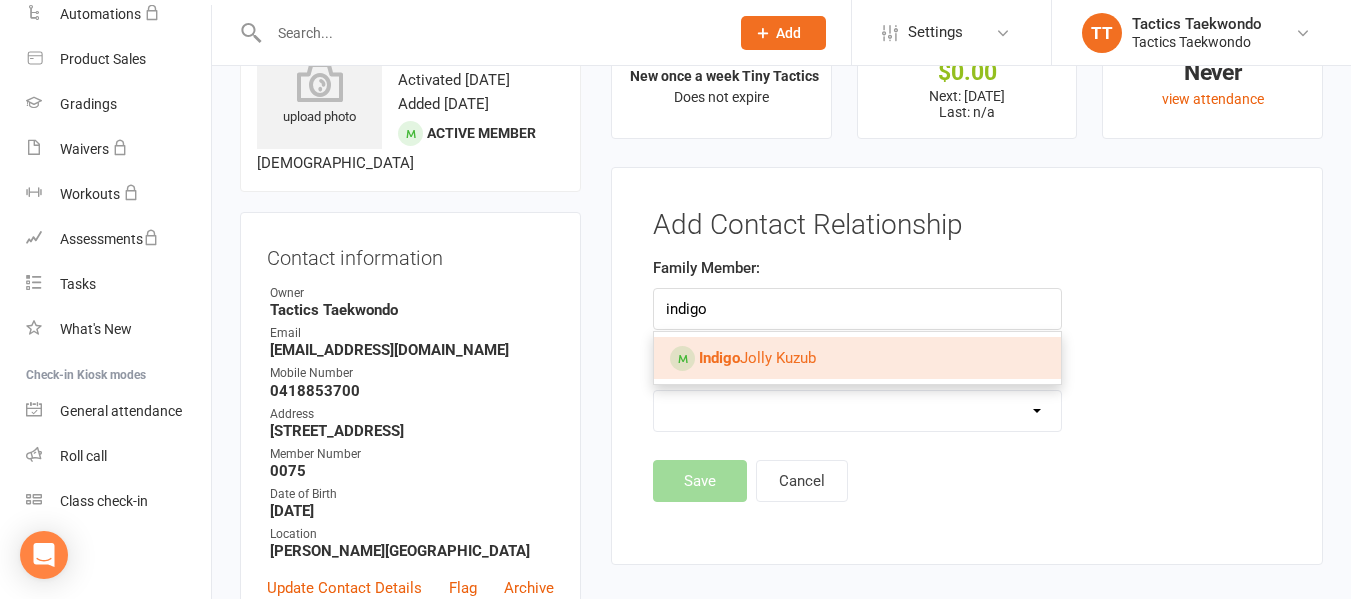 type on "indigo" 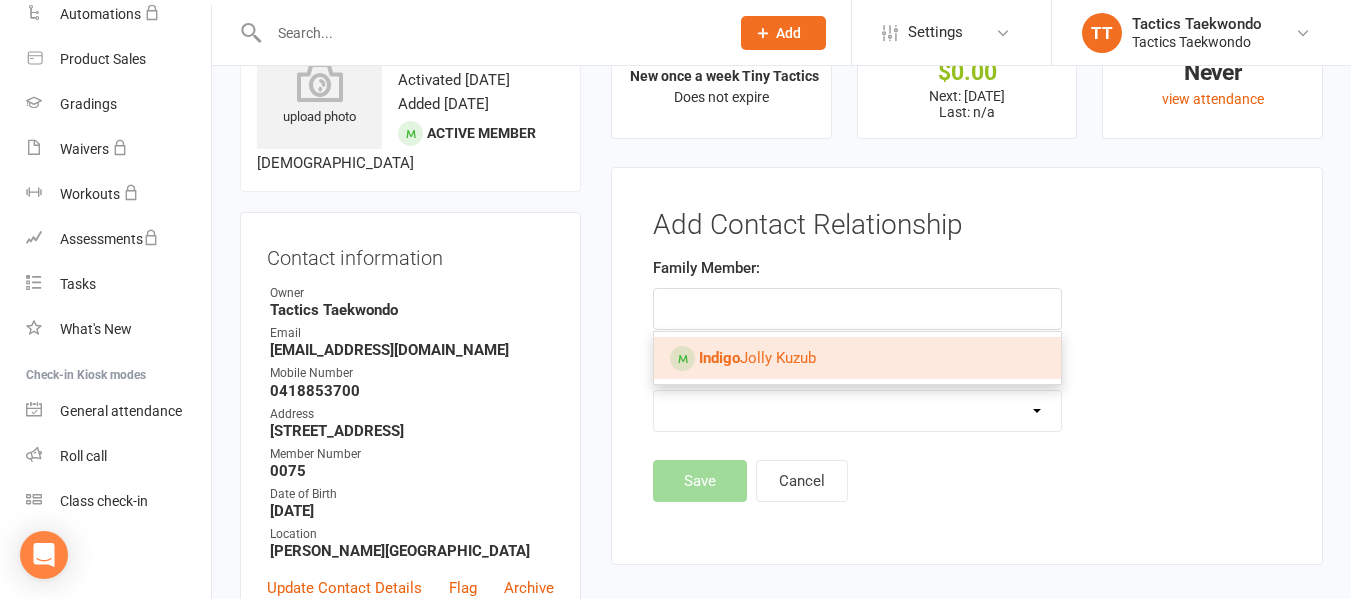 click on "Indigo  Jolly Kuzub" at bounding box center (757, 358) 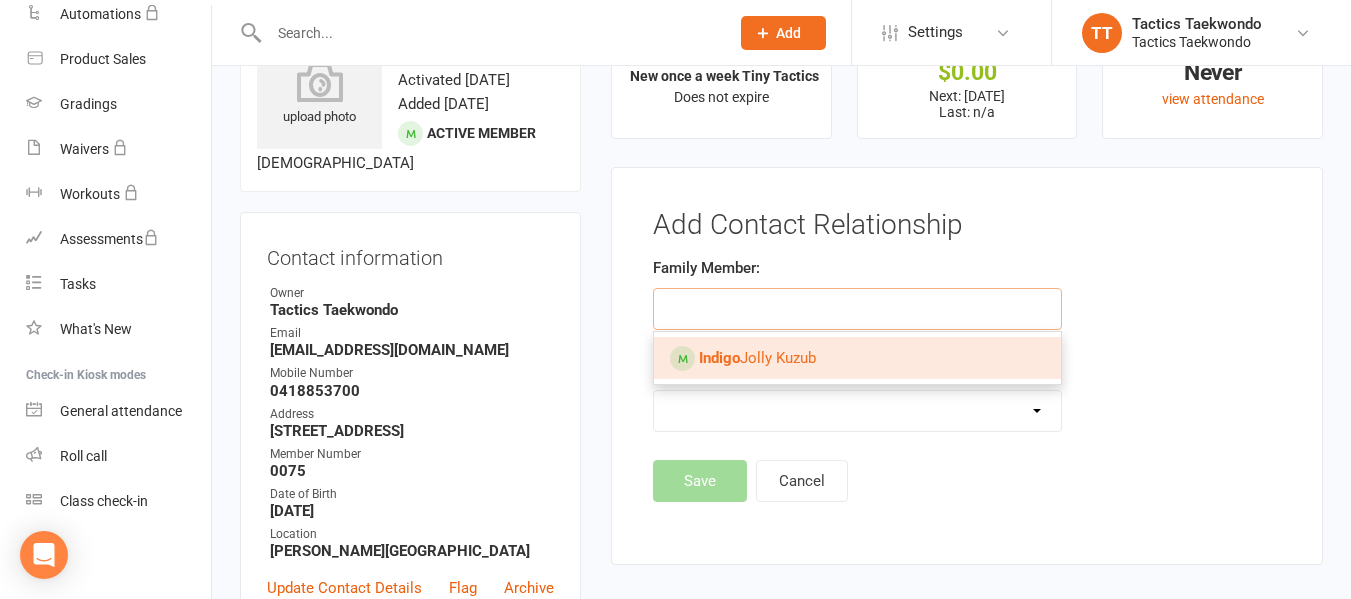 type on "Indigo Jolly Kuzub" 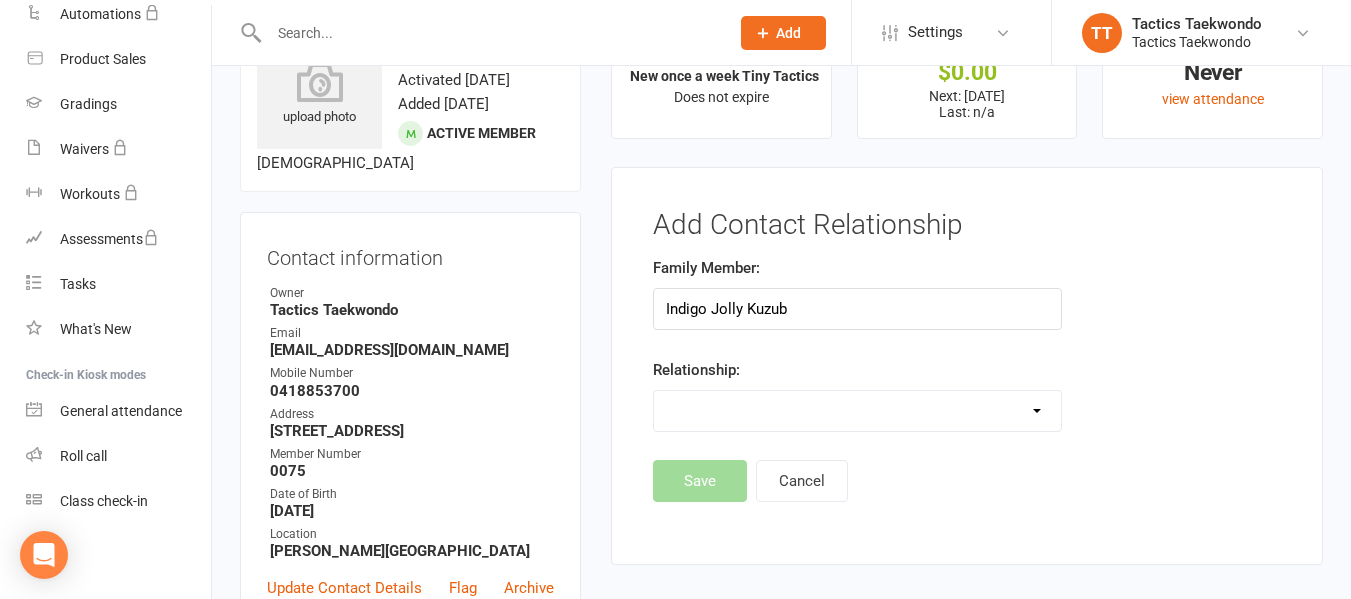 click on "Family Member: Indigo Jolly Kuzub
Relationship: Parent / Guardian Child Sibling (parent not in system) Spouse / Partner Cousin / Other Family Friend Other" at bounding box center [857, 358] 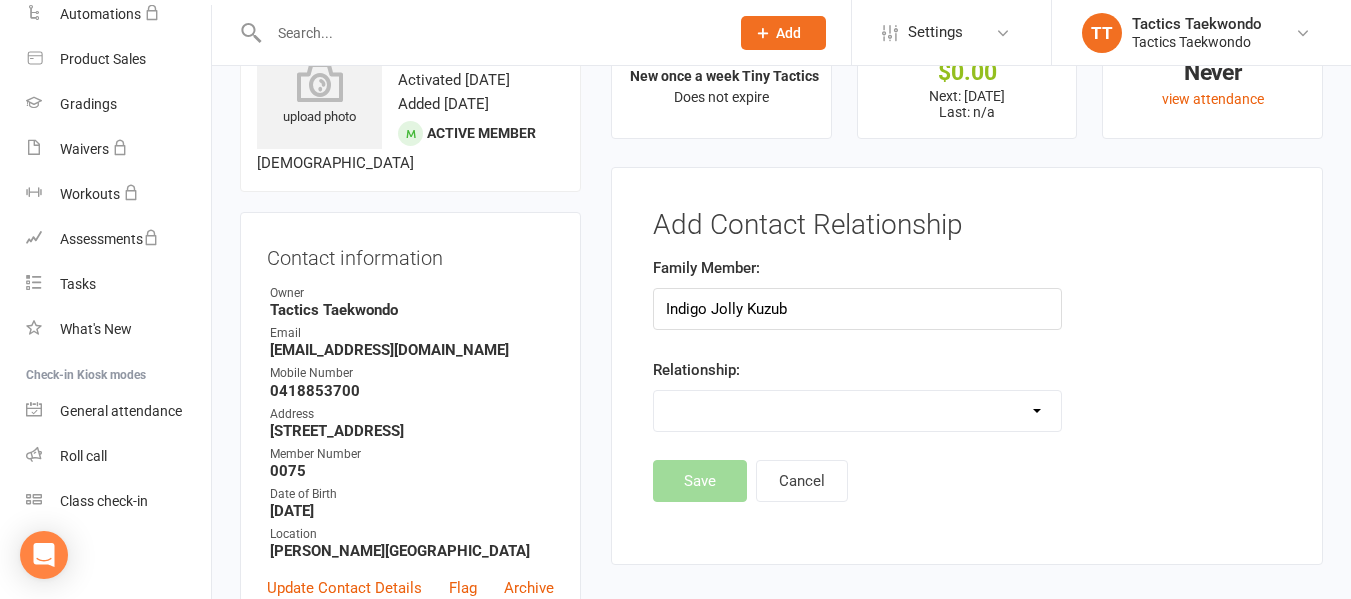 select on "2" 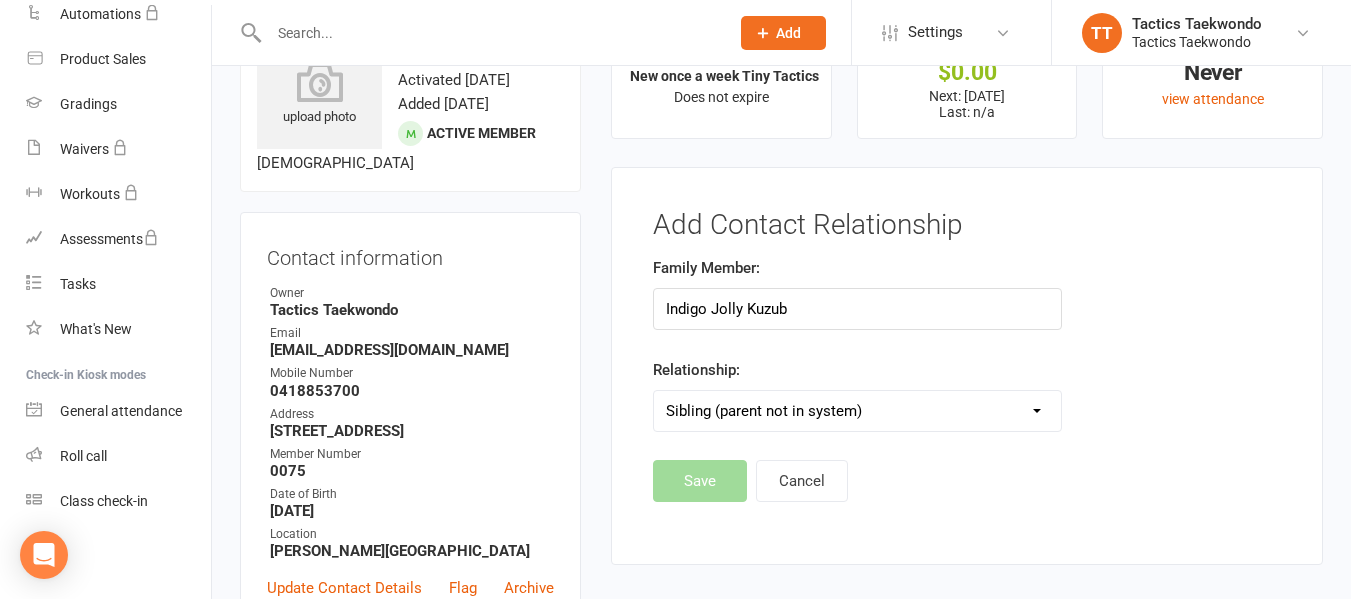 click on "Parent / Guardian Child Sibling (parent not in system) Spouse / Partner Cousin / Other Family Friend Other" at bounding box center [857, 411] 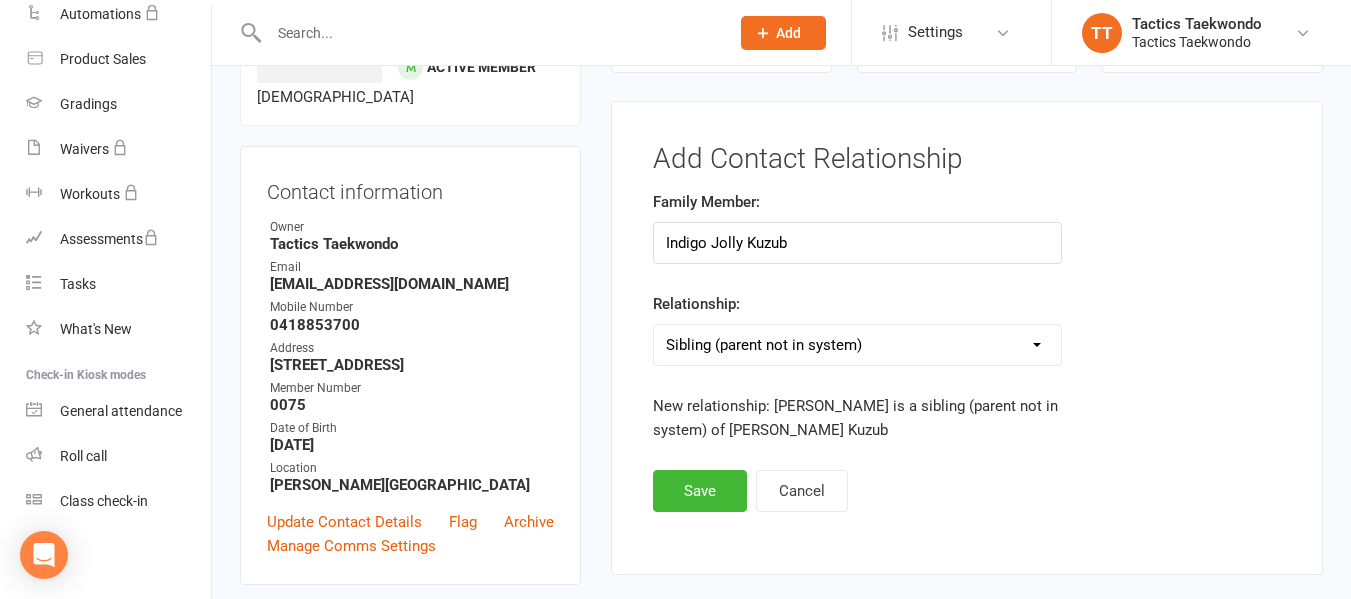scroll, scrollTop: 187, scrollLeft: 0, axis: vertical 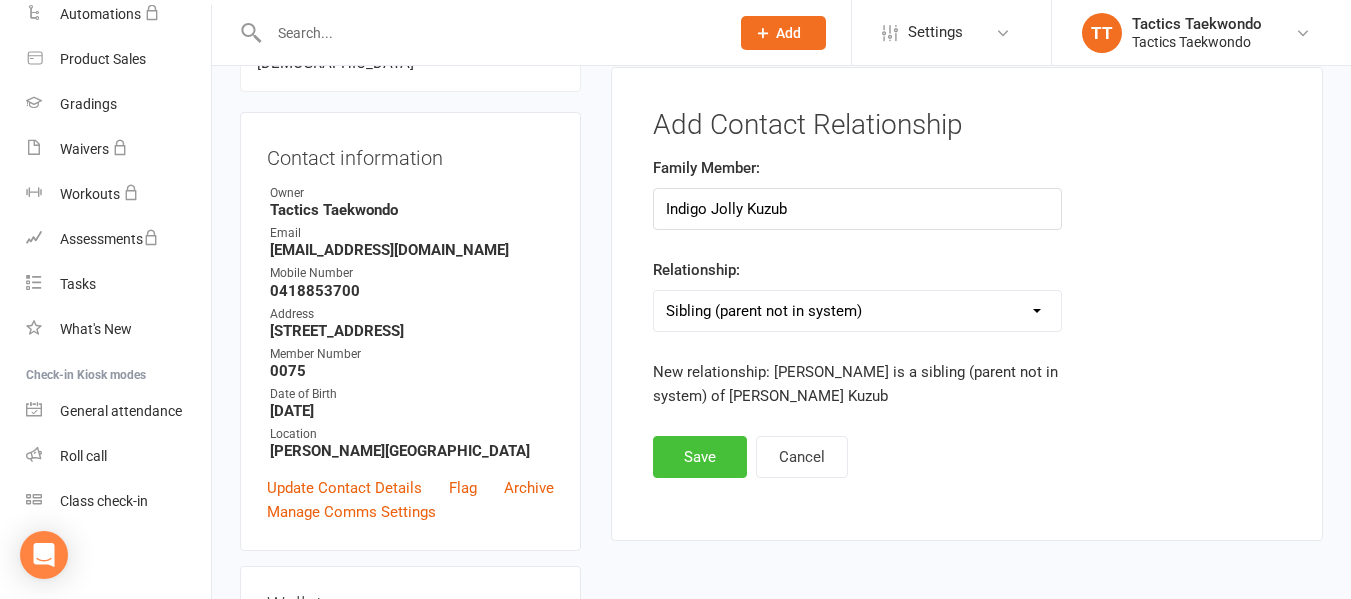 click on "Save" at bounding box center [700, 457] 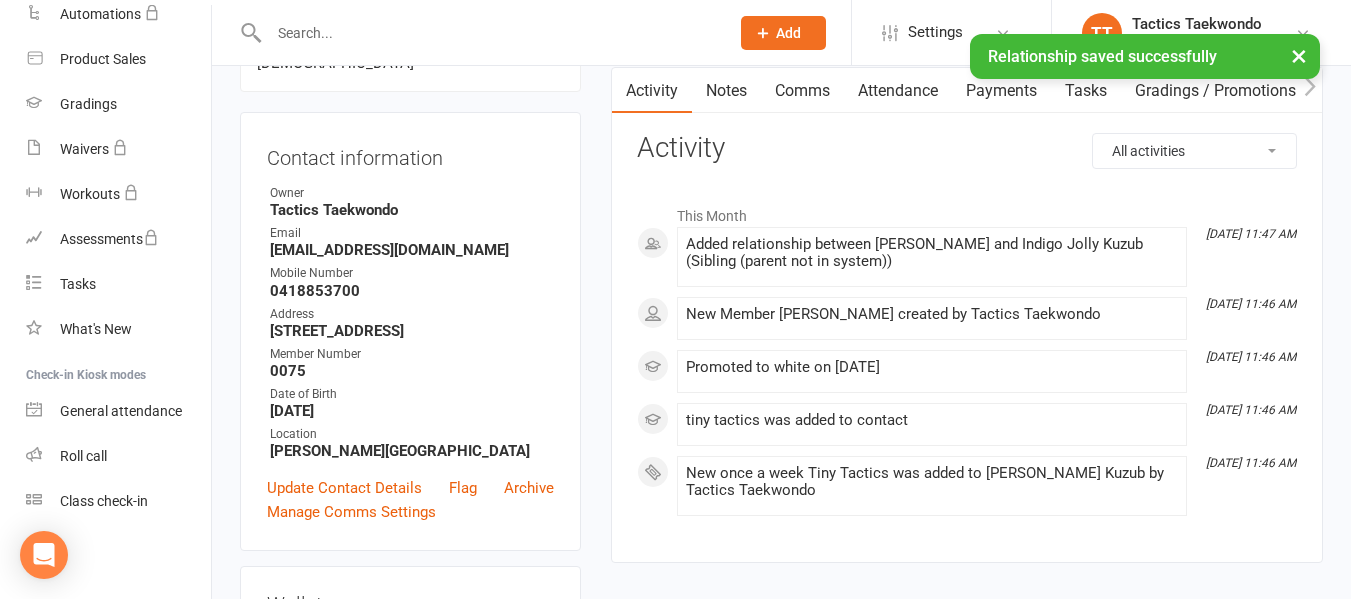 click on "Payments" at bounding box center (1001, 91) 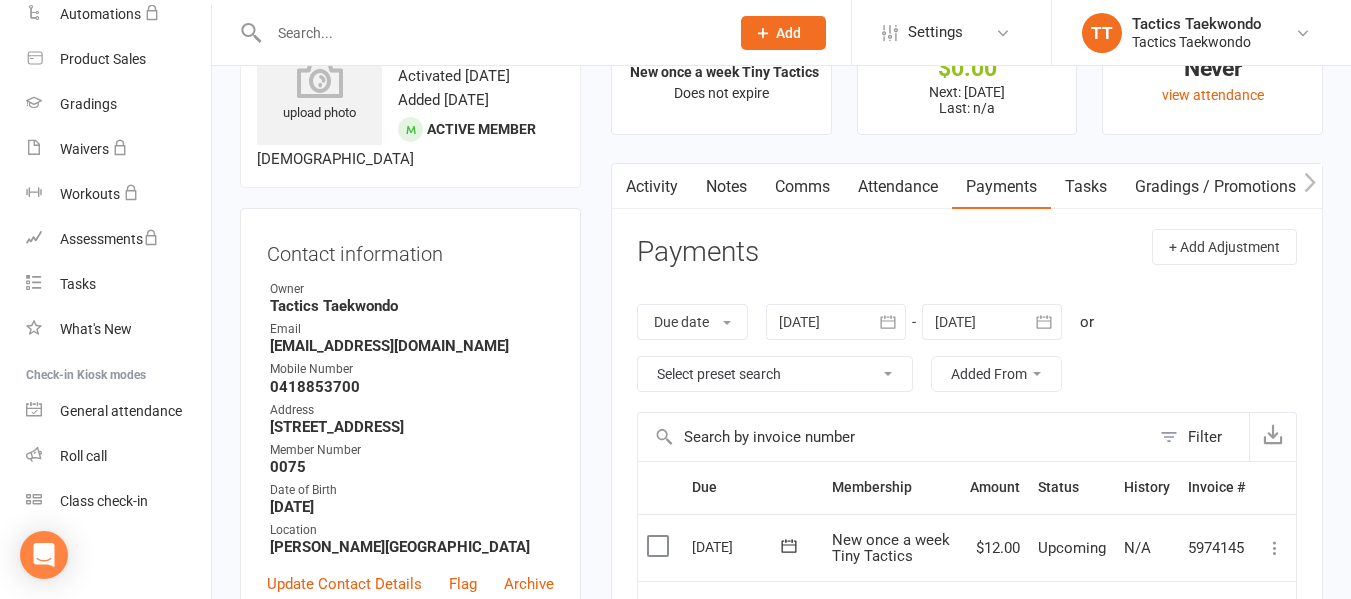 scroll, scrollTop: 87, scrollLeft: 0, axis: vertical 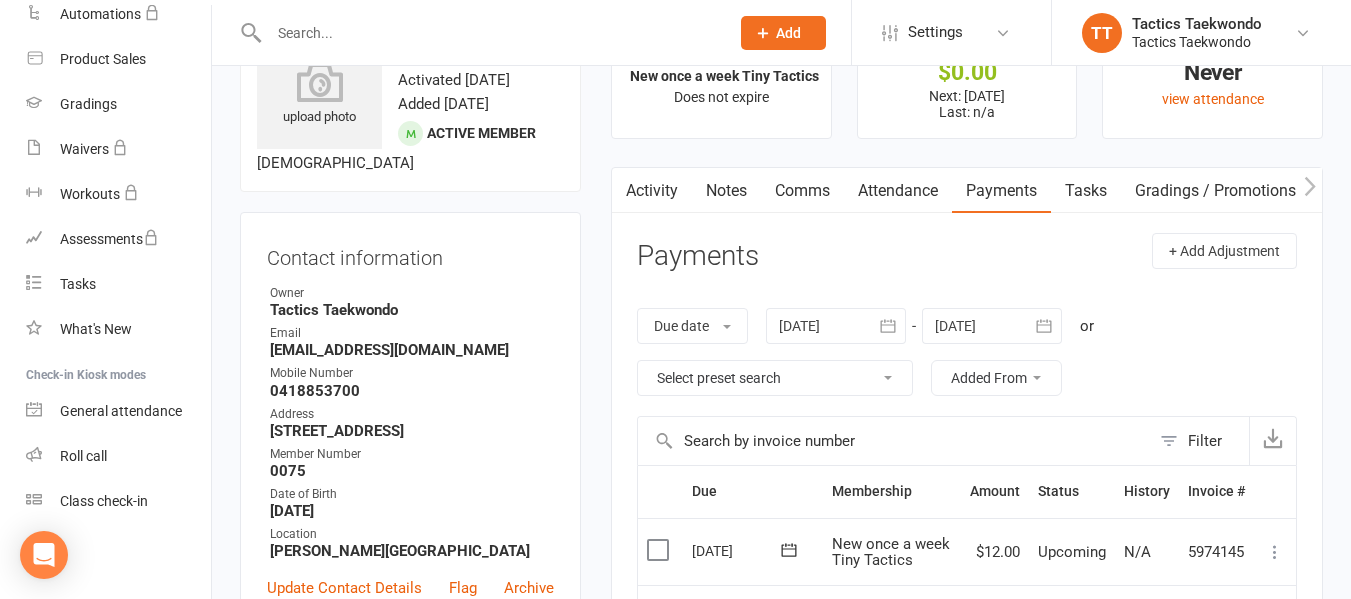 click on "Attendance" at bounding box center [898, 191] 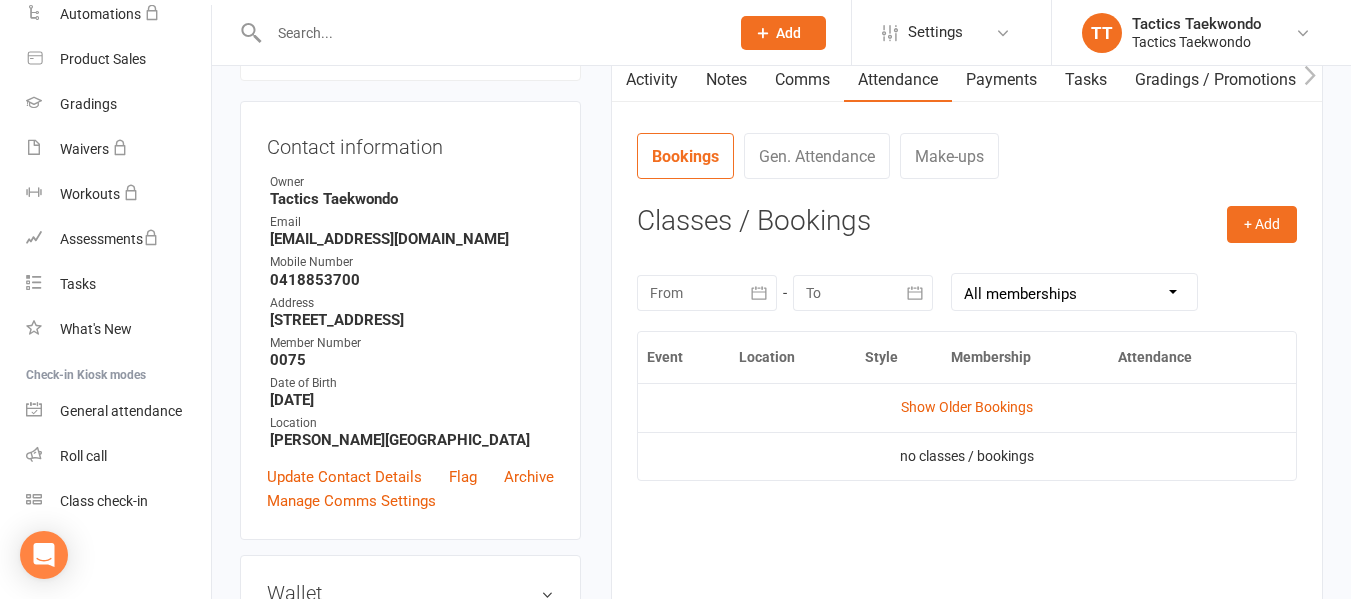 scroll, scrollTop: 287, scrollLeft: 0, axis: vertical 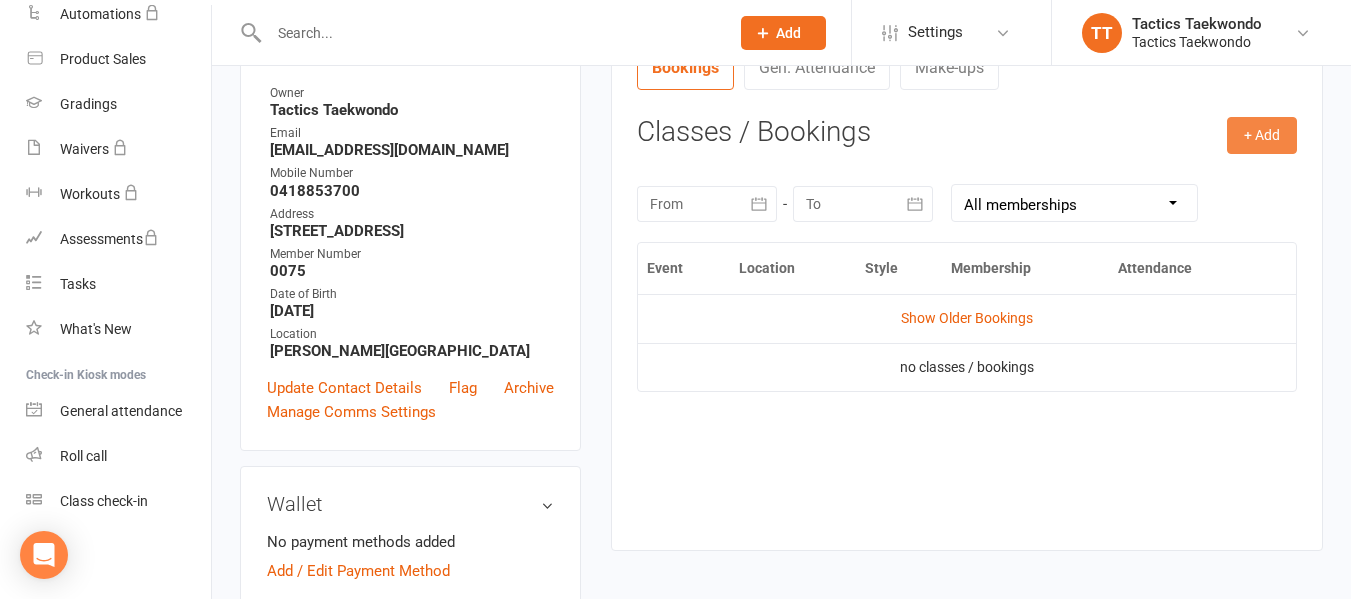 click on "+ Add" at bounding box center (1262, 135) 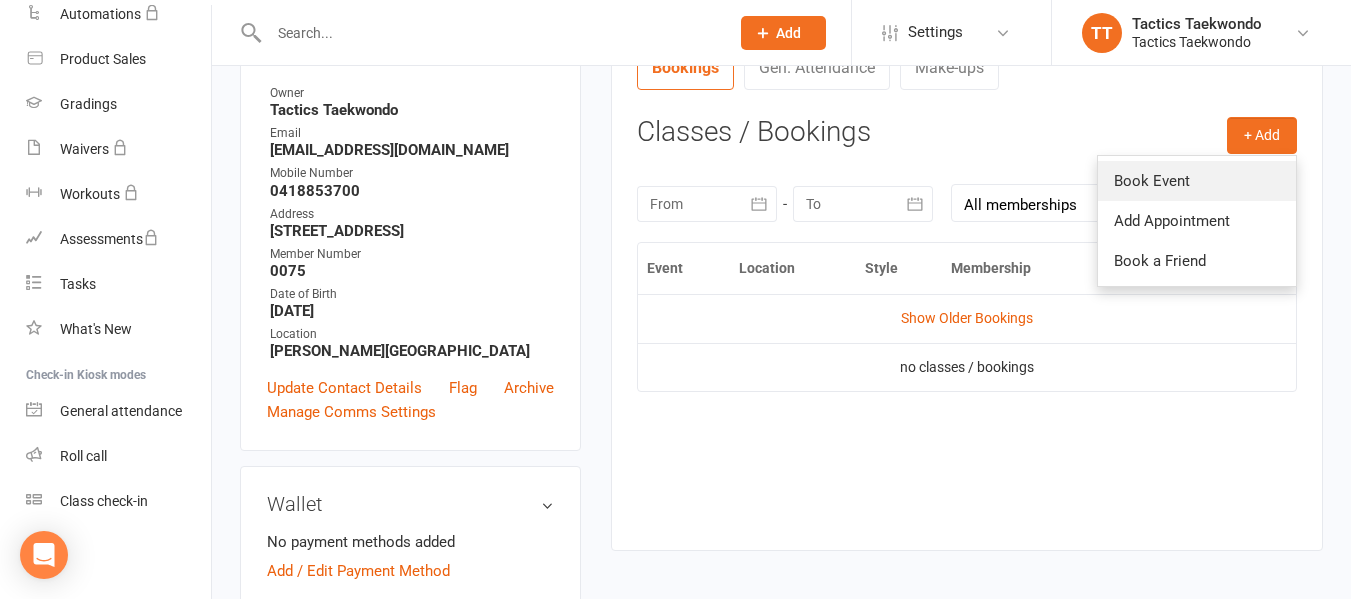 click on "Book Event" at bounding box center [1197, 181] 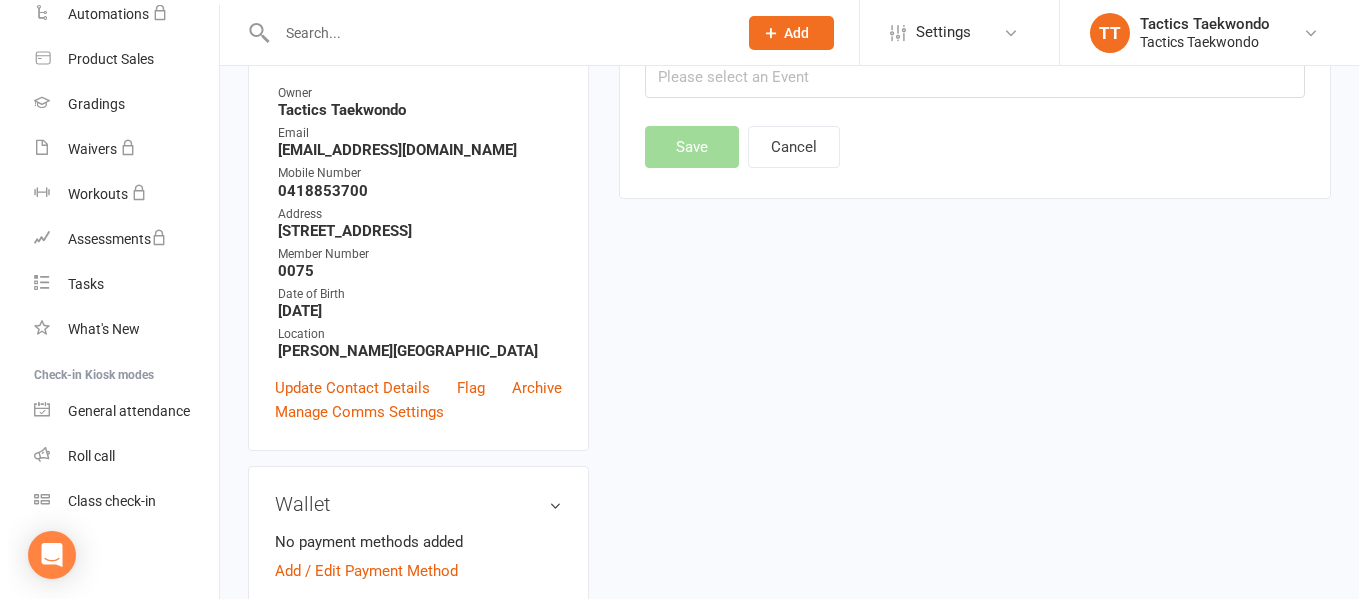 scroll, scrollTop: 154, scrollLeft: 0, axis: vertical 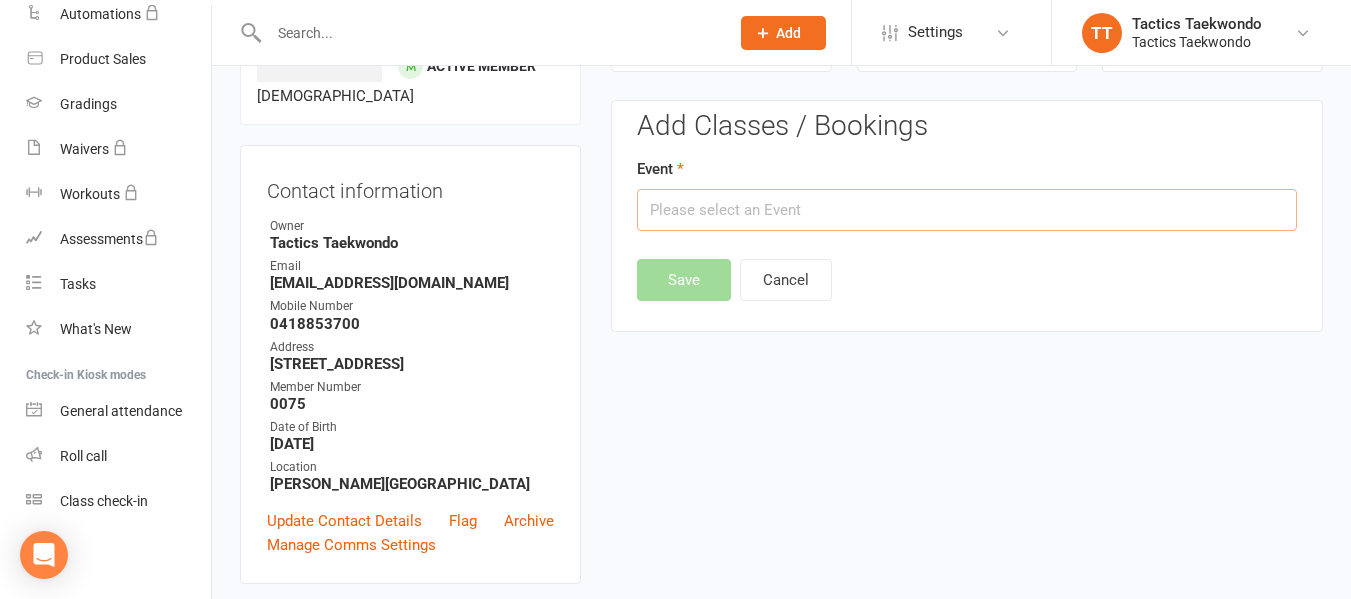 click at bounding box center [967, 210] 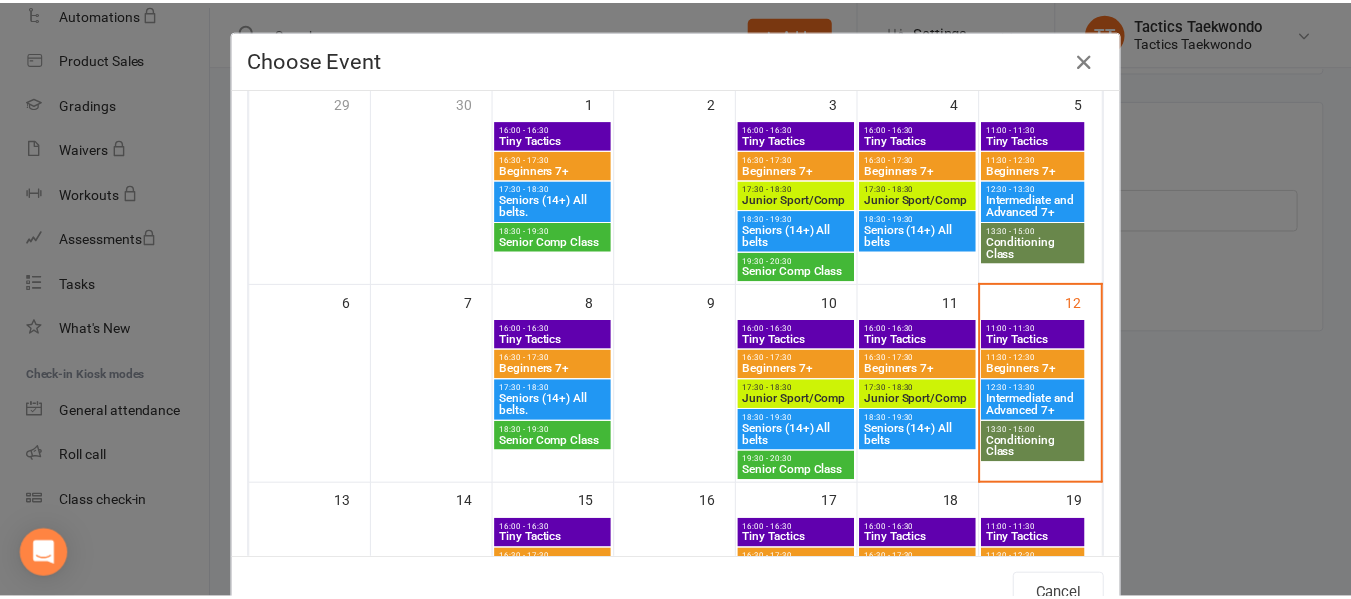 scroll, scrollTop: 200, scrollLeft: 0, axis: vertical 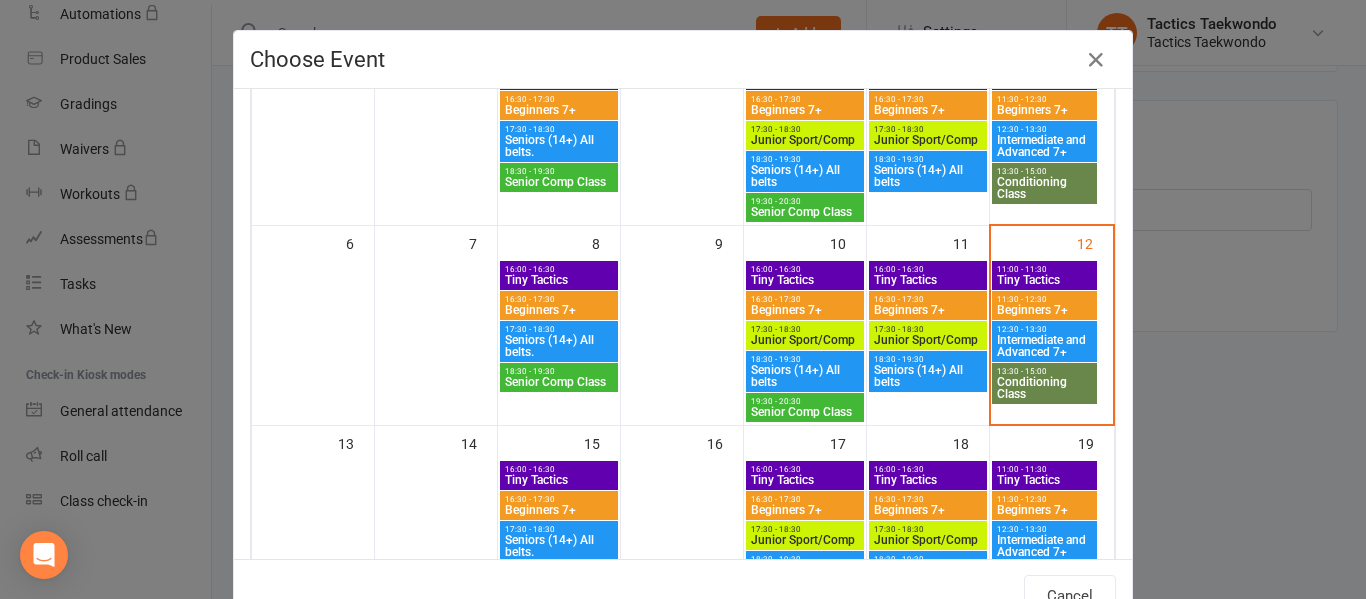 click on "11:00 - 11:30" at bounding box center (1044, 269) 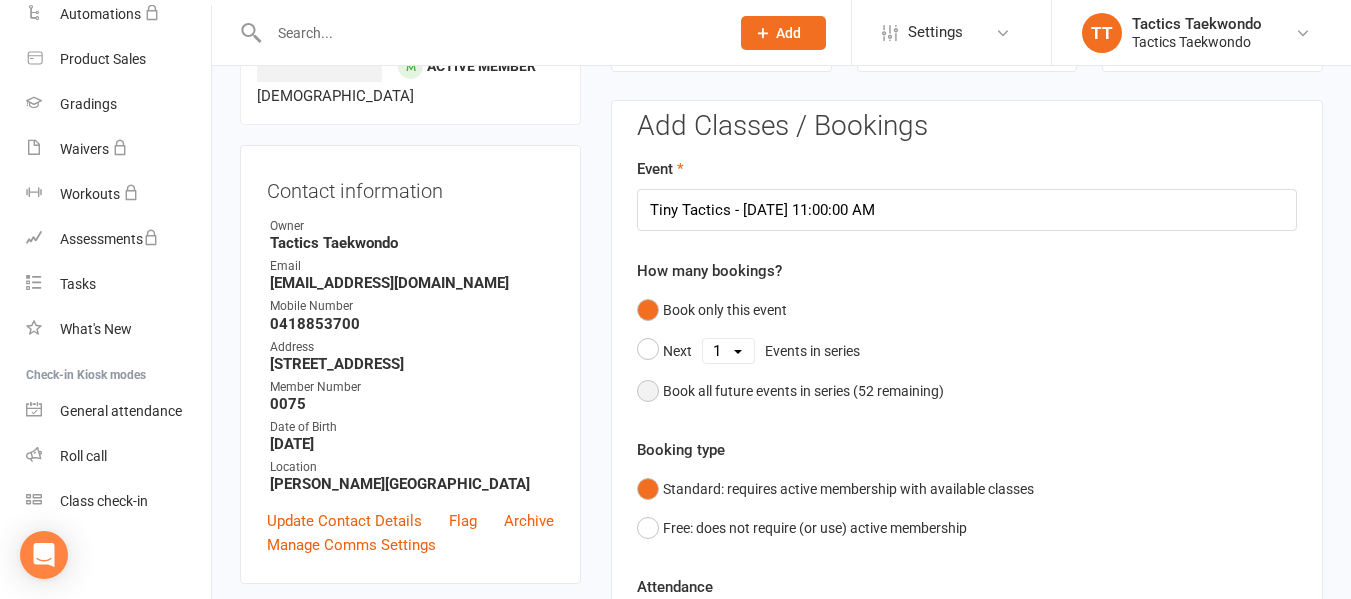 click on "Book all future events in series ( 52   remaining)" at bounding box center [790, 391] 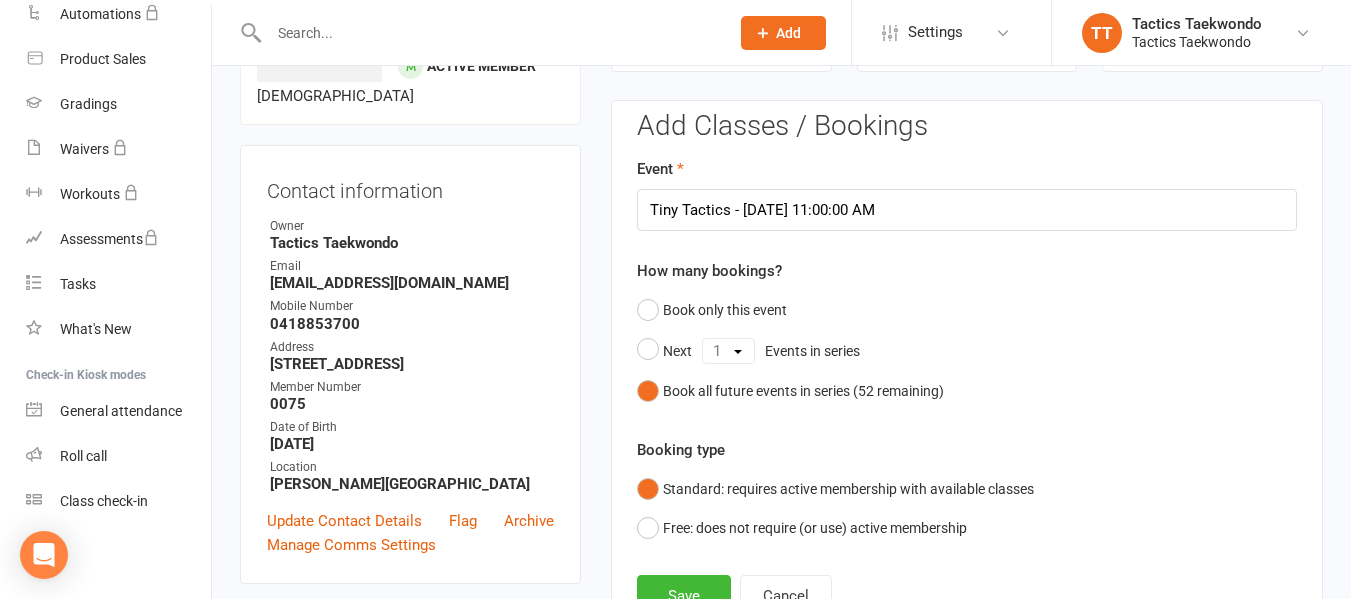 scroll, scrollTop: 254, scrollLeft: 0, axis: vertical 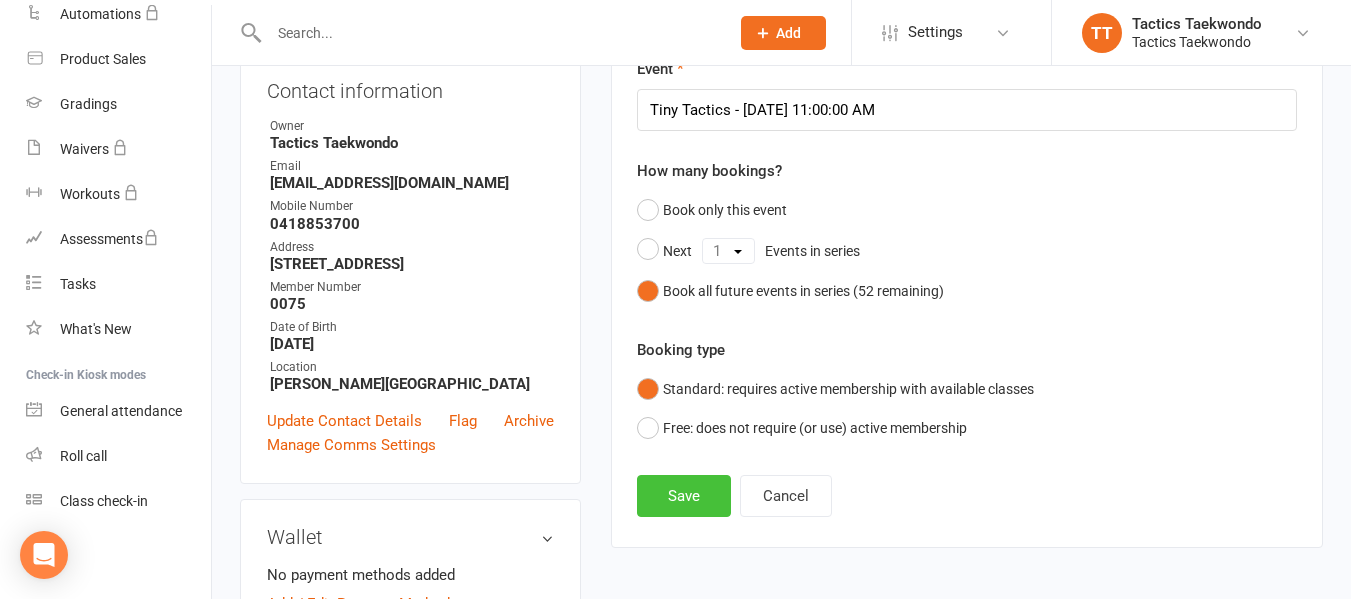 click on "Save" at bounding box center (684, 496) 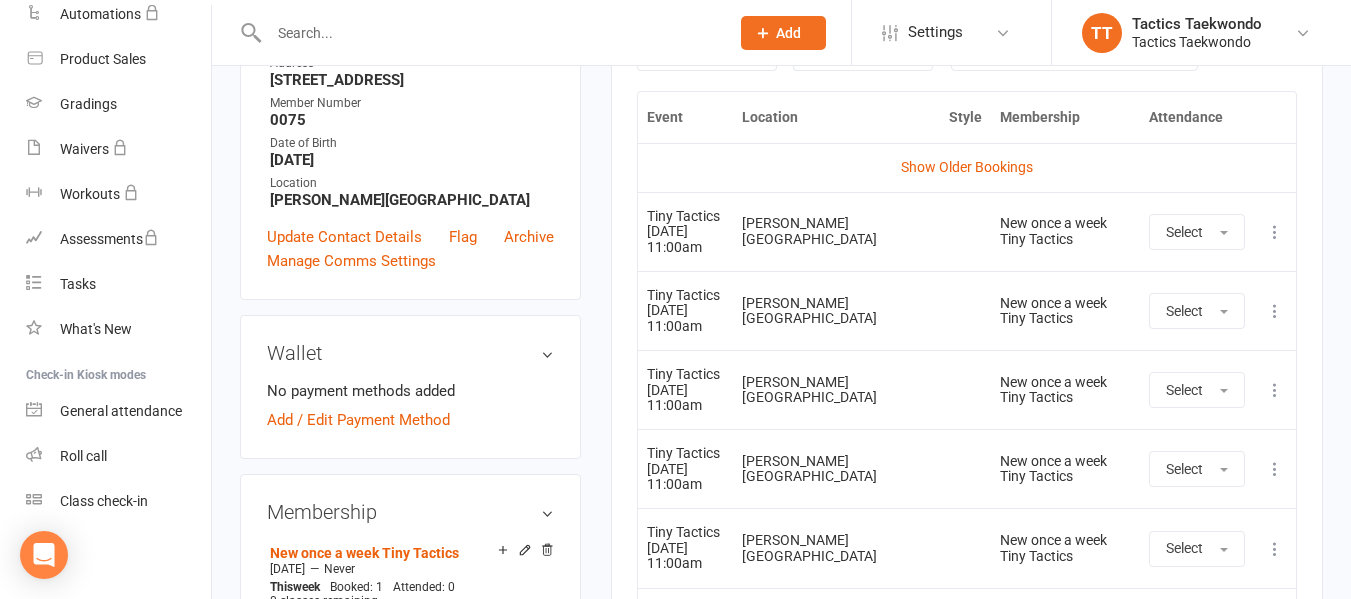 scroll, scrollTop: 454, scrollLeft: 0, axis: vertical 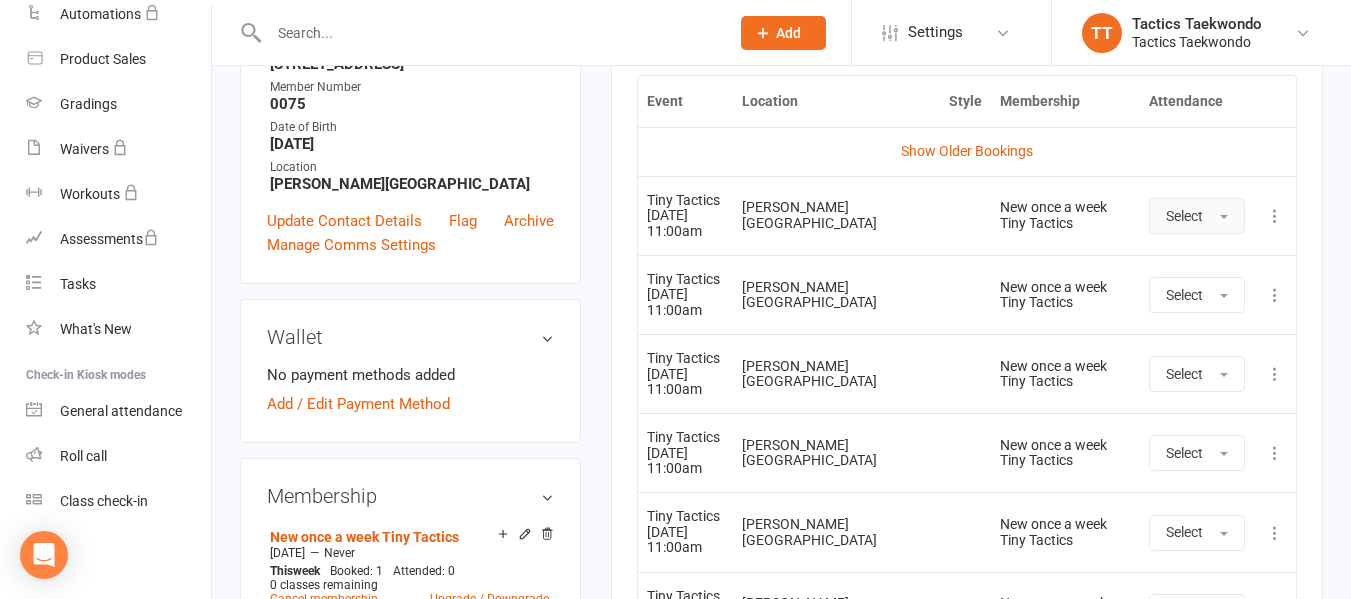 click on "Select" at bounding box center (1197, 216) 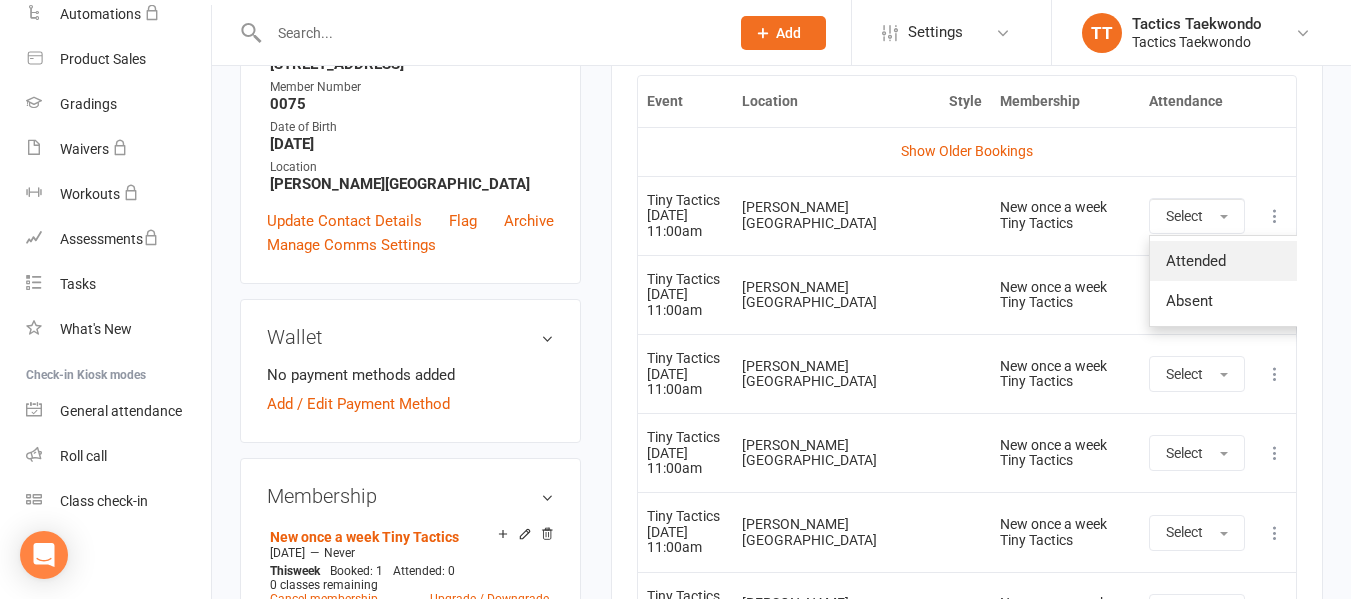 click on "Attended" at bounding box center (1249, 261) 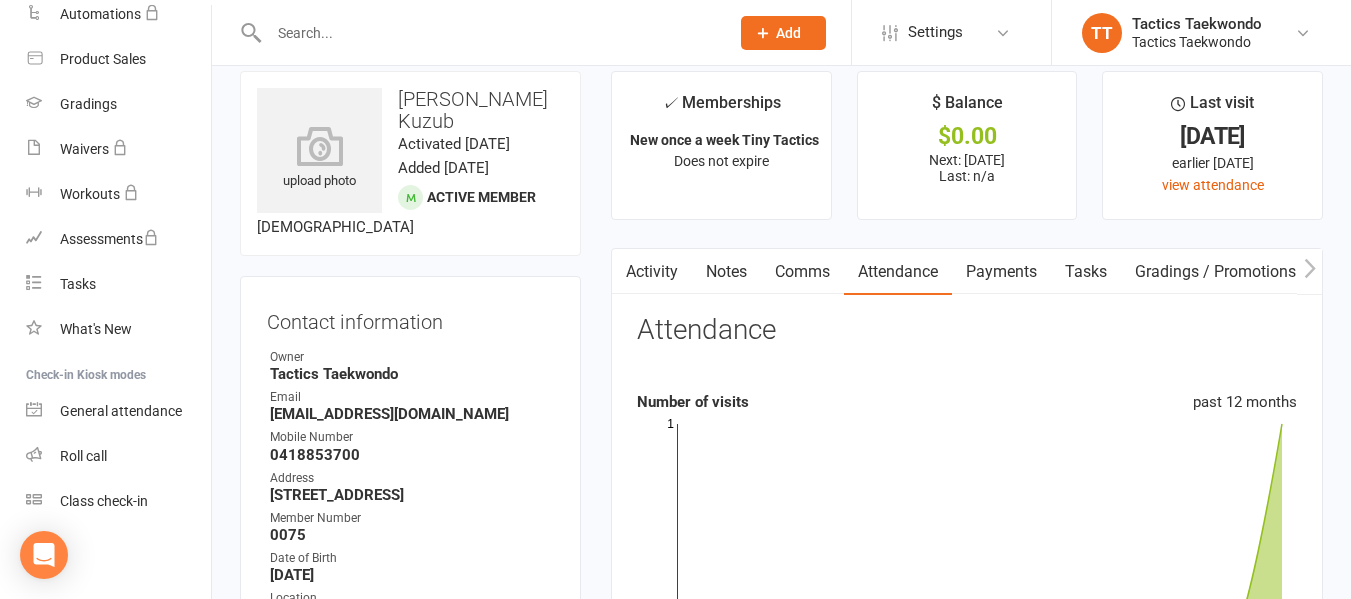 scroll, scrollTop: 0, scrollLeft: 0, axis: both 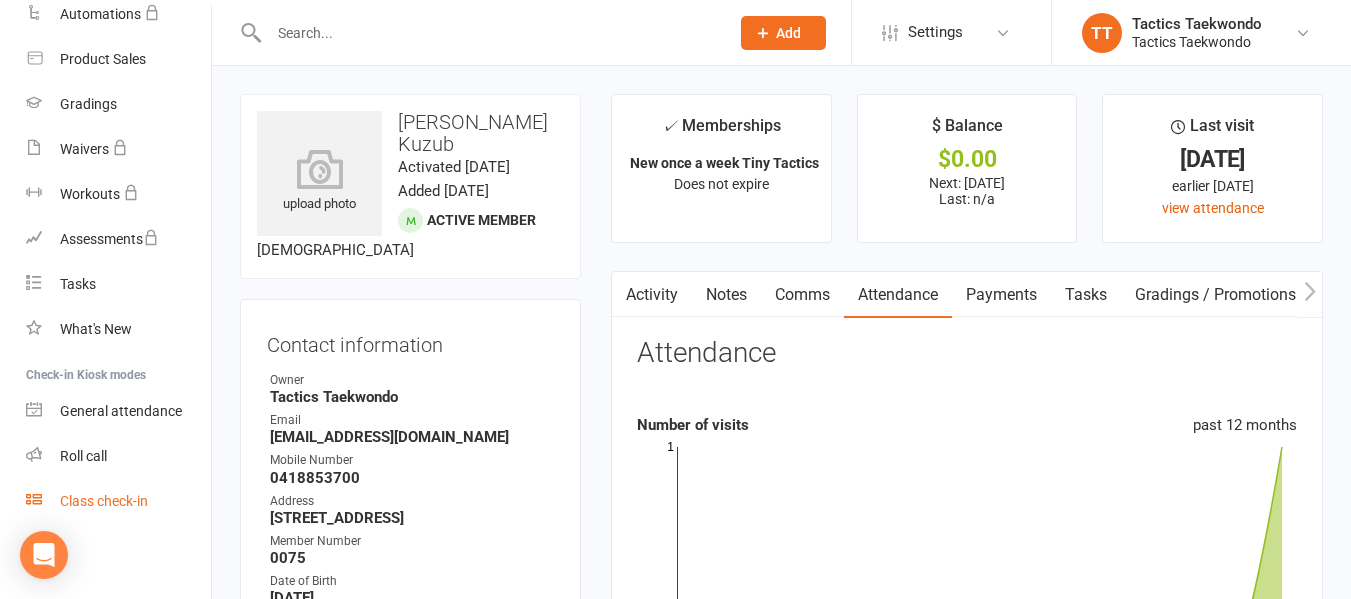 click on "Class check-in" at bounding box center (104, 501) 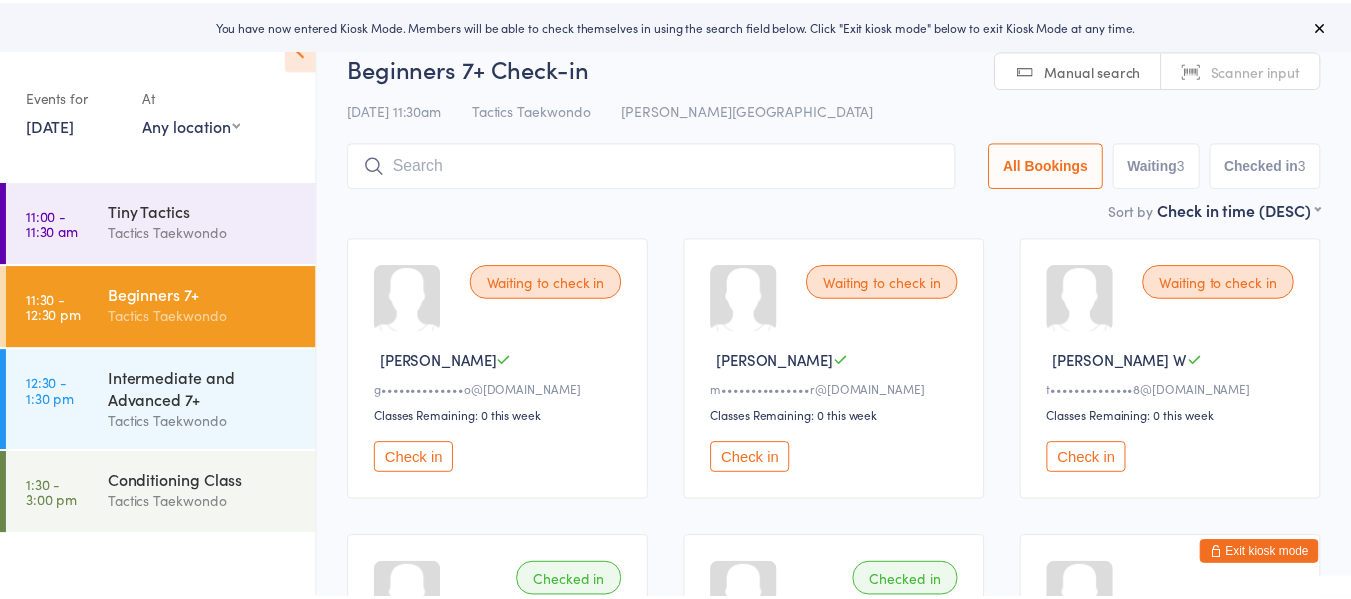 scroll, scrollTop: 0, scrollLeft: 0, axis: both 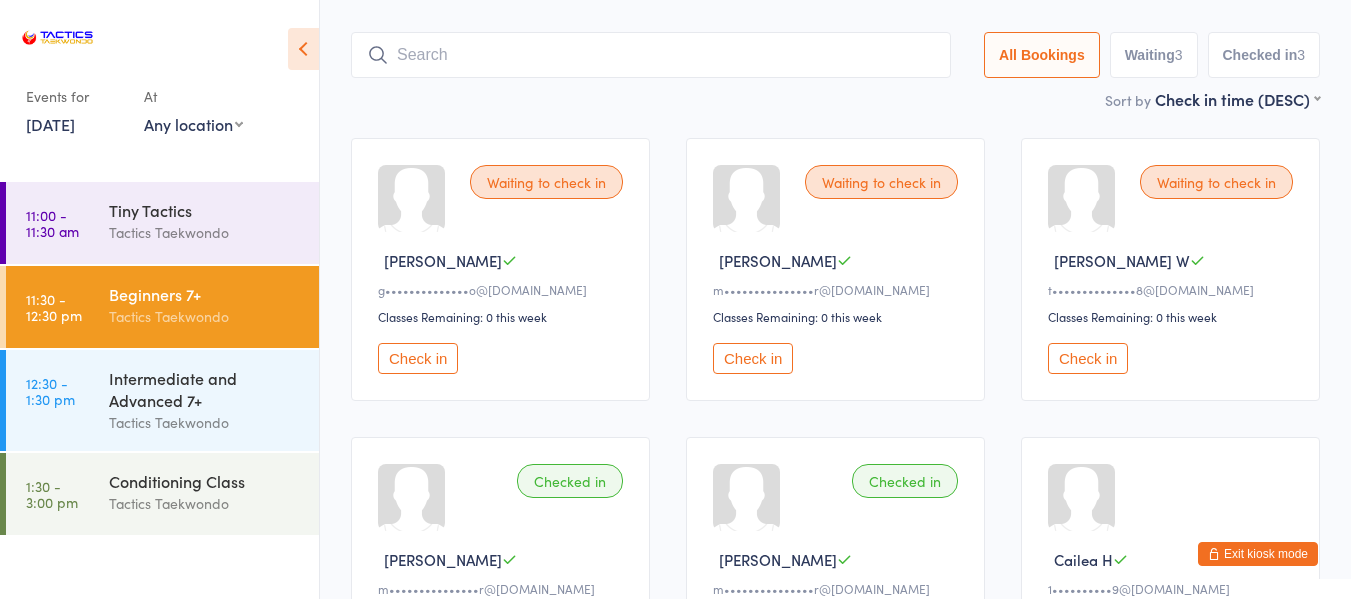click on "Exit kiosk mode" at bounding box center (1258, 554) 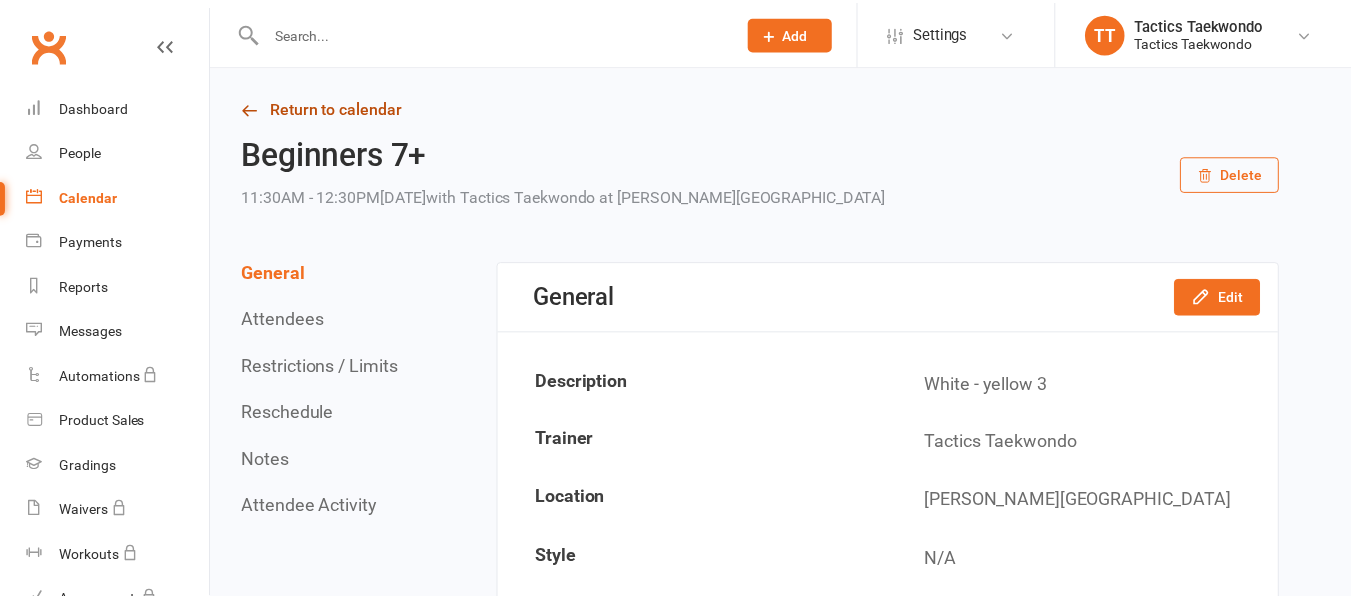 scroll, scrollTop: 0, scrollLeft: 0, axis: both 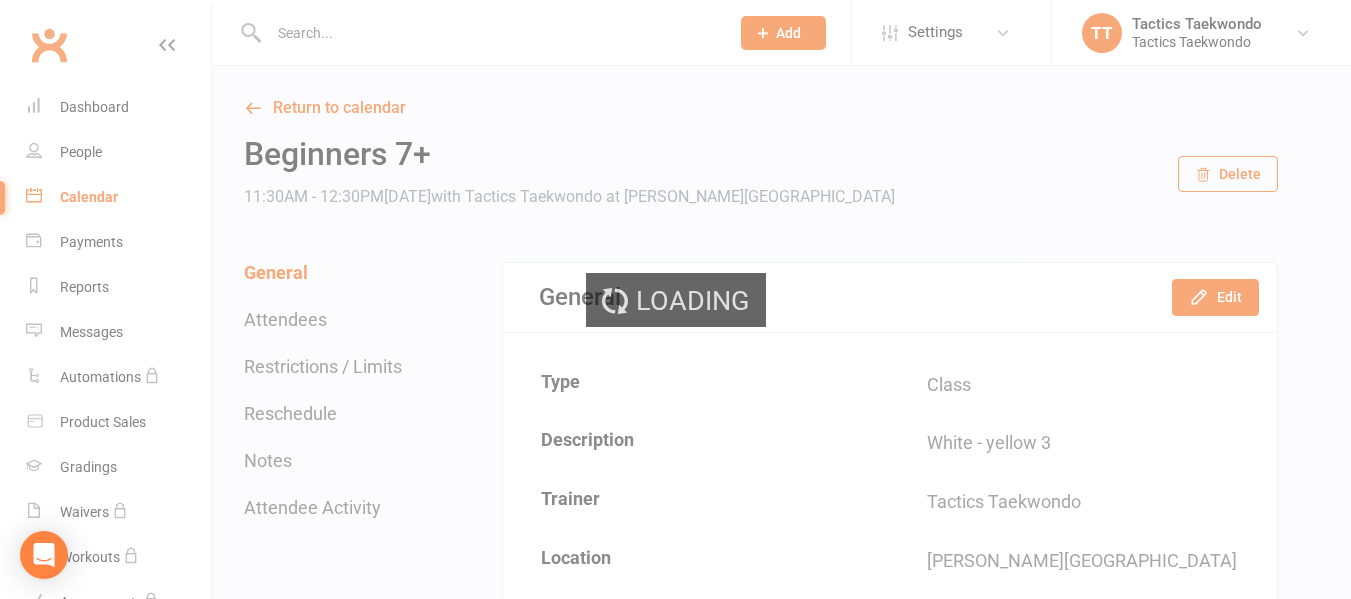 click on "Loading" at bounding box center [675, 299] 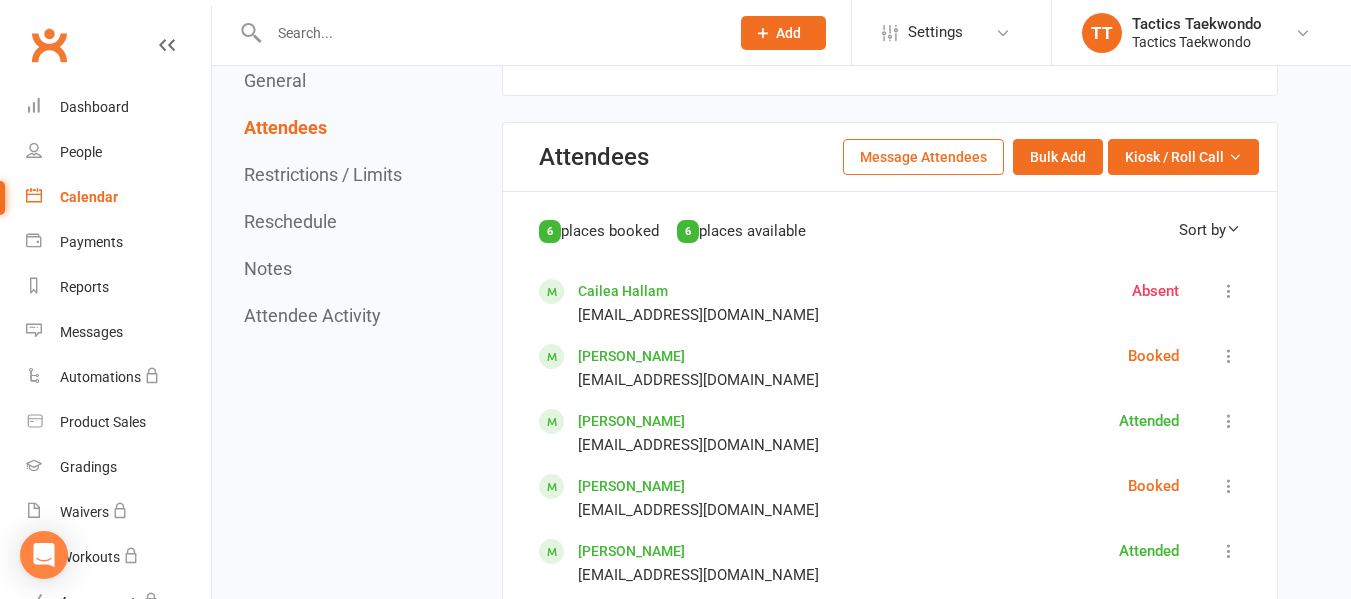 scroll, scrollTop: 1100, scrollLeft: 0, axis: vertical 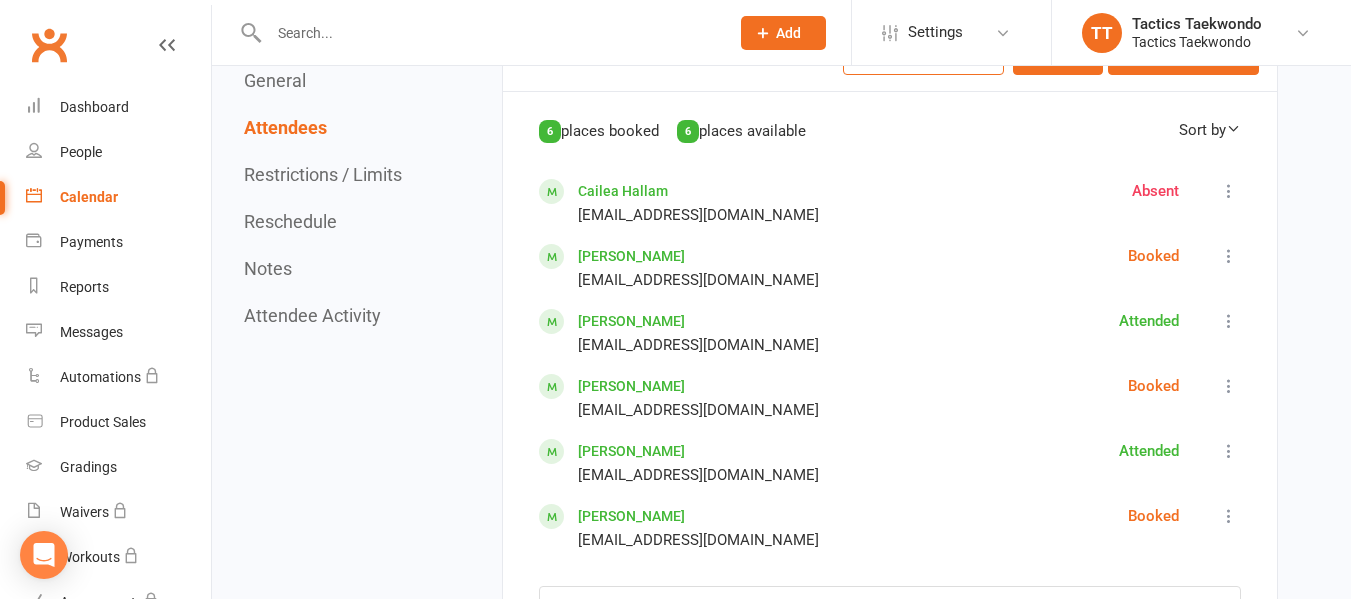click at bounding box center [1229, 256] 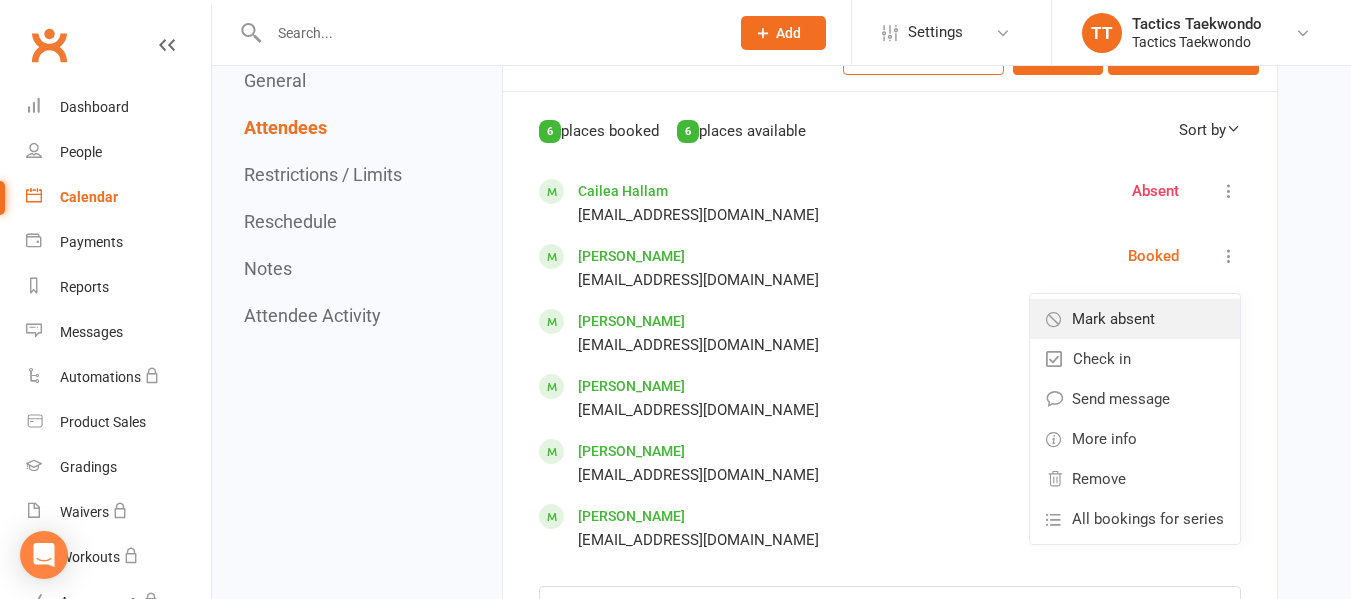 click on "Mark absent" at bounding box center [1135, 319] 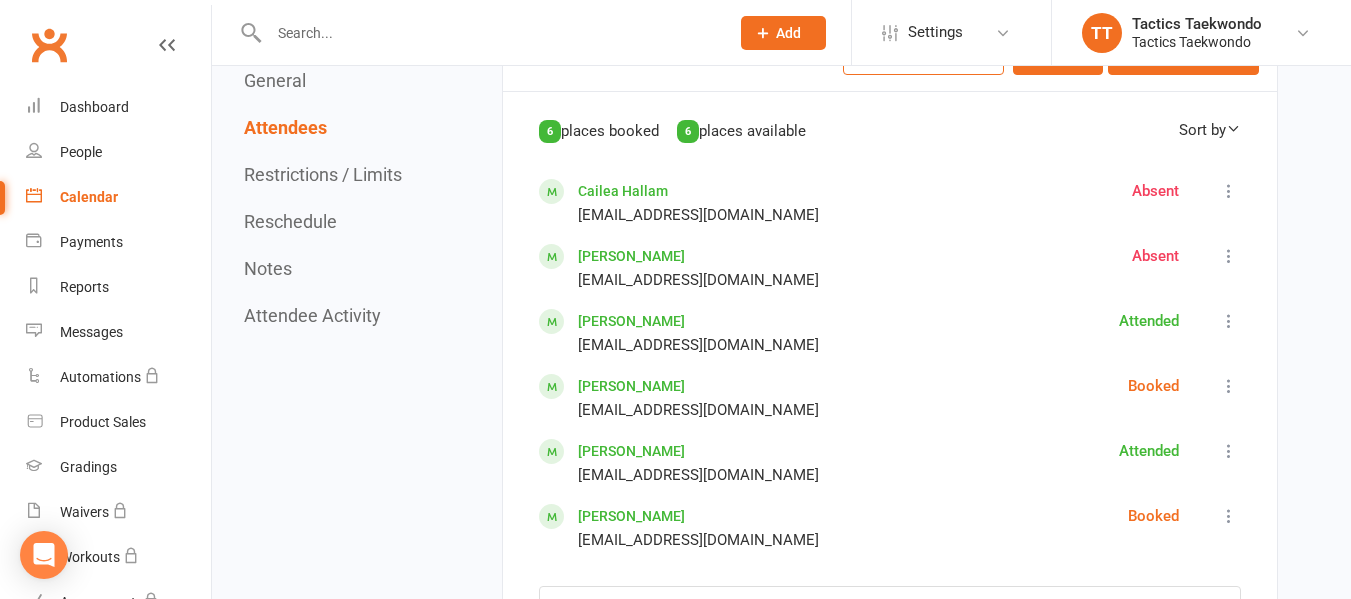 scroll, scrollTop: 1200, scrollLeft: 0, axis: vertical 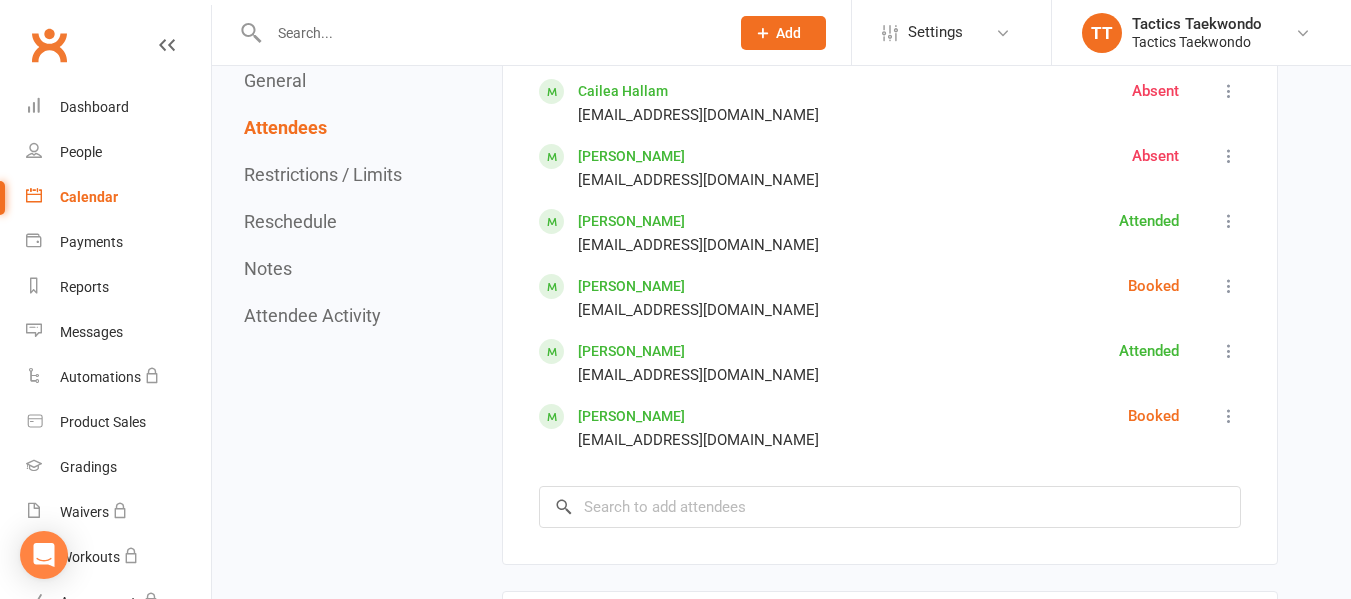 click at bounding box center (1229, 416) 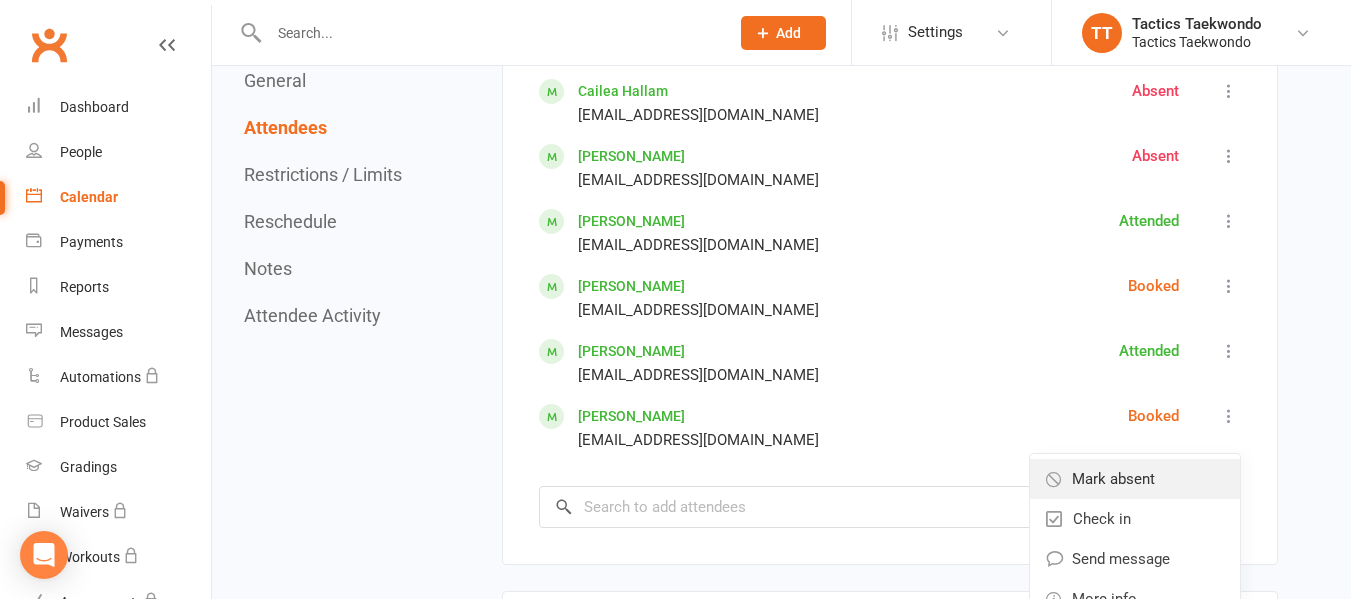 click on "Mark absent" at bounding box center (1113, 479) 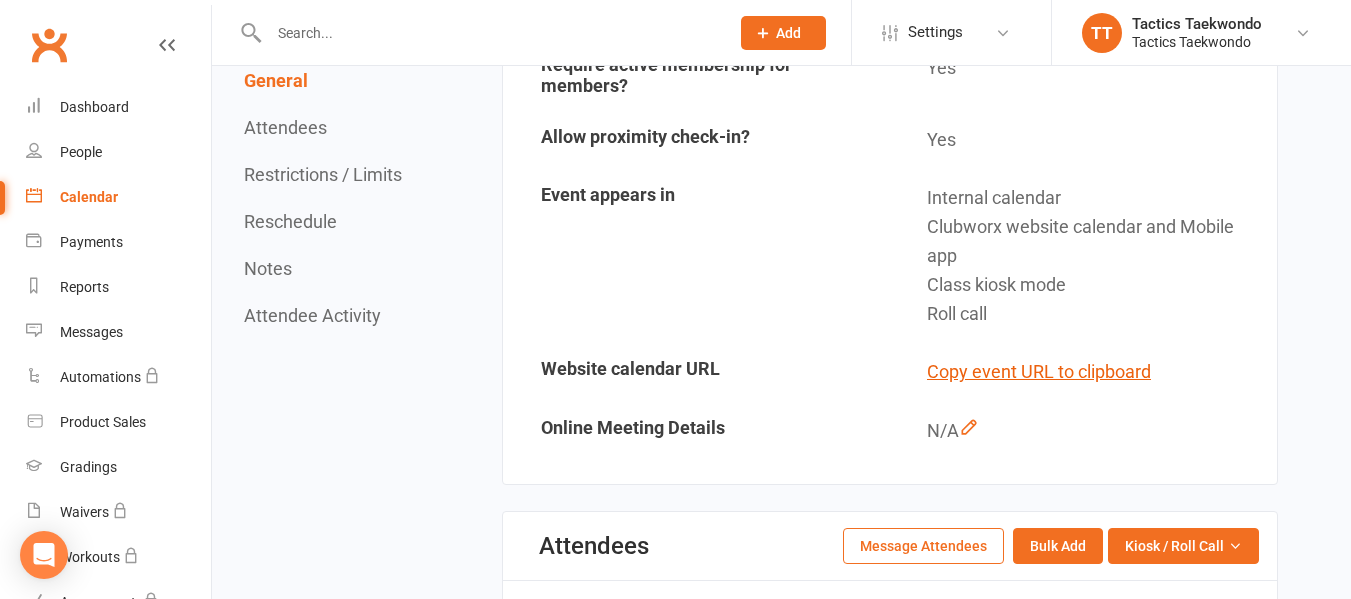 scroll, scrollTop: 600, scrollLeft: 0, axis: vertical 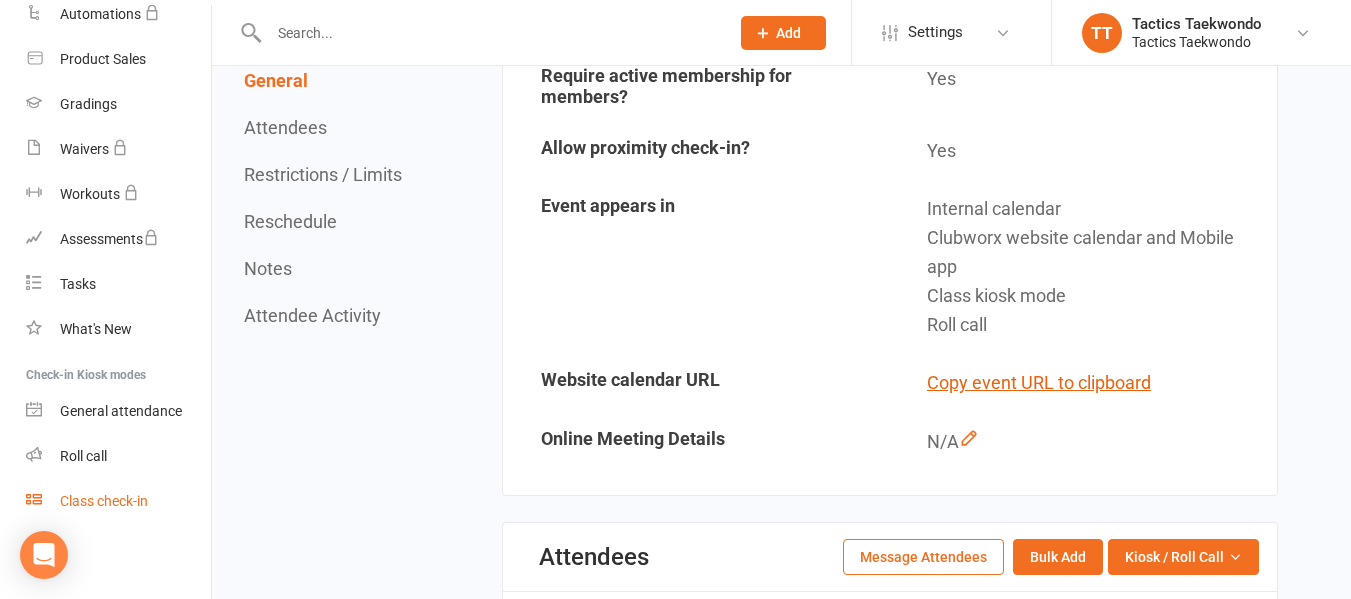 click on "Class check-in" at bounding box center [104, 501] 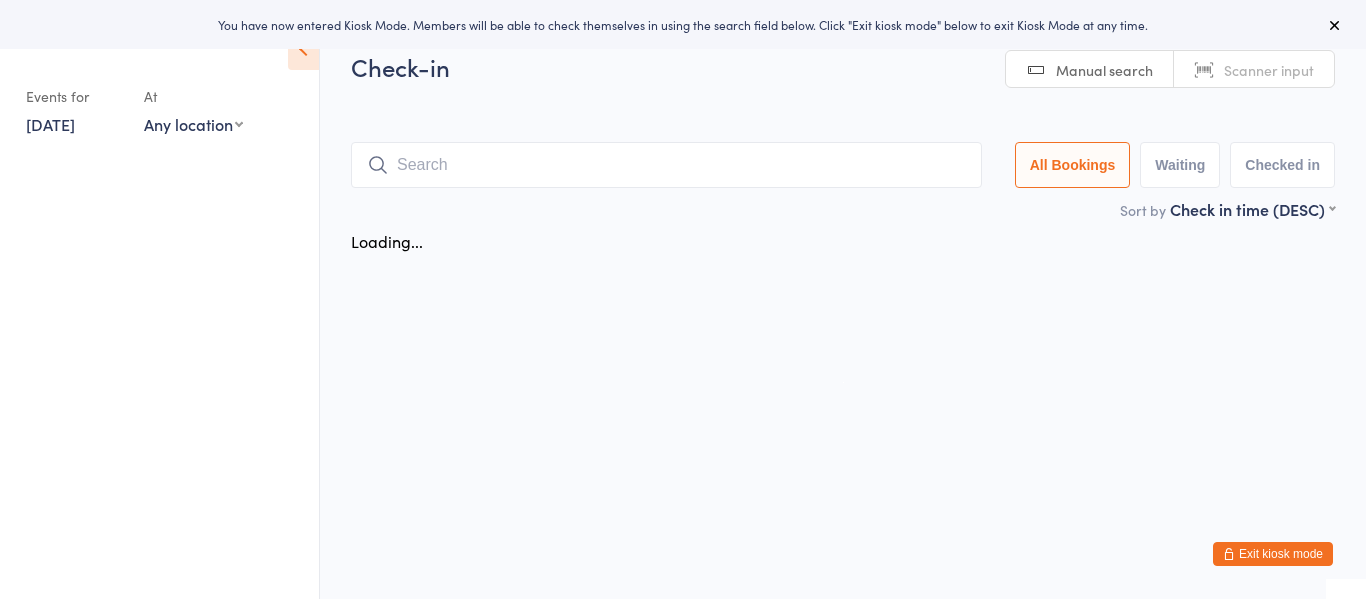 scroll, scrollTop: 0, scrollLeft: 0, axis: both 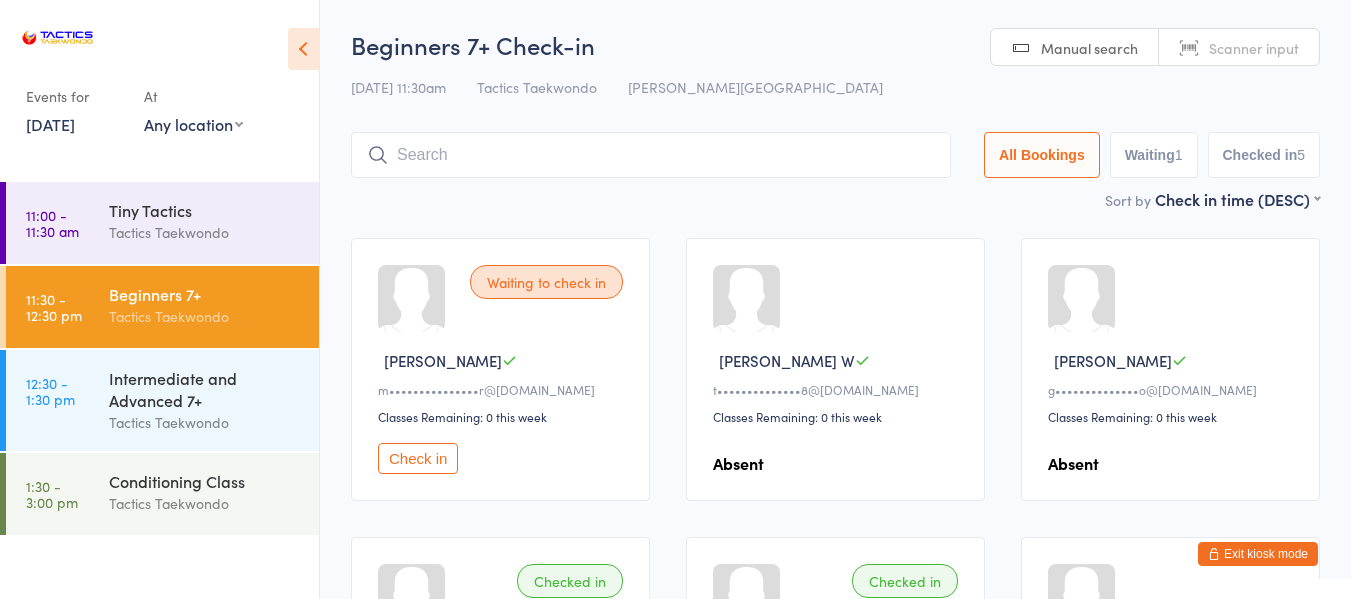 click on "Exit kiosk mode" at bounding box center [1258, 554] 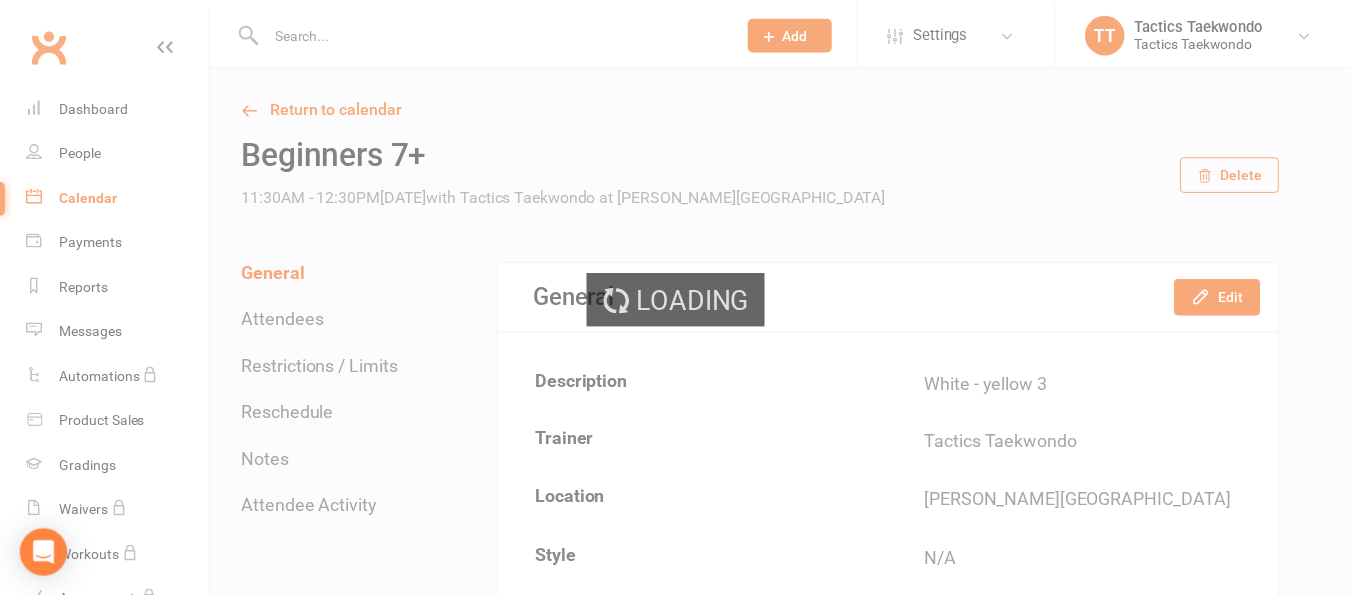 scroll, scrollTop: 0, scrollLeft: 0, axis: both 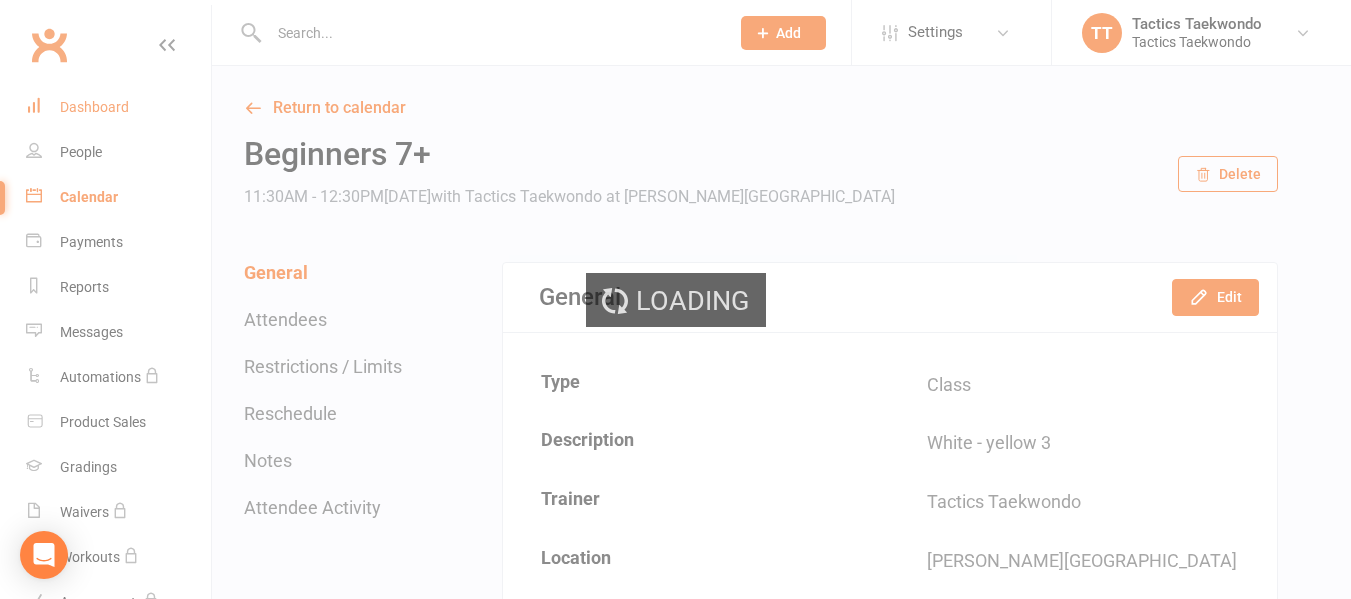 click on "Dashboard" at bounding box center (94, 107) 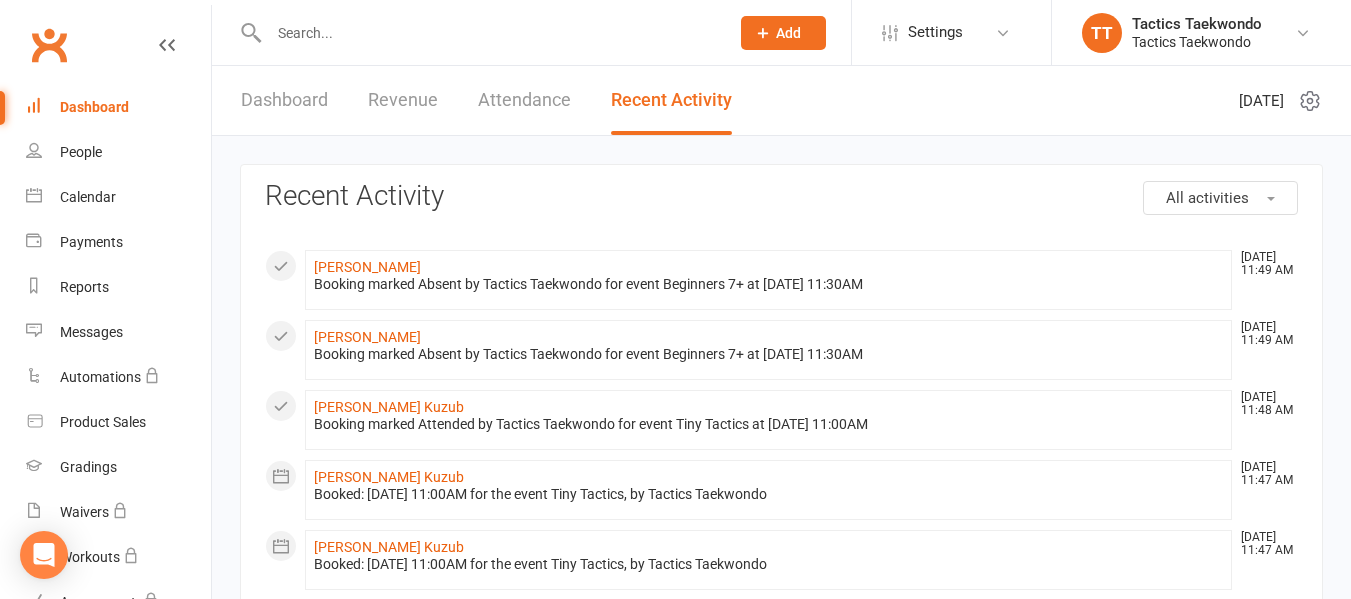 click on "Dashboard" at bounding box center [284, 100] 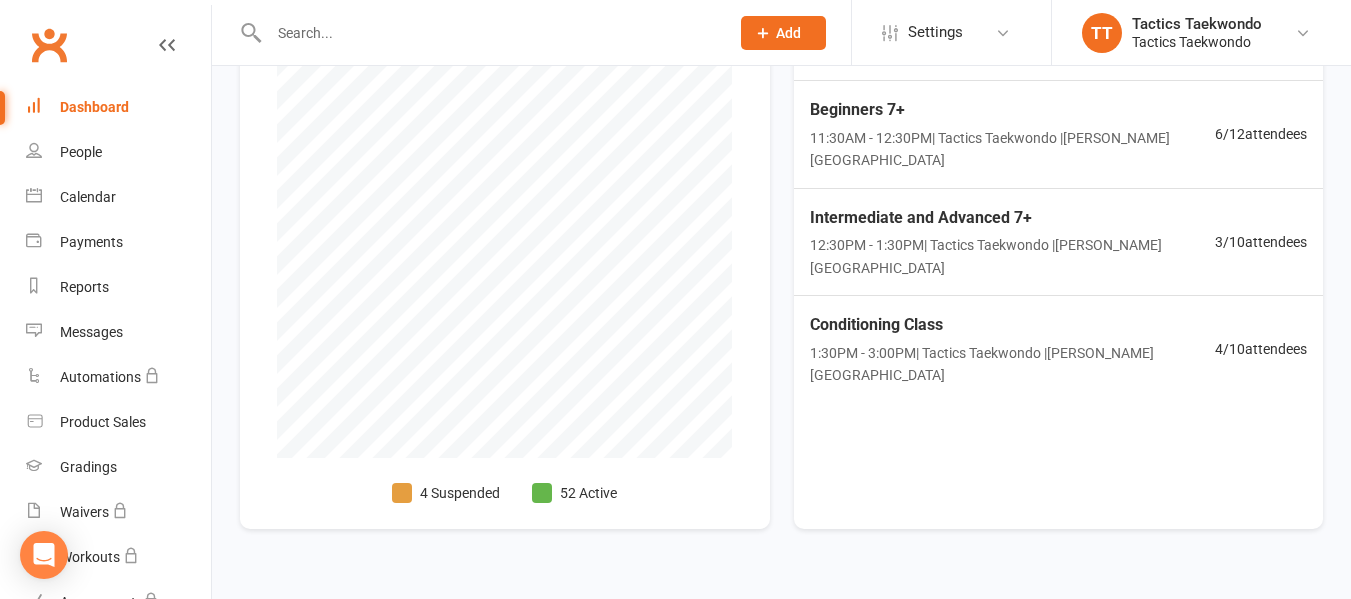 scroll, scrollTop: 636, scrollLeft: 0, axis: vertical 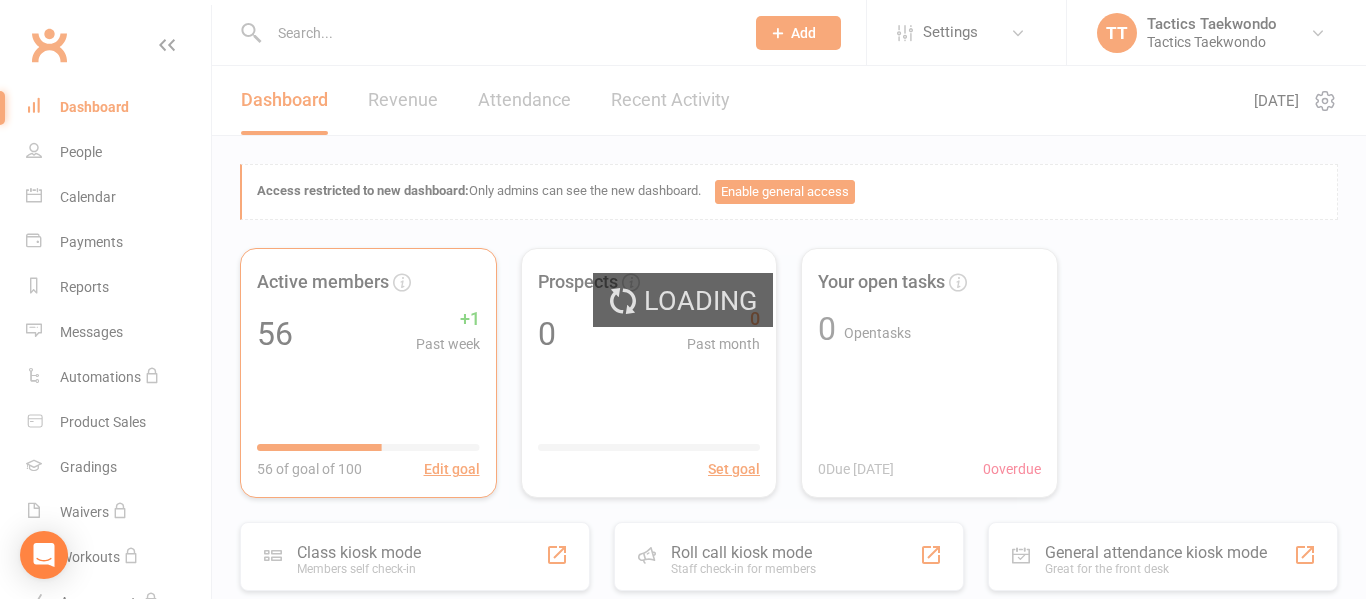 select on "100" 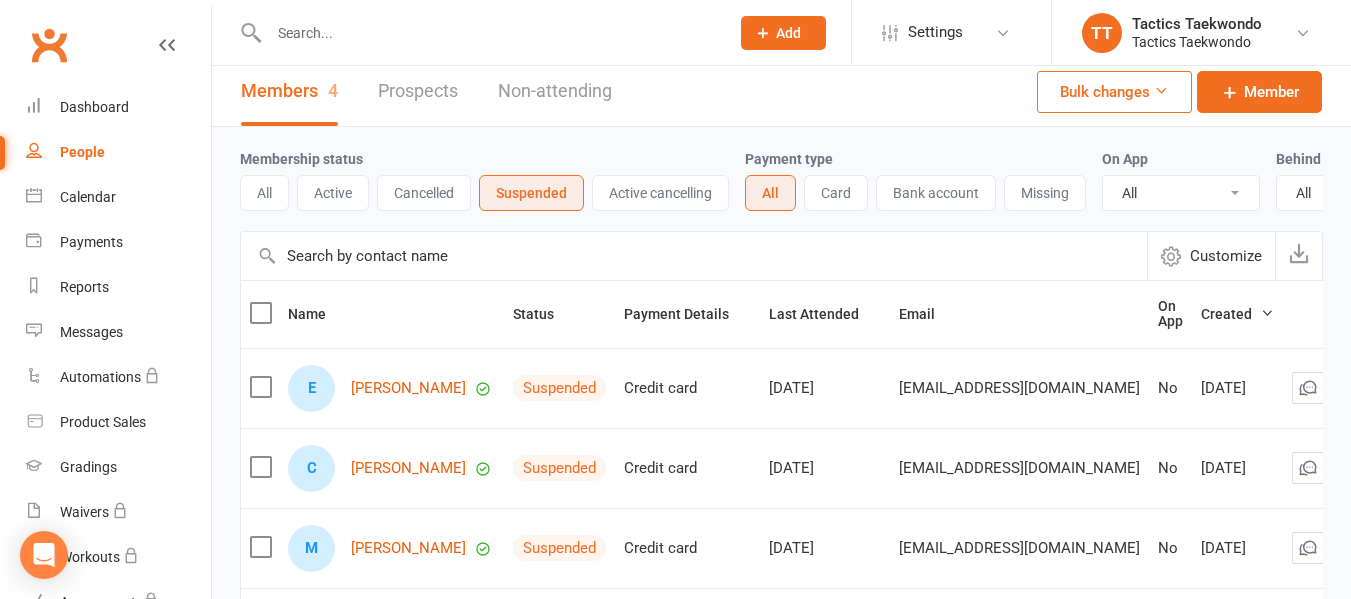 scroll, scrollTop: 0, scrollLeft: 0, axis: both 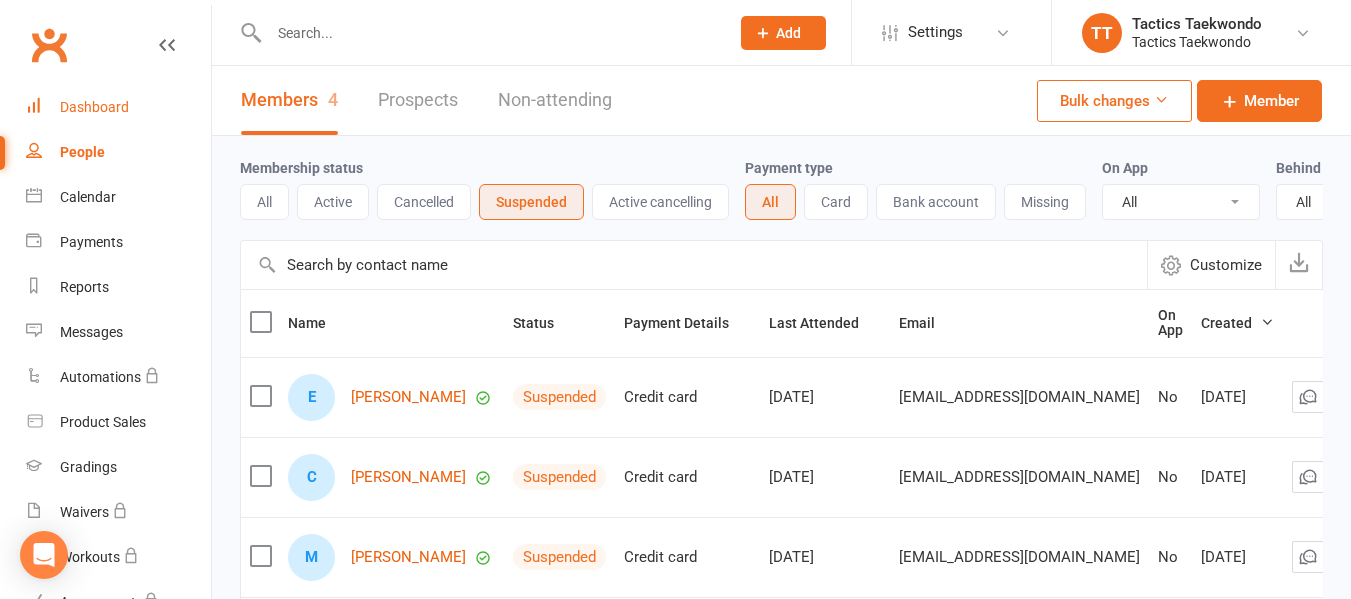 click on "Dashboard" at bounding box center [94, 107] 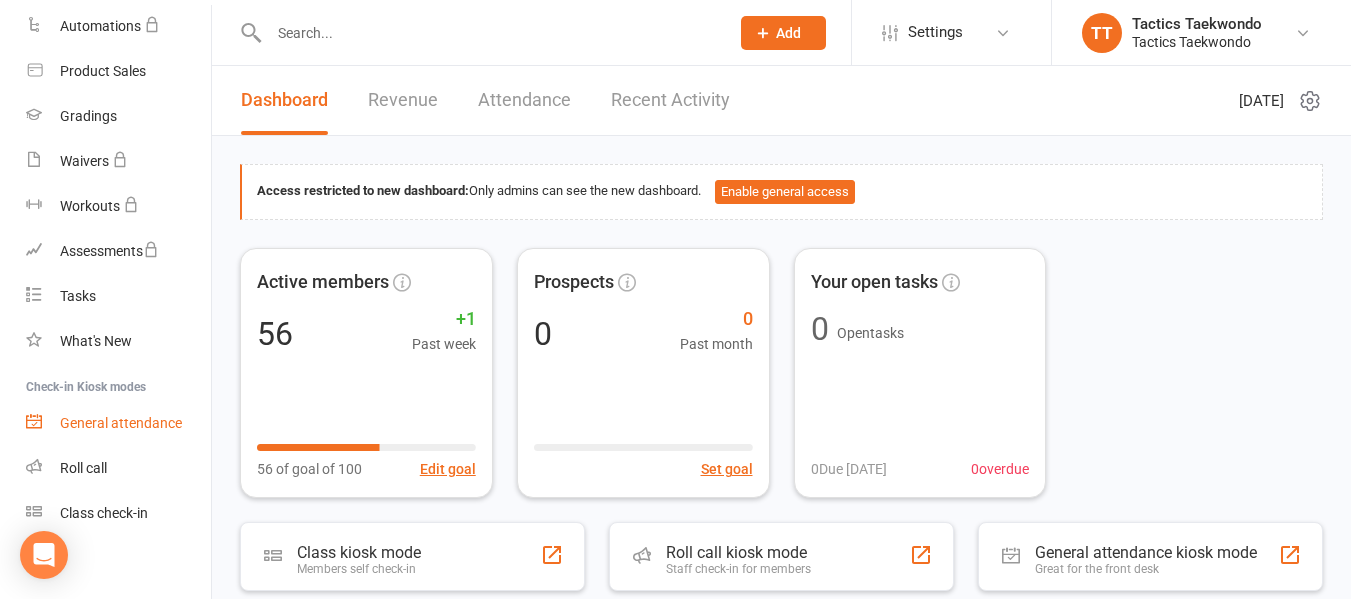 scroll, scrollTop: 363, scrollLeft: 0, axis: vertical 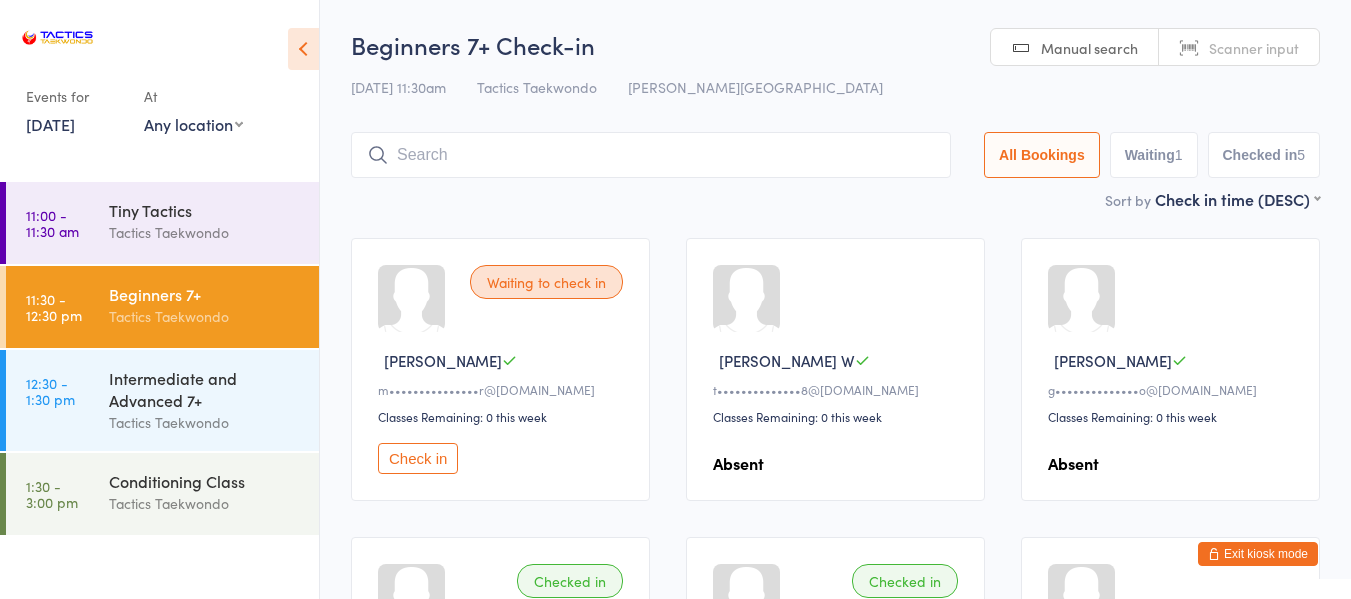 click on "[DATE]" at bounding box center [50, 124] 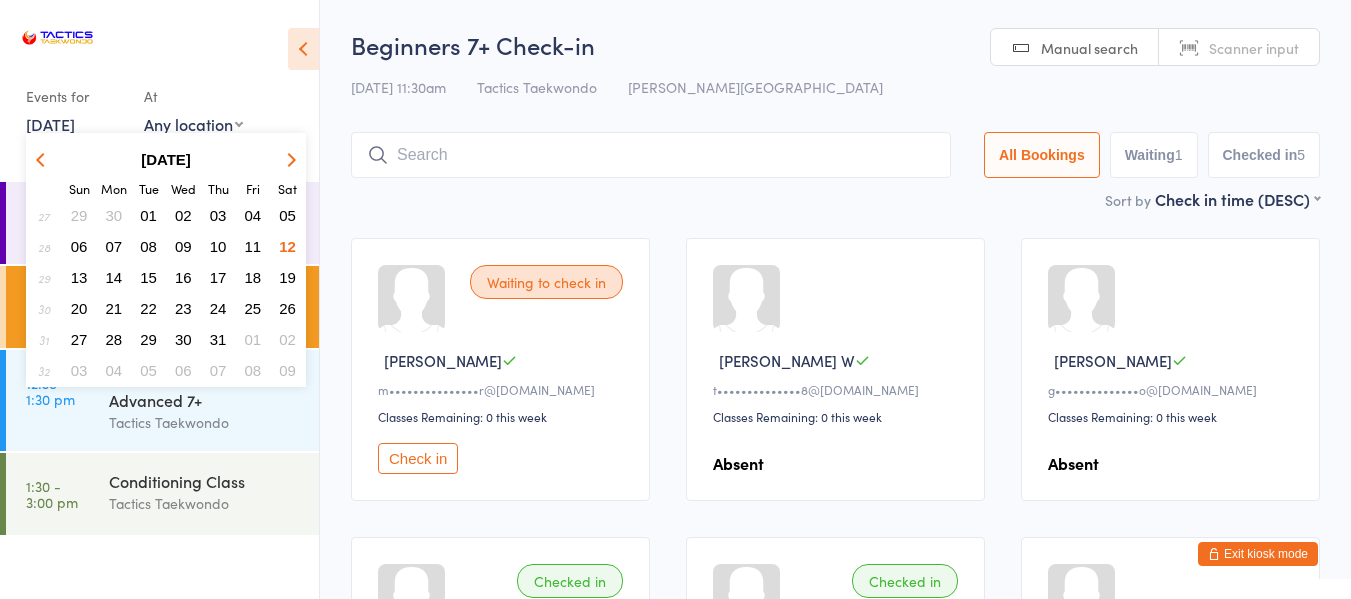 click on "05" at bounding box center [287, 215] 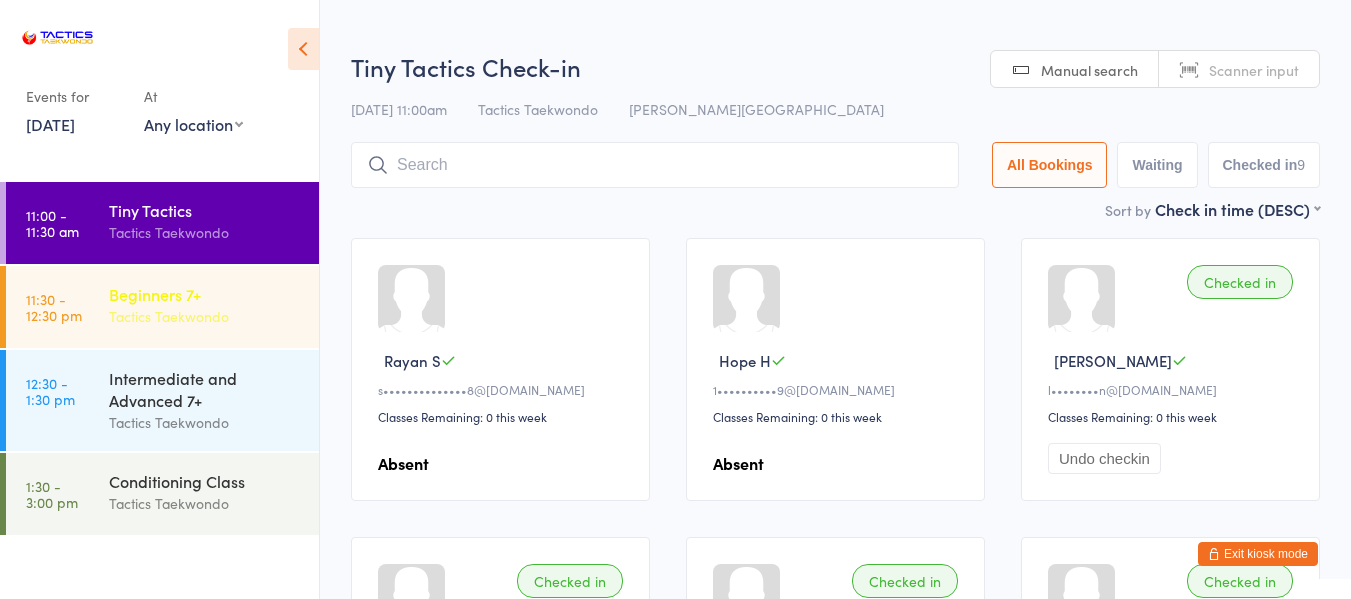 click on "Beginners 7+" at bounding box center (205, 294) 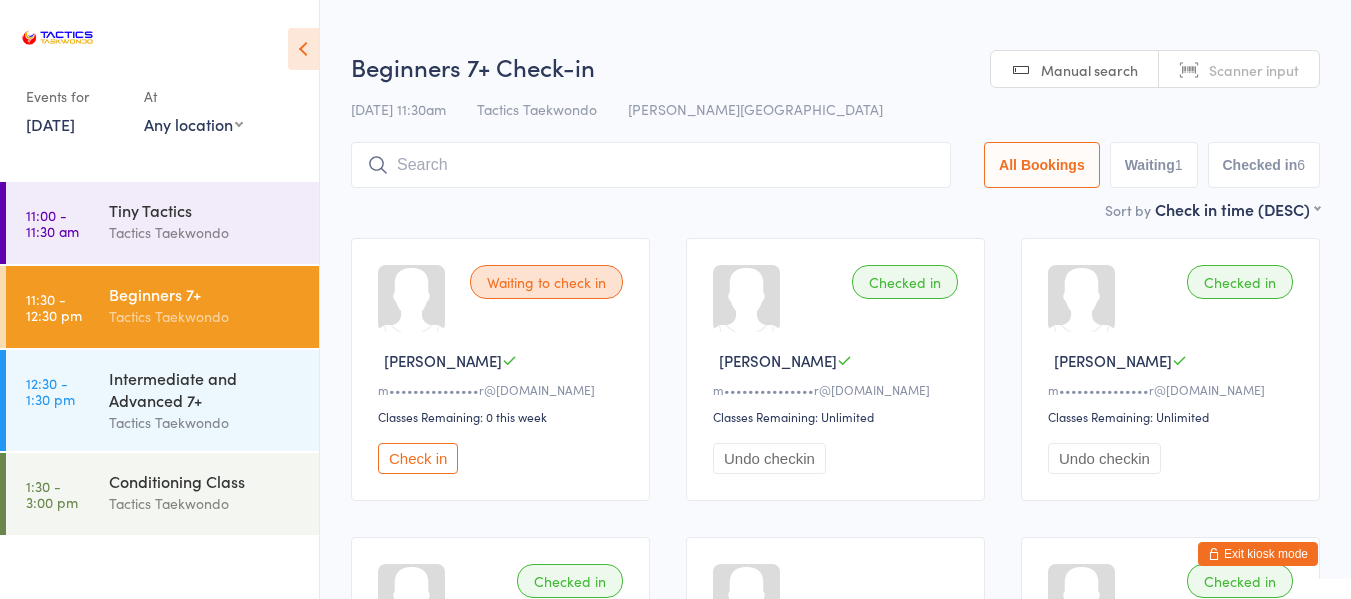 click on "[DATE]" at bounding box center [50, 124] 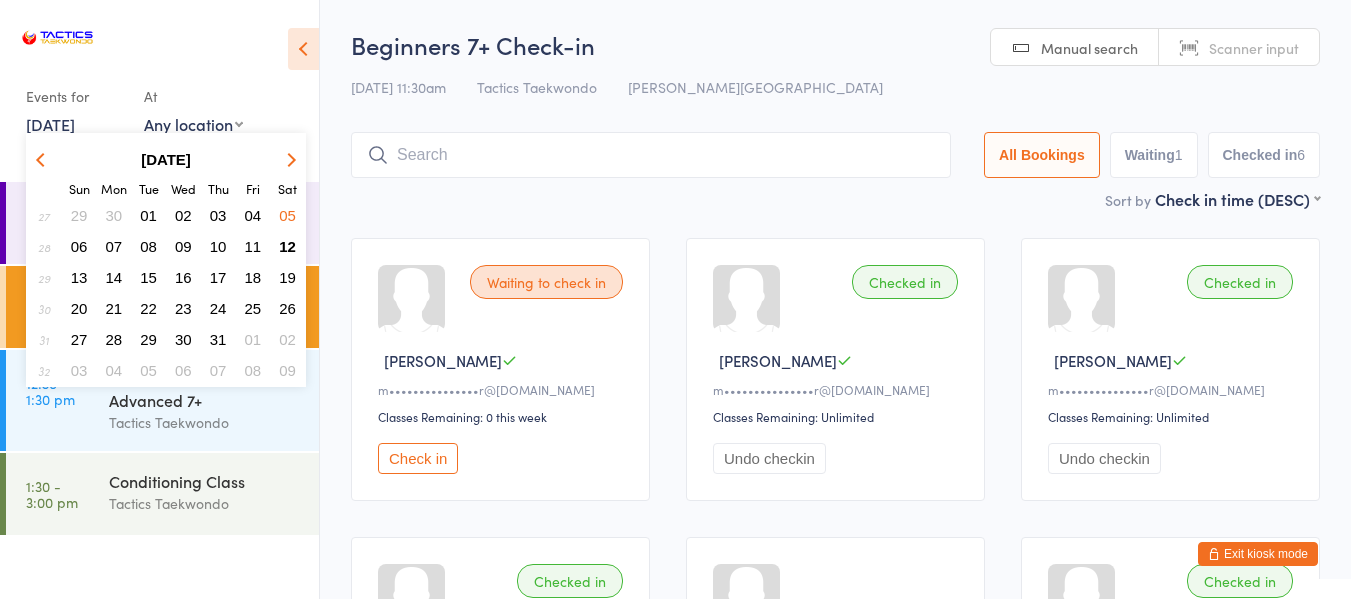 click on "12" at bounding box center [287, 246] 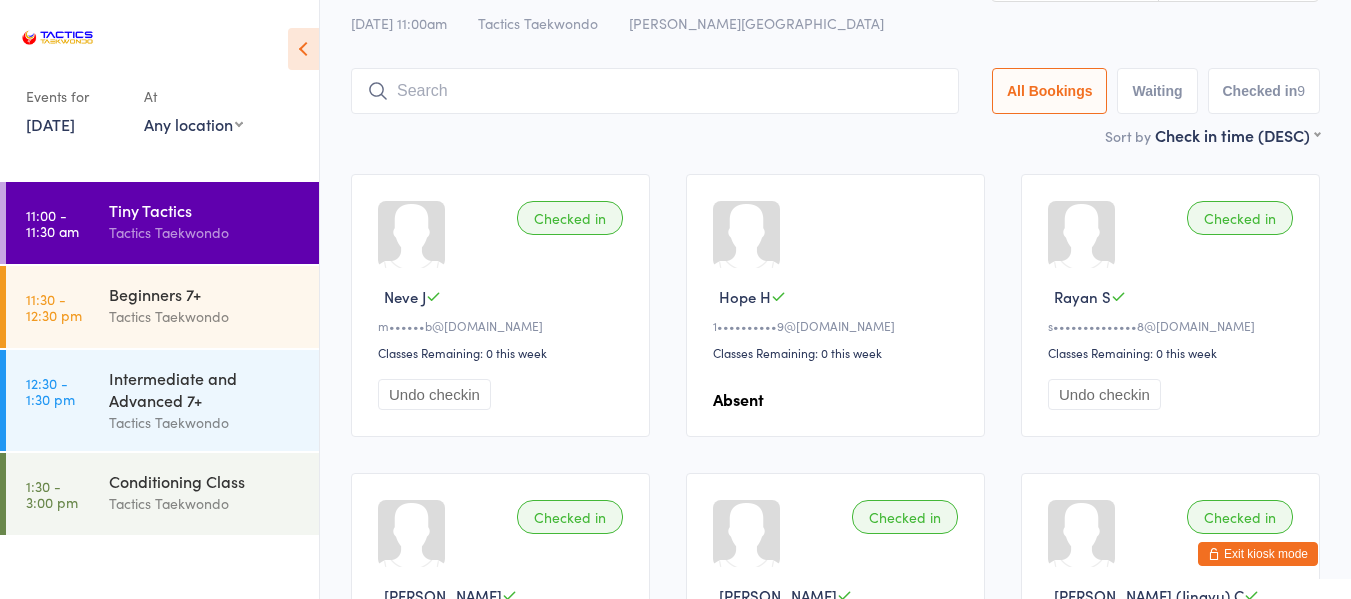 scroll, scrollTop: 100, scrollLeft: 0, axis: vertical 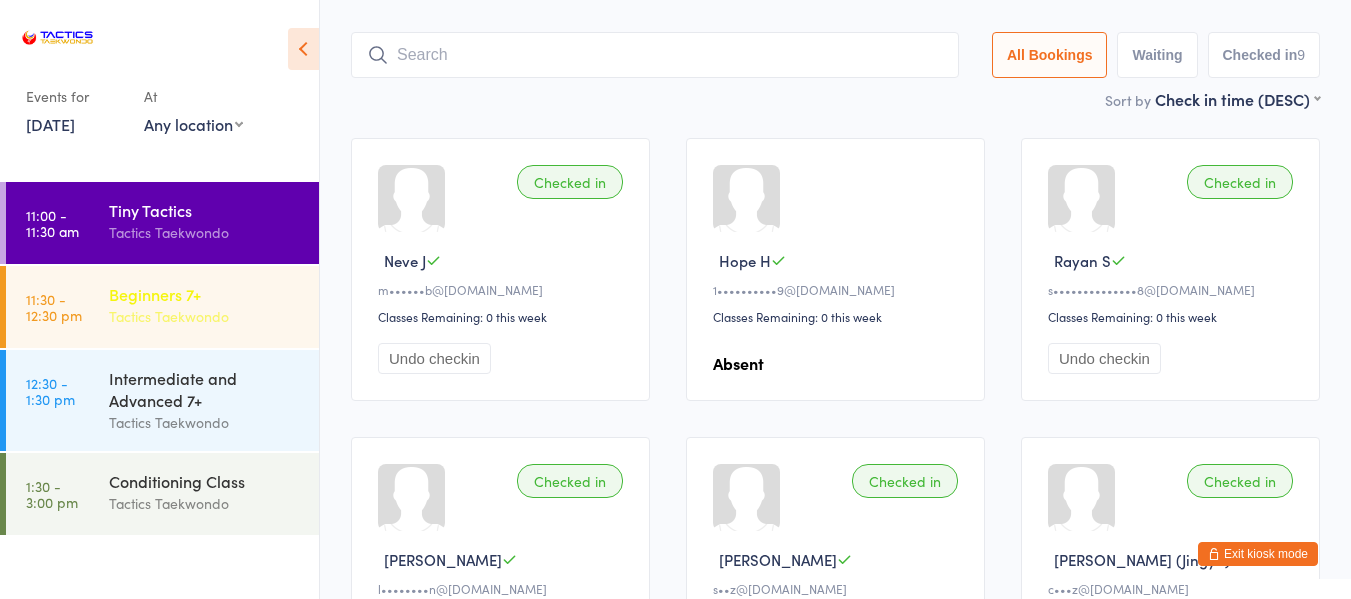 click on "Beginners 7+" at bounding box center (205, 294) 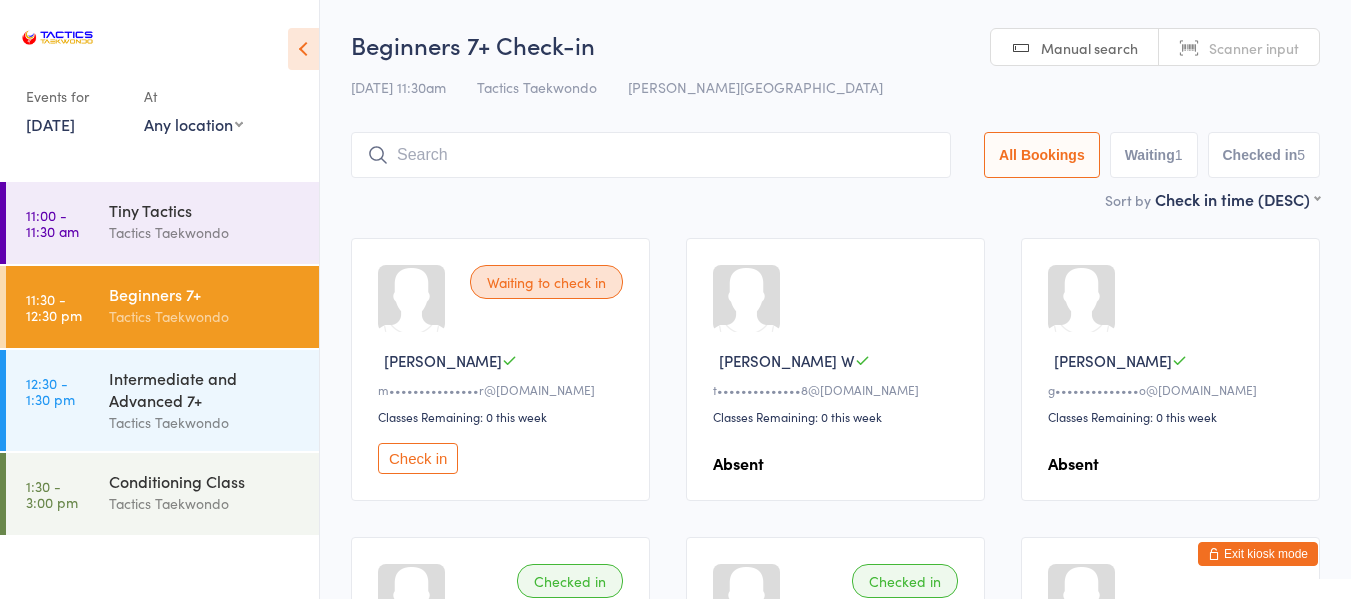 click on "Exit kiosk mode" at bounding box center [1258, 554] 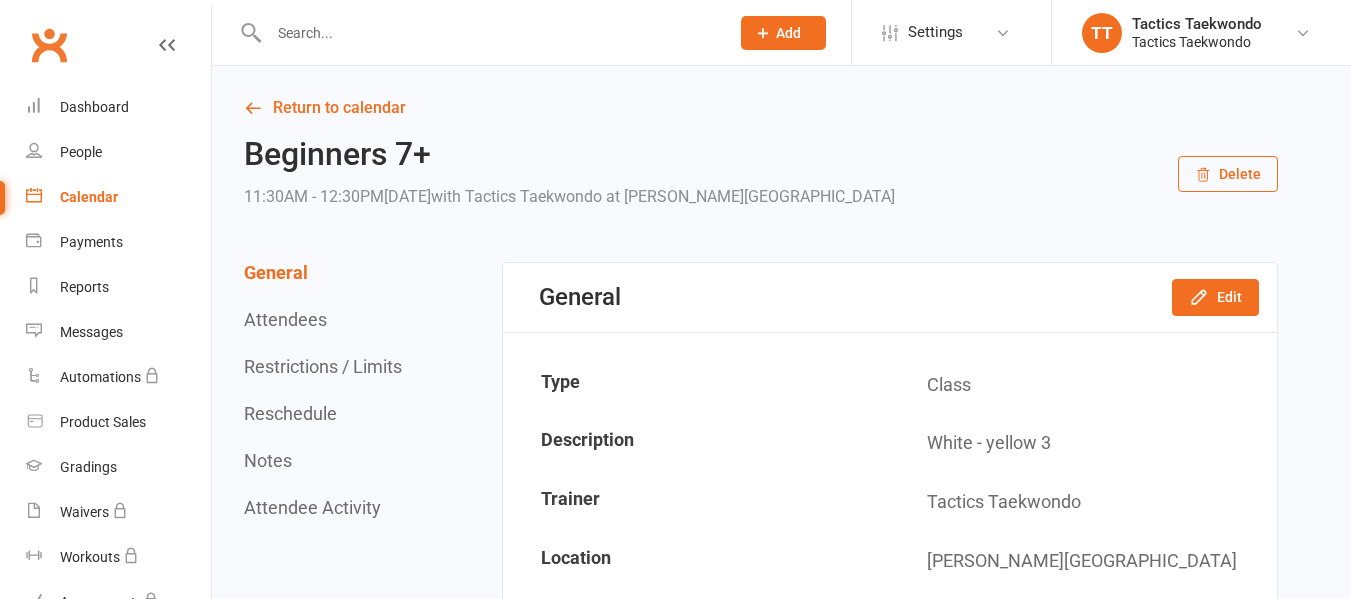 scroll, scrollTop: 0, scrollLeft: 0, axis: both 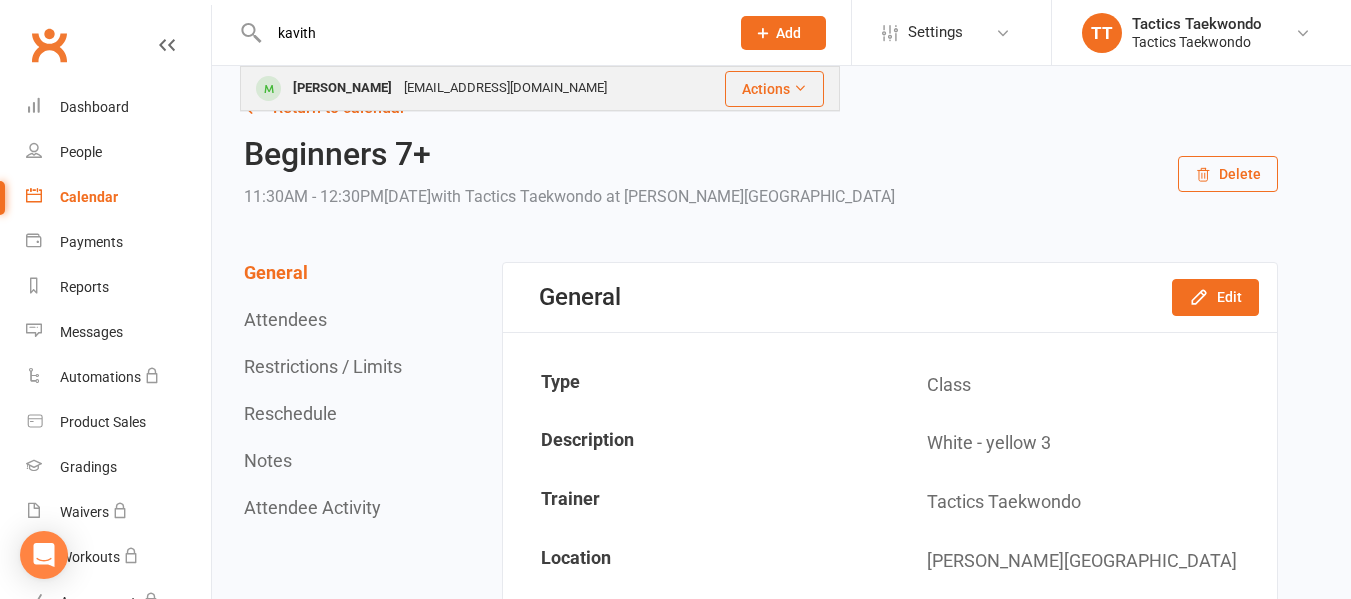 type on "kavith" 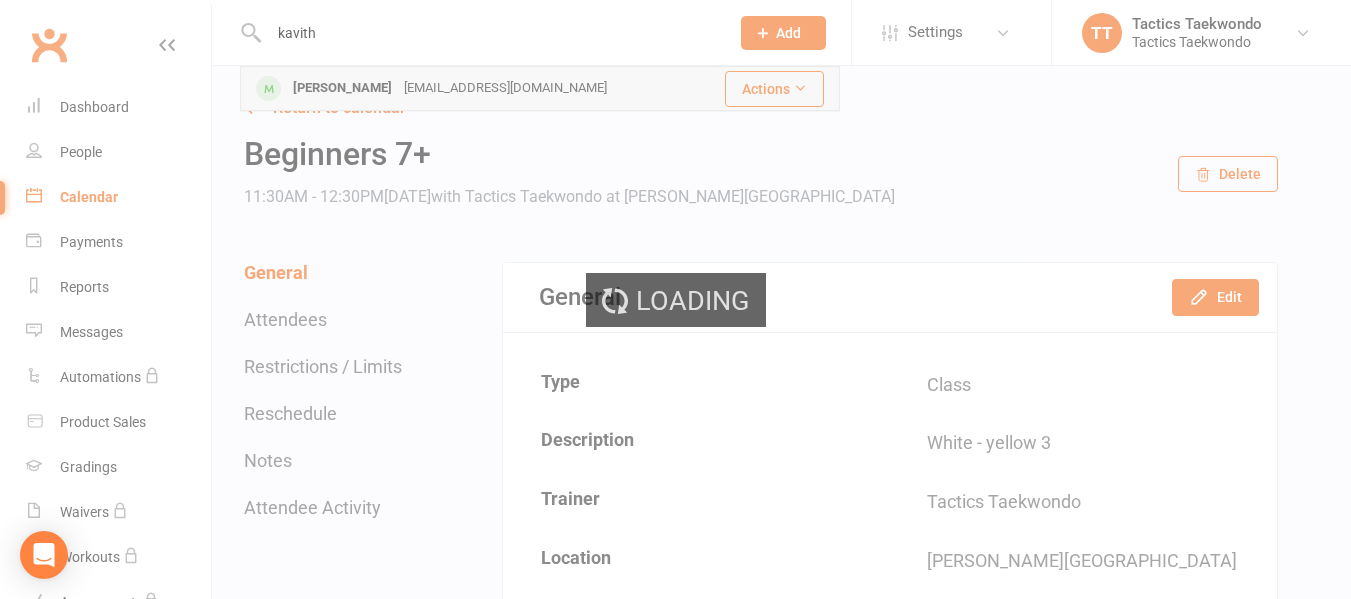 type 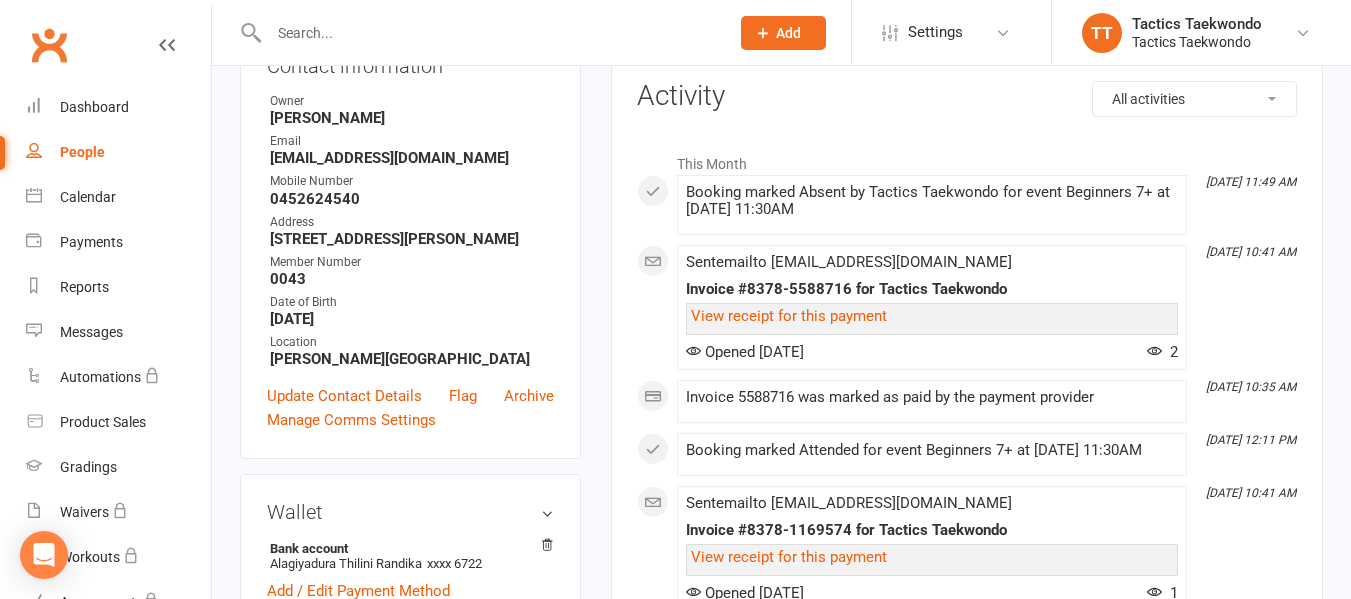 scroll, scrollTop: 300, scrollLeft: 0, axis: vertical 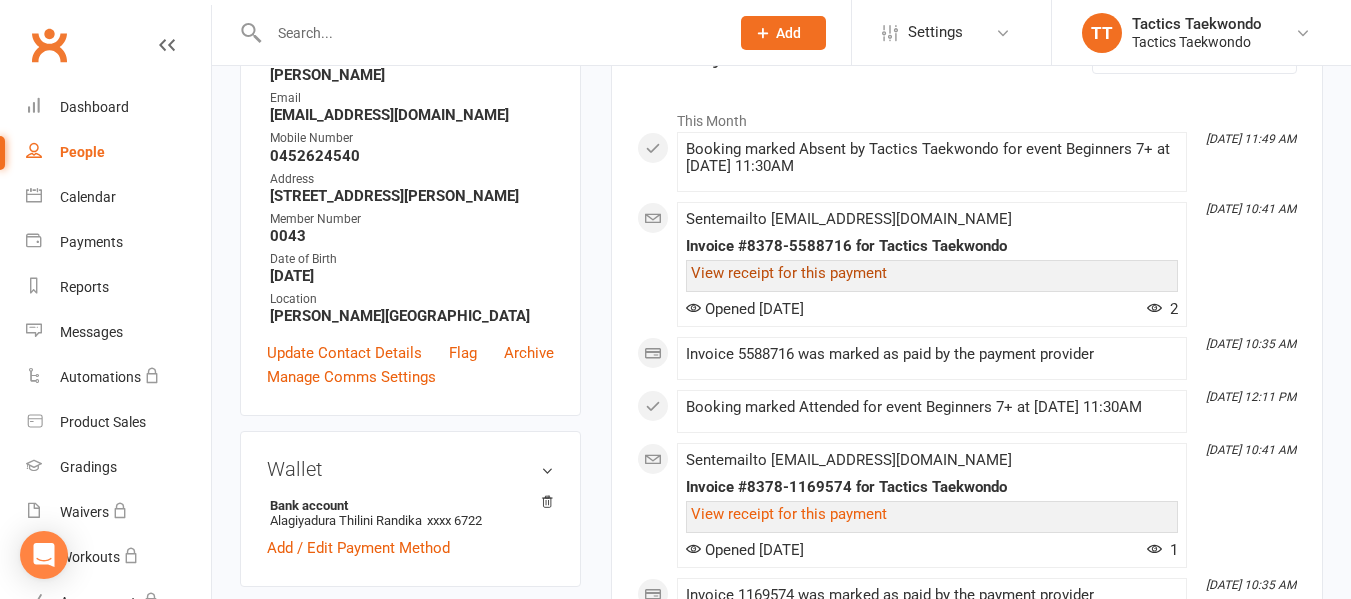 click on "View receipt for this payment" at bounding box center (789, 273) 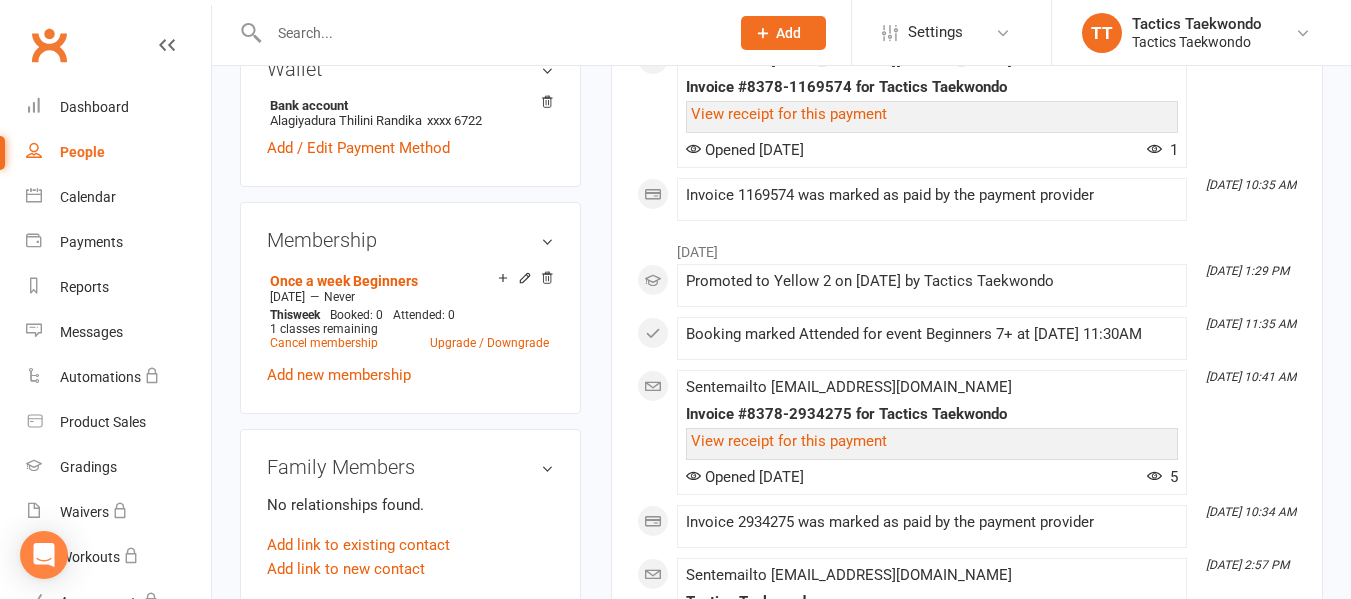 scroll, scrollTop: 800, scrollLeft: 0, axis: vertical 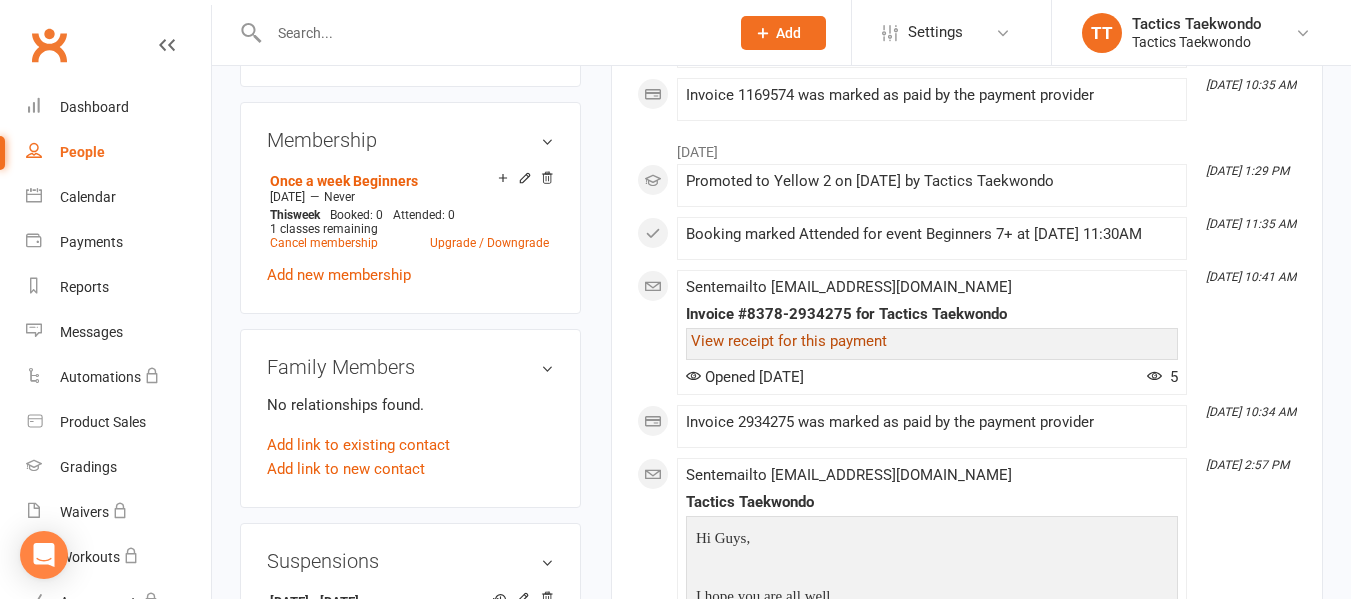 click on "View receipt for this payment" at bounding box center [789, 341] 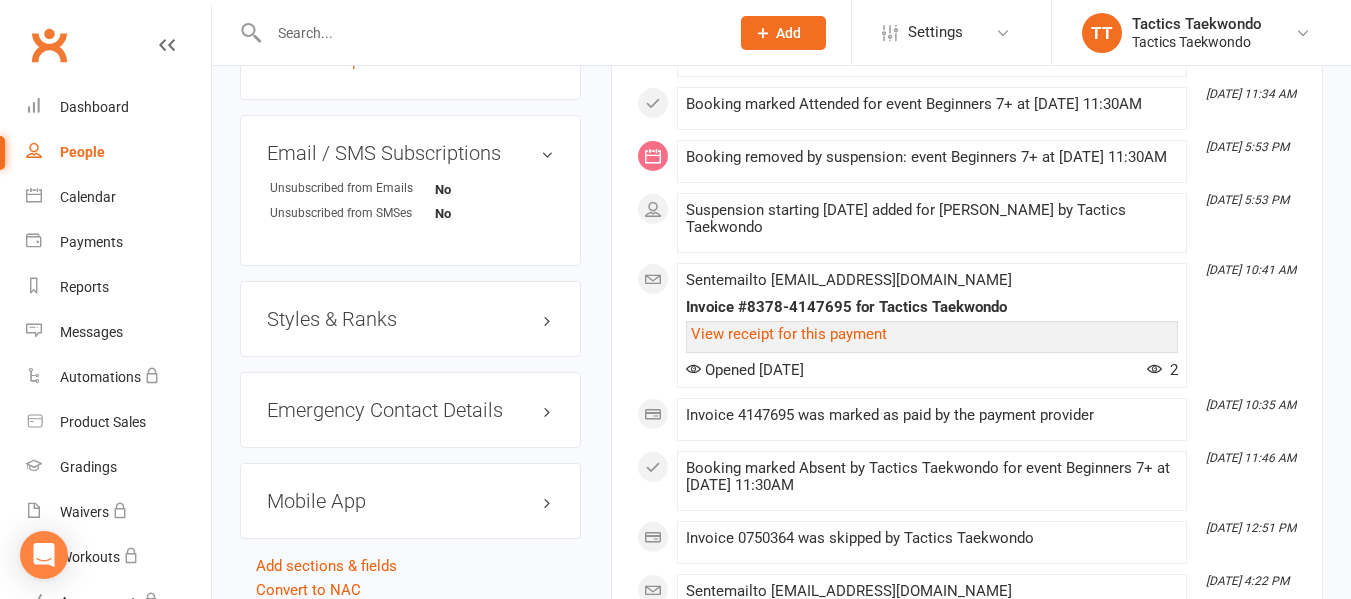 scroll, scrollTop: 1400, scrollLeft: 0, axis: vertical 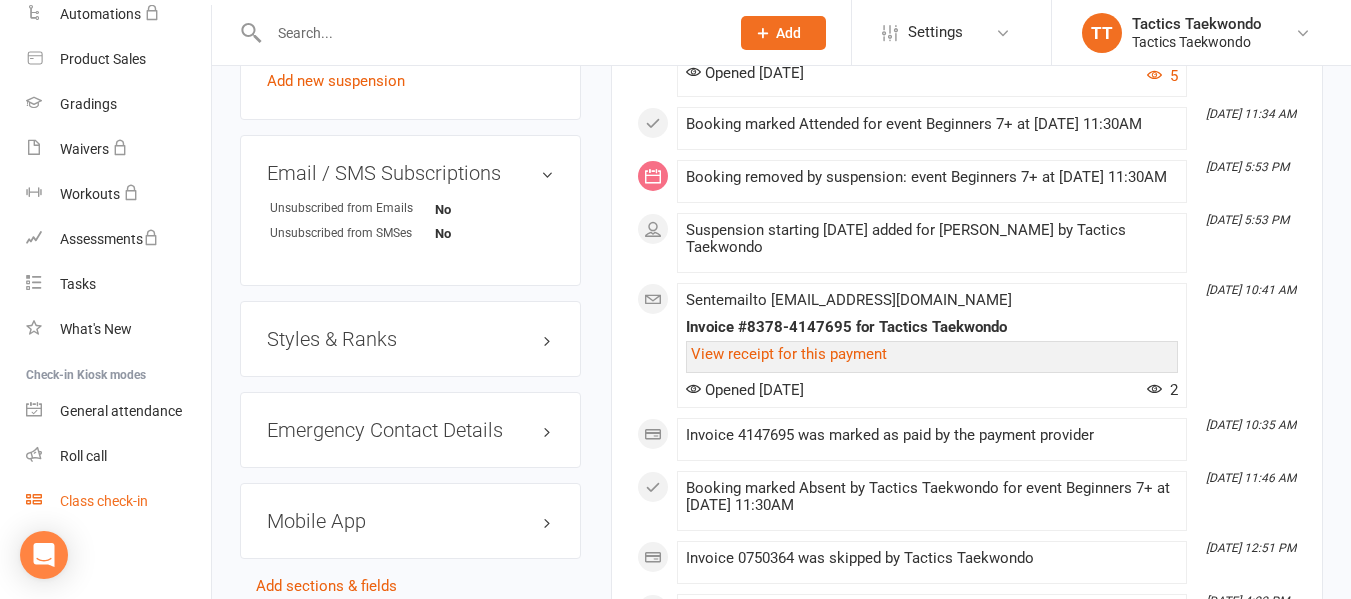 click on "Class check-in" at bounding box center [104, 501] 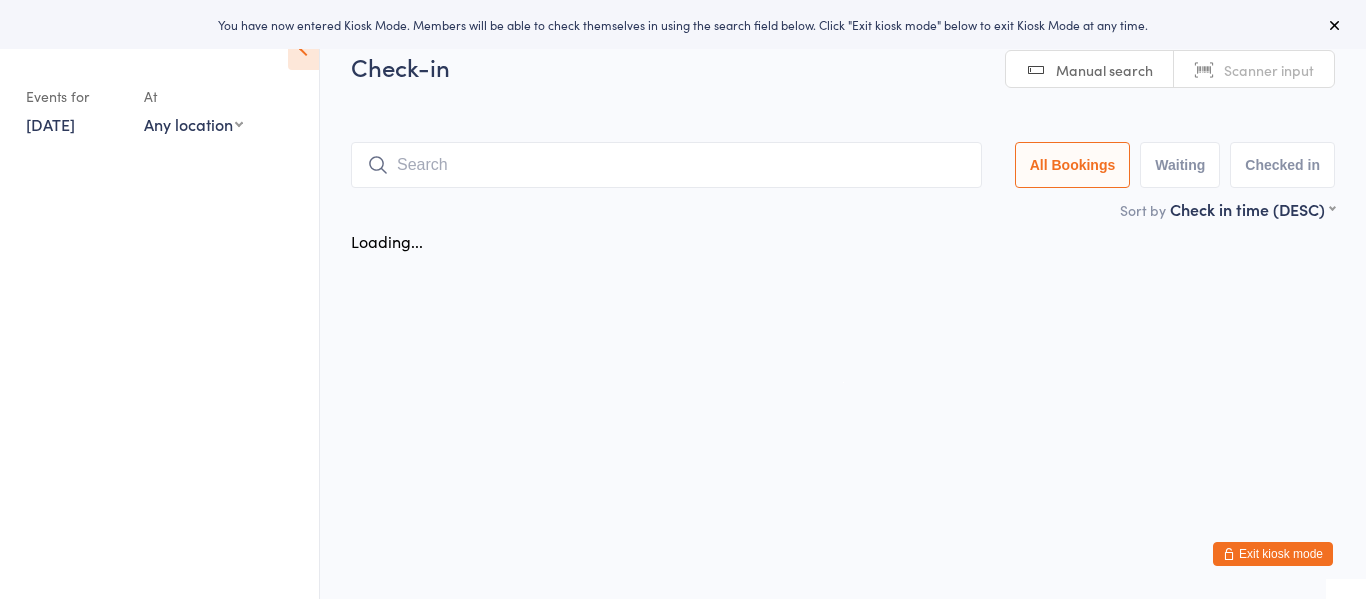 scroll, scrollTop: 0, scrollLeft: 0, axis: both 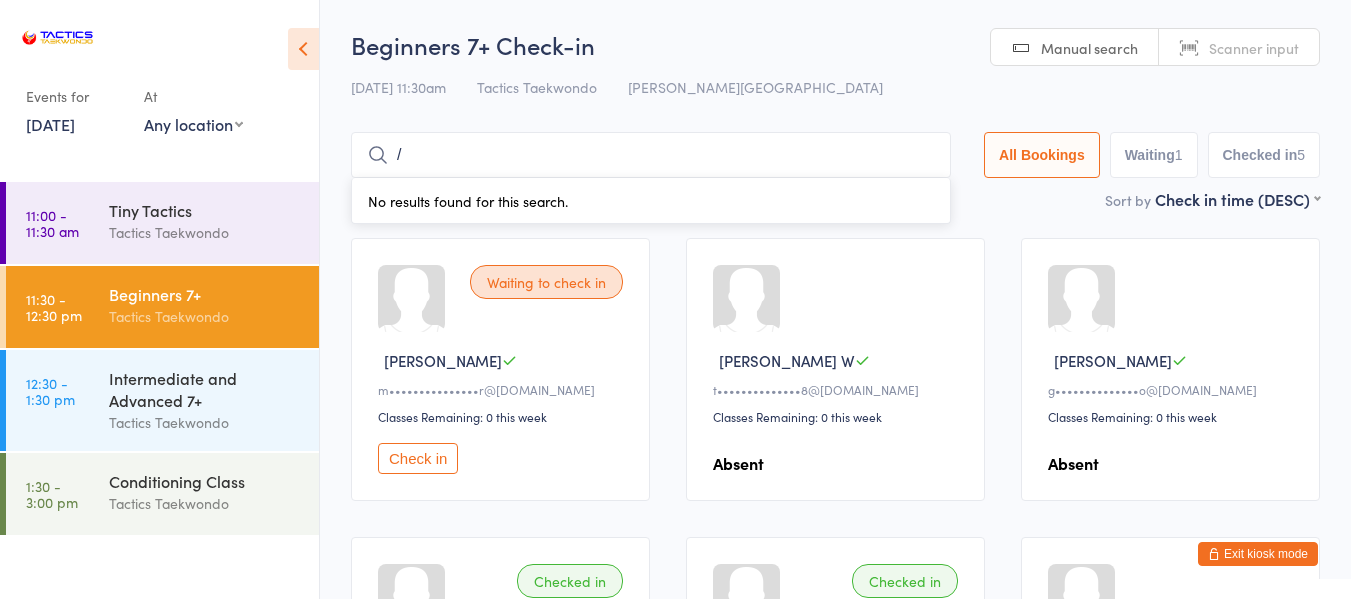 type on "/" 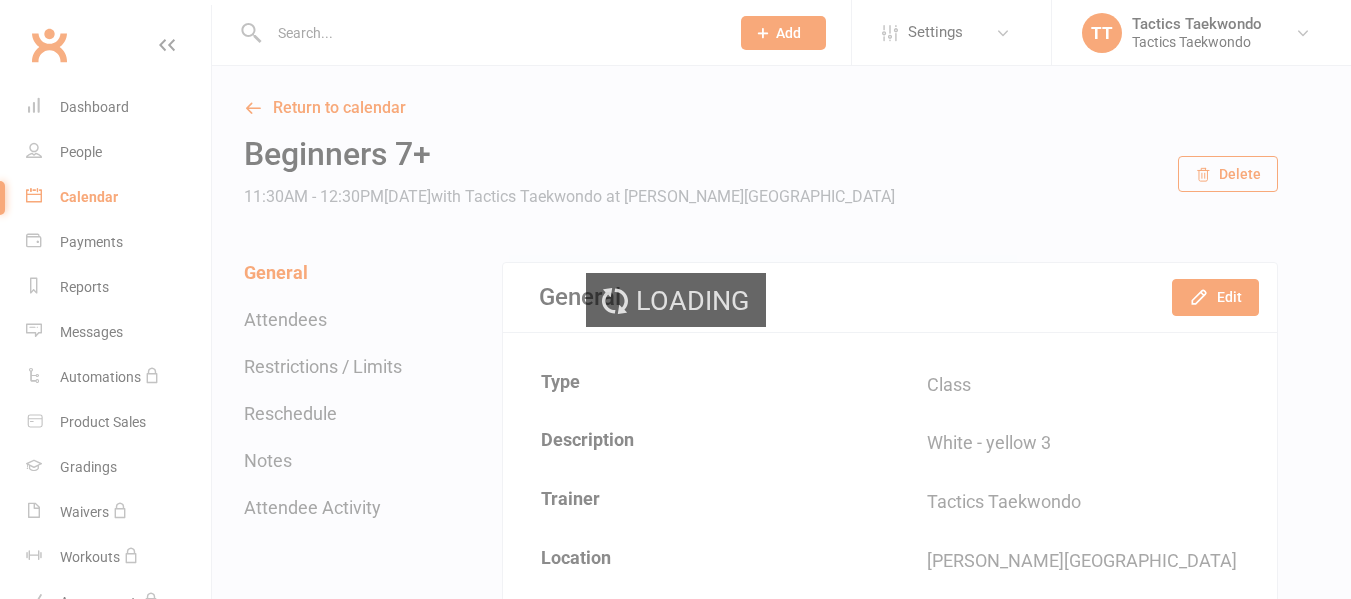 scroll, scrollTop: 0, scrollLeft: 0, axis: both 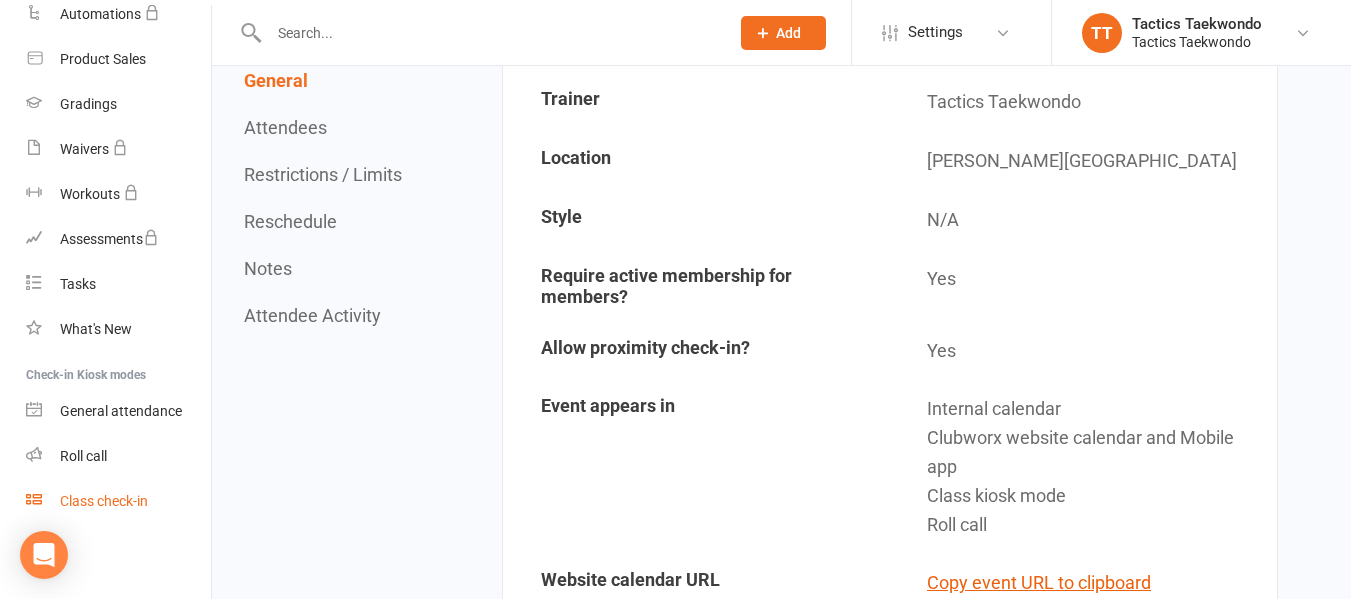click on "Class check-in" at bounding box center (104, 501) 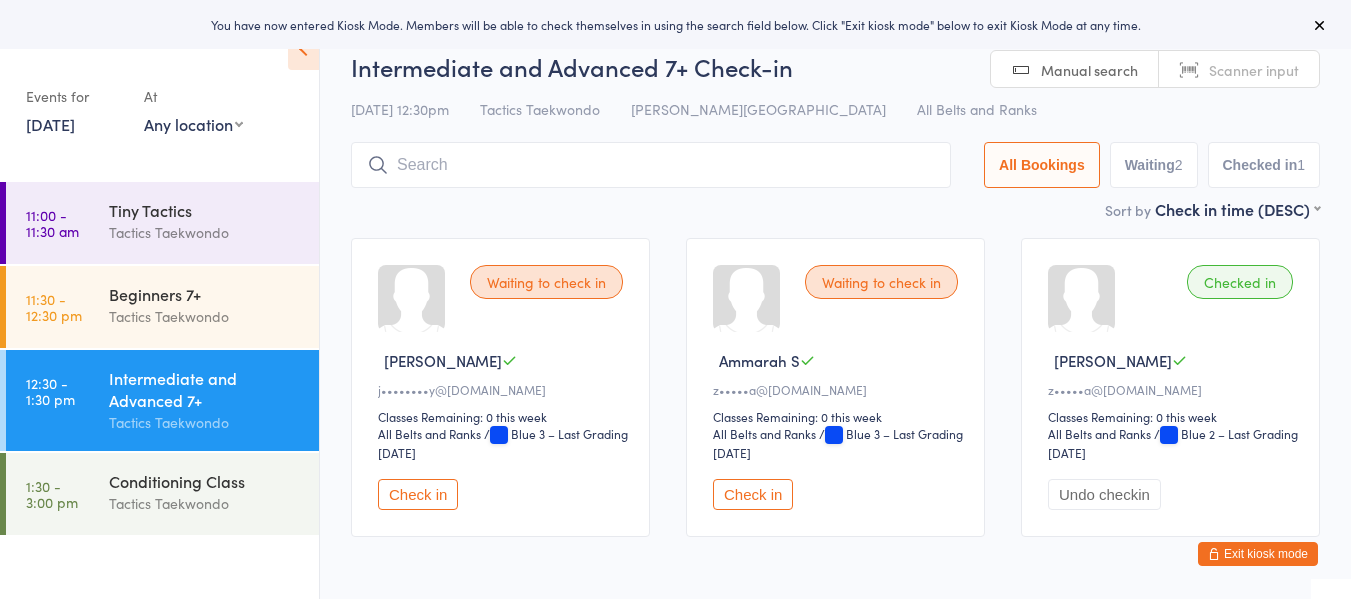 scroll, scrollTop: 0, scrollLeft: 0, axis: both 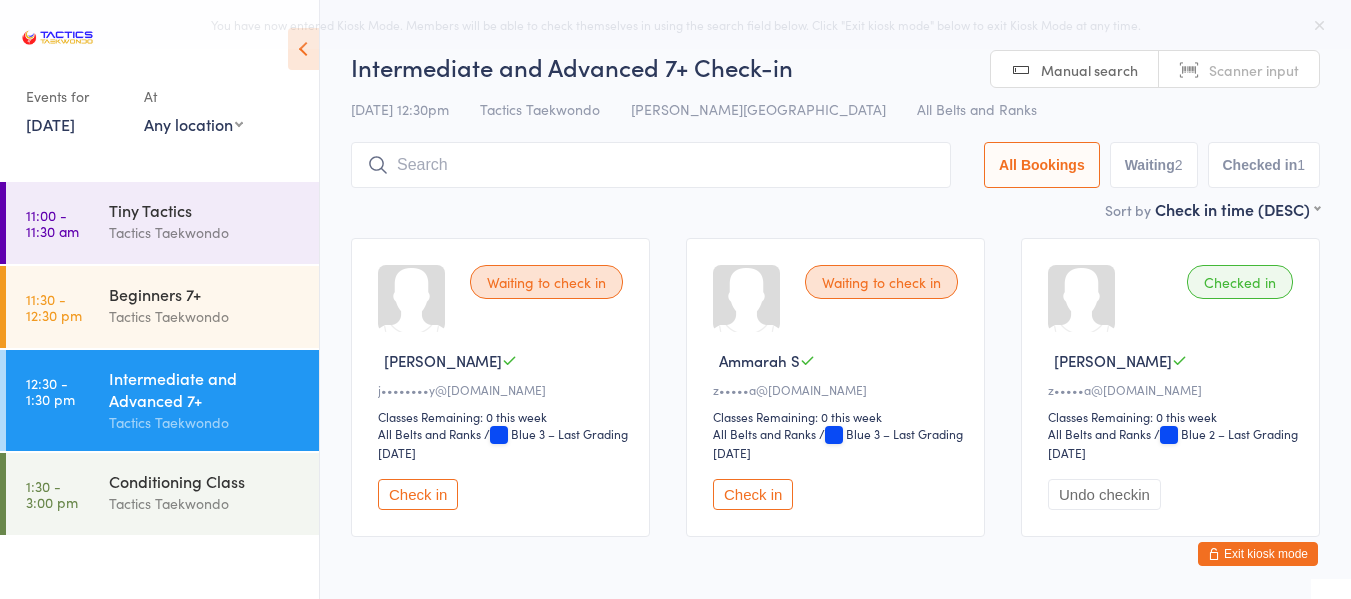 click on "Check in" at bounding box center [753, 494] 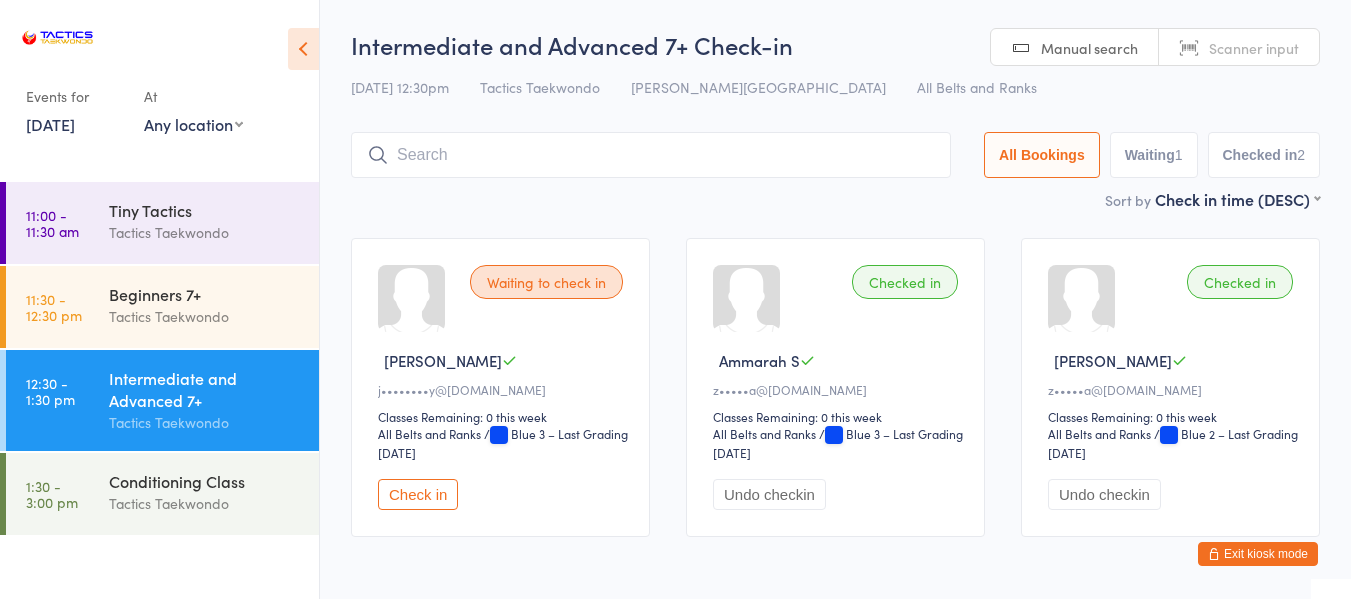 scroll, scrollTop: 73, scrollLeft: 0, axis: vertical 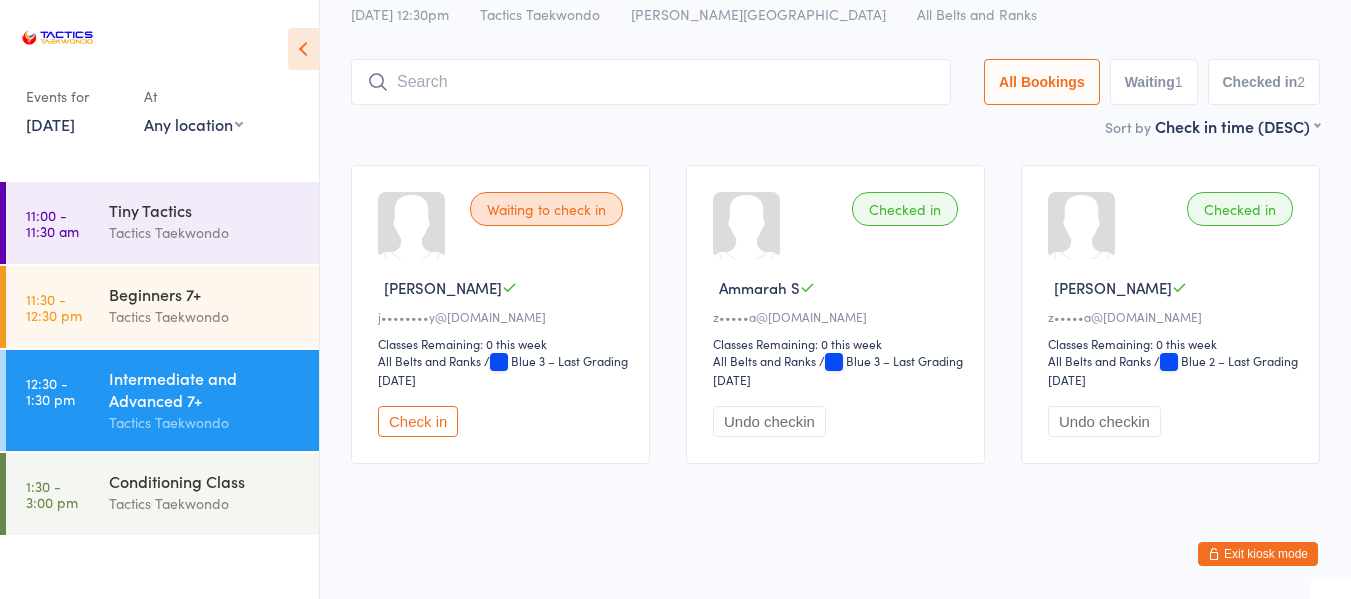 click on "Exit kiosk mode" at bounding box center (1258, 554) 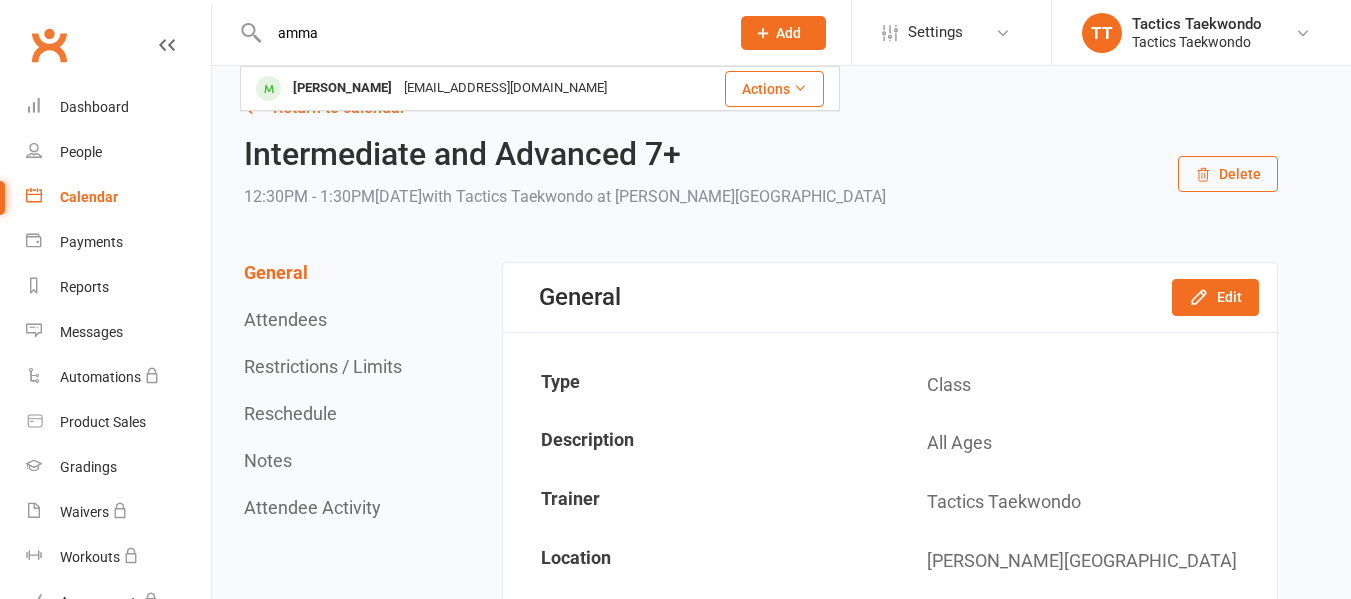 scroll, scrollTop: 0, scrollLeft: 0, axis: both 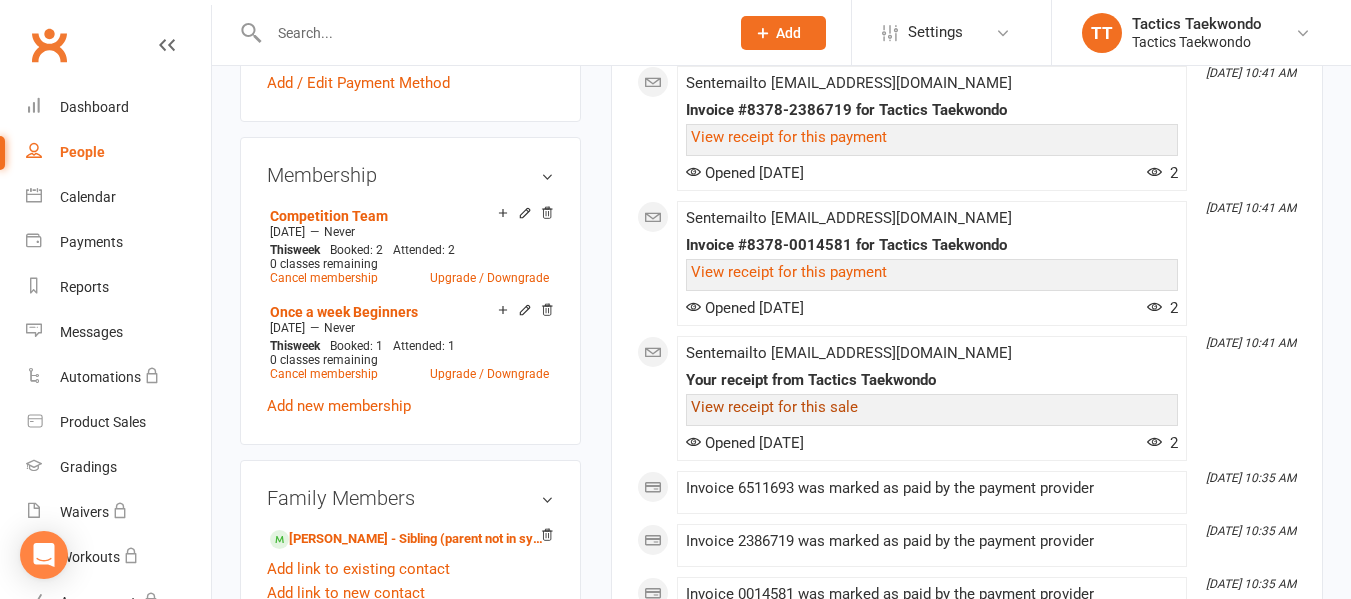 click on "View receipt for this sale" at bounding box center [774, 407] 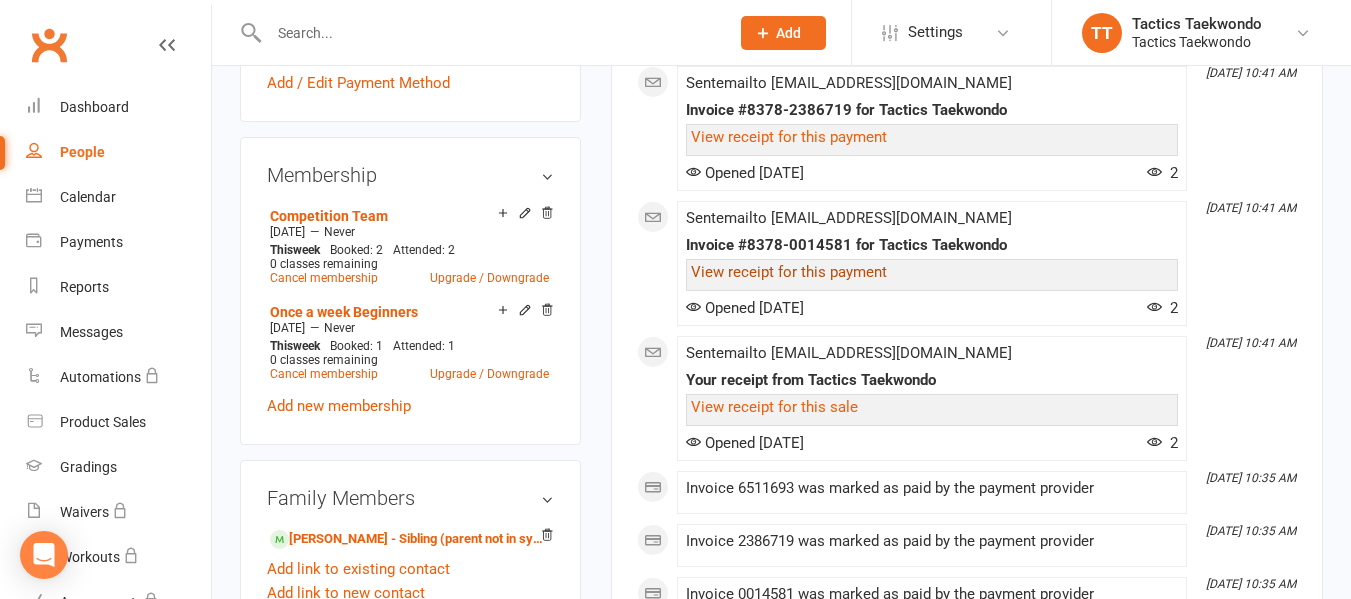 click on "View receipt for this payment" at bounding box center [789, 272] 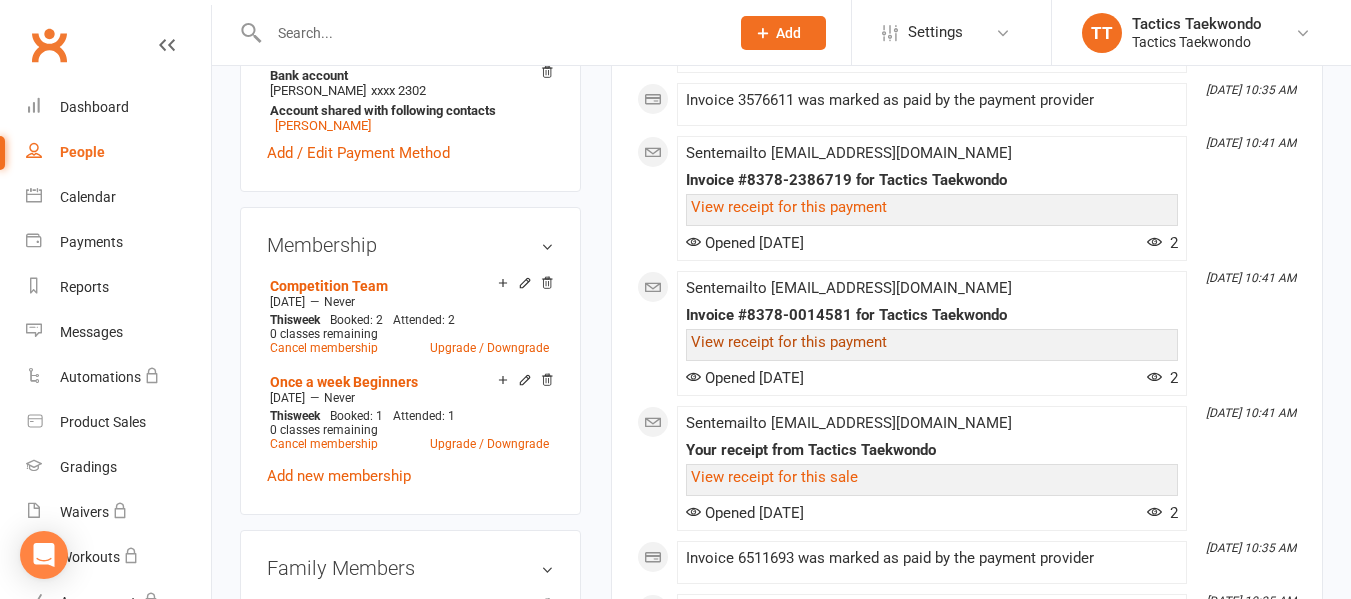 scroll, scrollTop: 700, scrollLeft: 0, axis: vertical 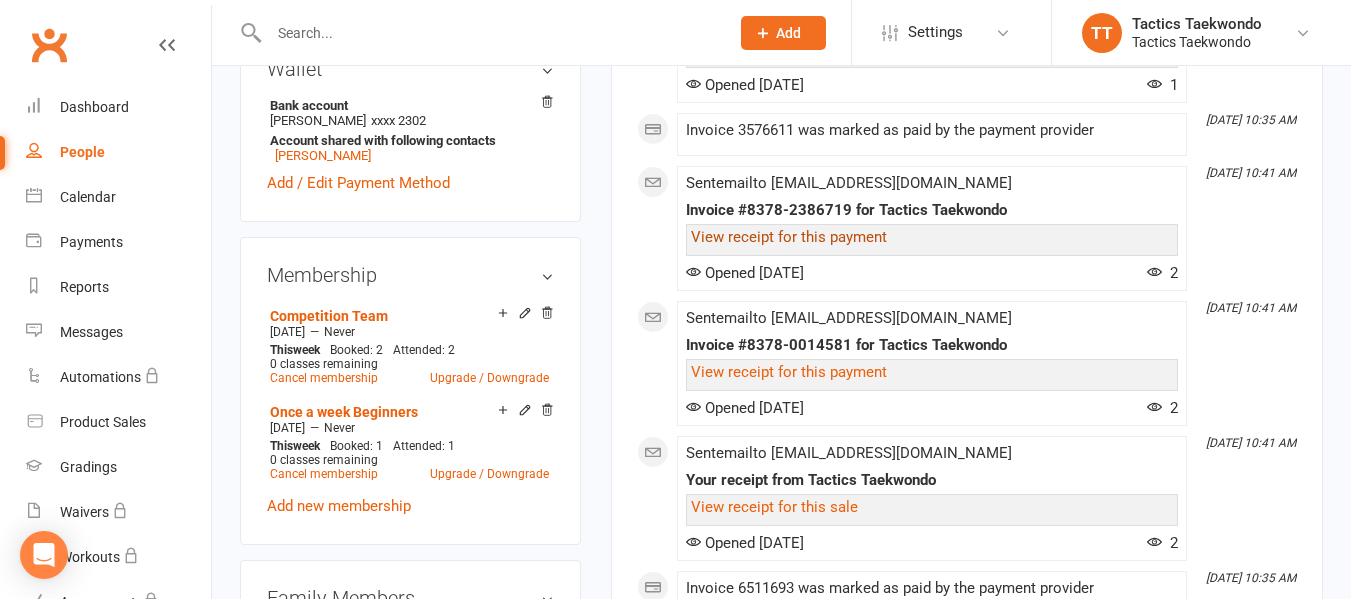 click on "View receipt for this payment" at bounding box center (789, 237) 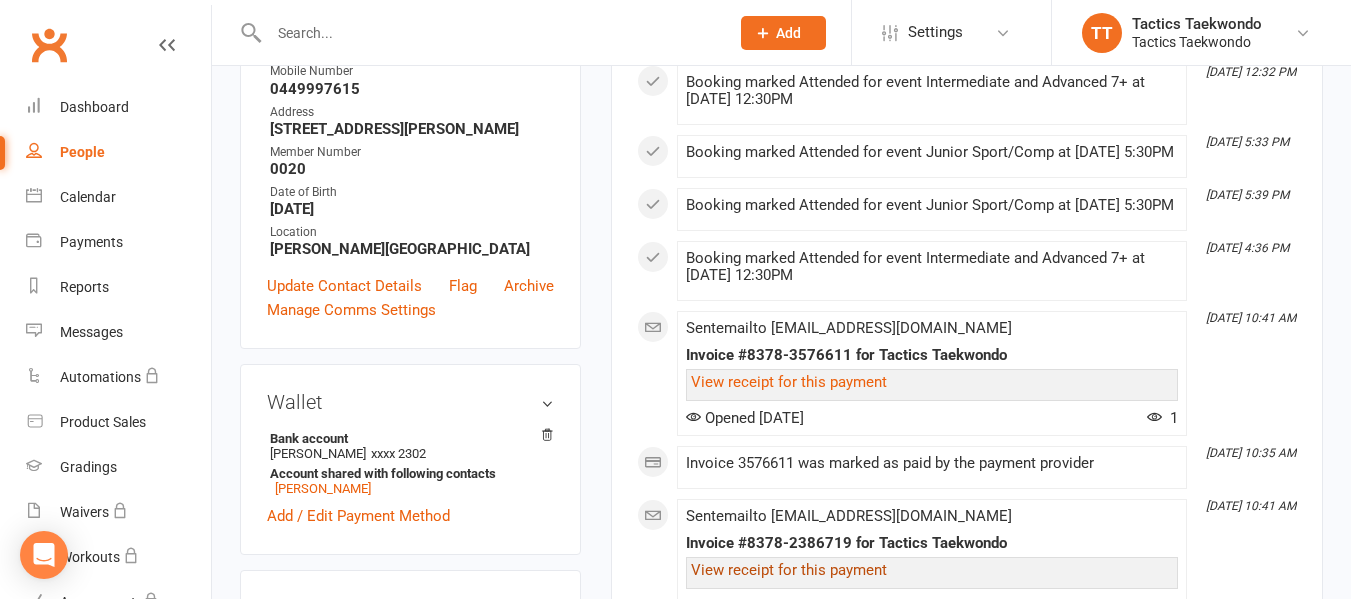scroll, scrollTop: 400, scrollLeft: 0, axis: vertical 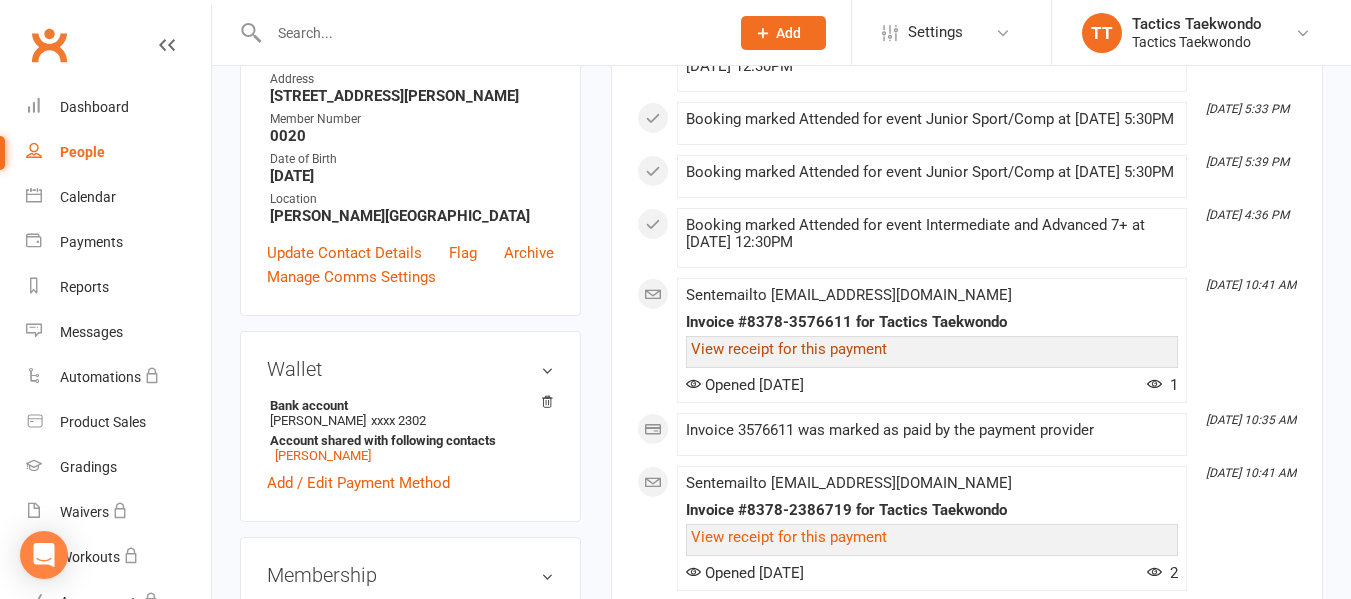 click on "View receipt for this payment" at bounding box center [789, 349] 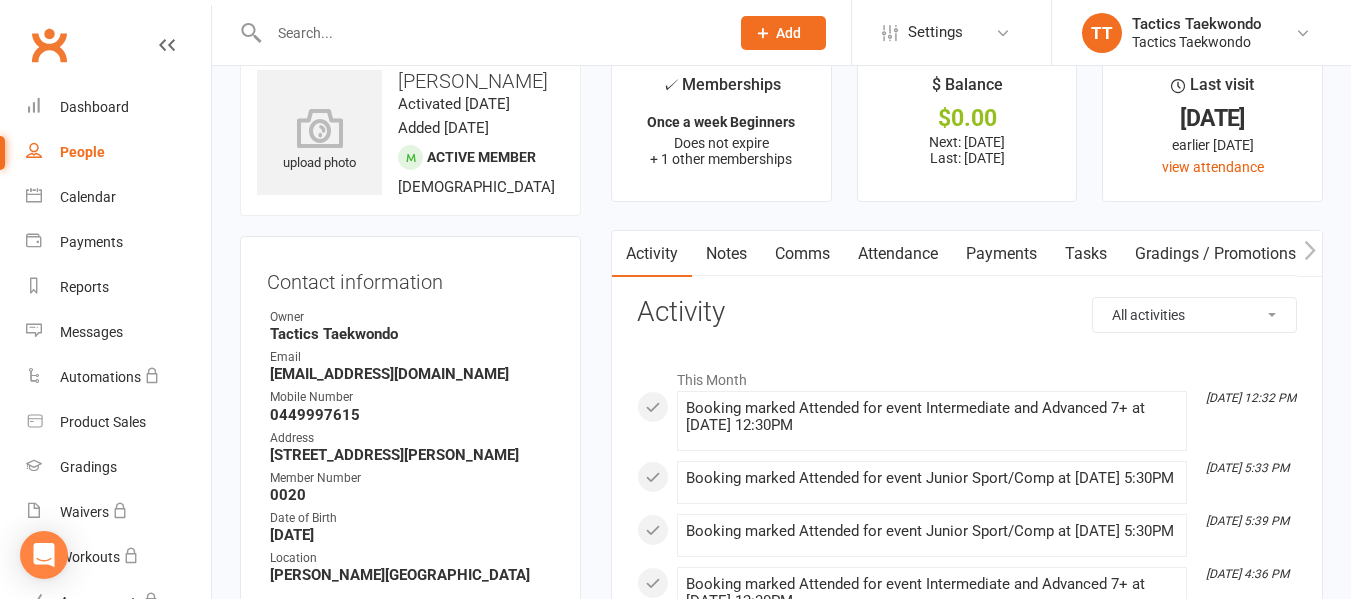 scroll, scrollTop: 0, scrollLeft: 0, axis: both 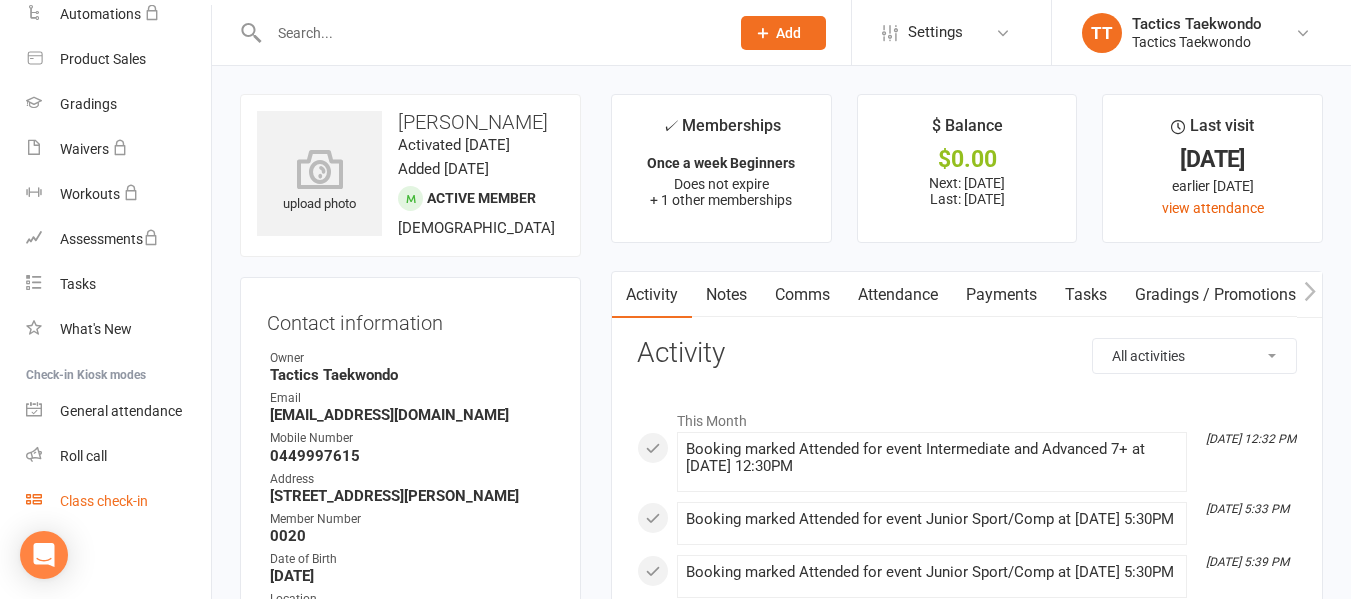 click on "Class check-in" at bounding box center (104, 501) 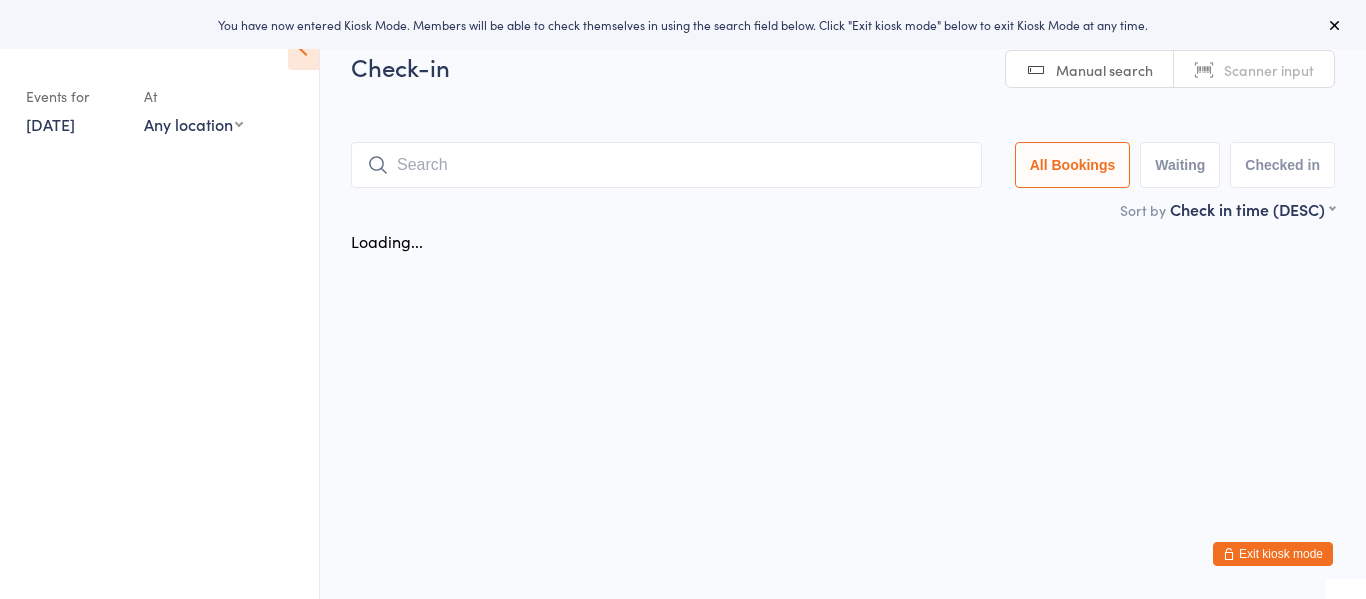 scroll, scrollTop: 0, scrollLeft: 0, axis: both 